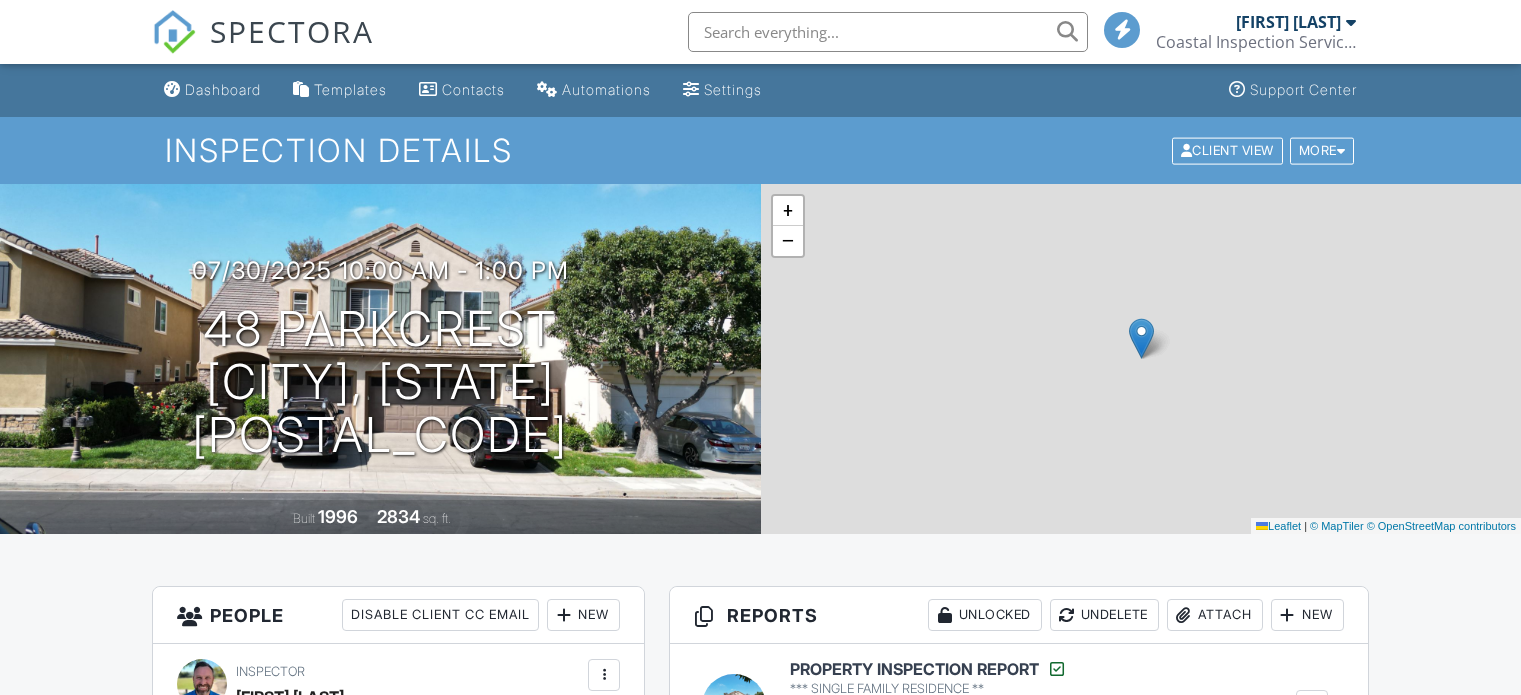 scroll, scrollTop: 0, scrollLeft: 0, axis: both 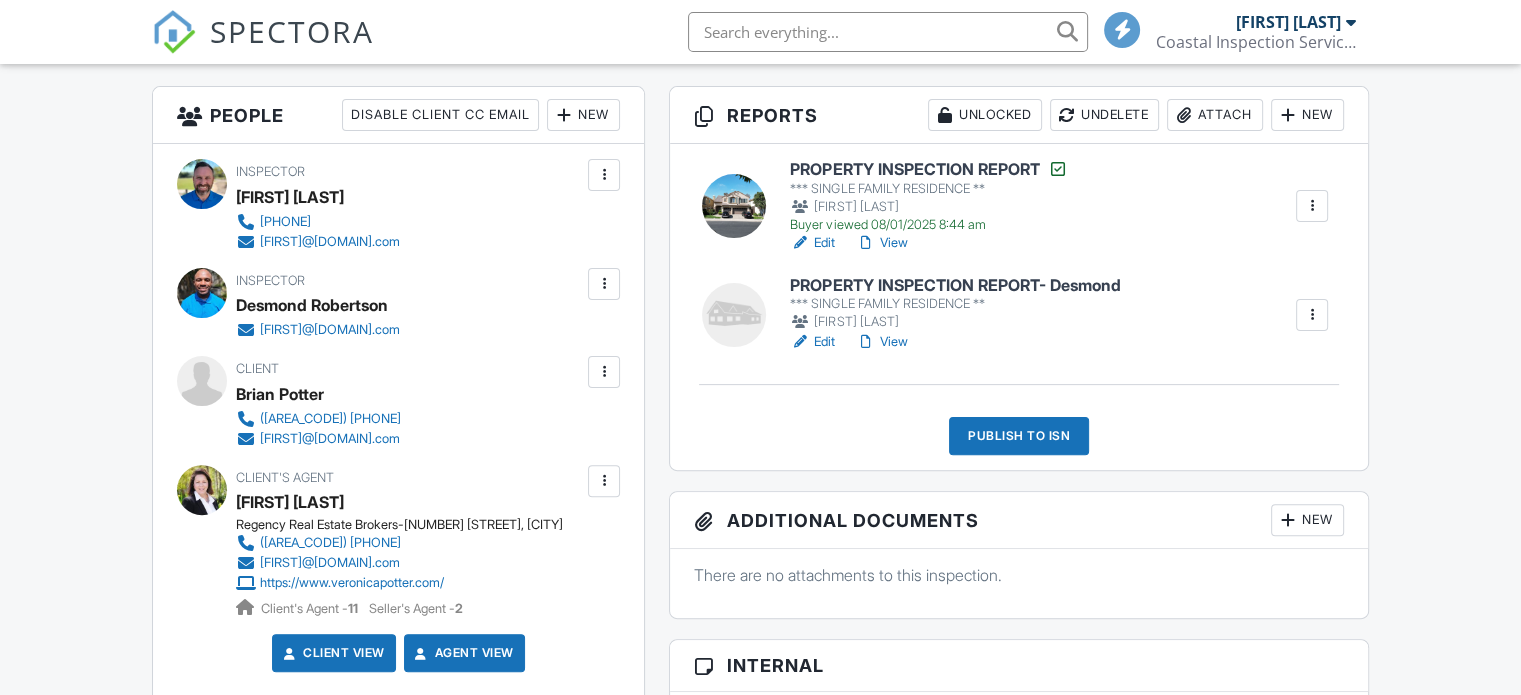 click on "PROPERTY INSPECTION REPORT- Desmond" at bounding box center [955, 286] 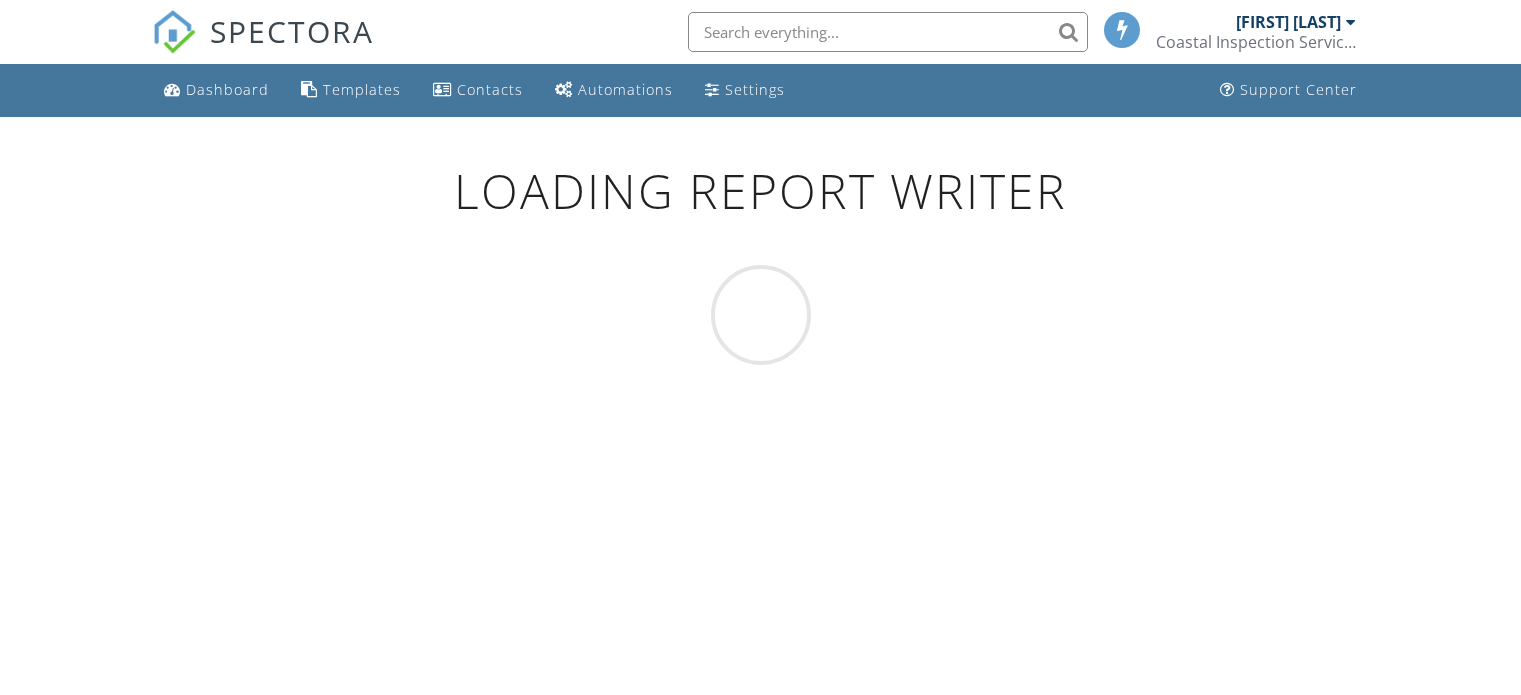 scroll, scrollTop: 0, scrollLeft: 0, axis: both 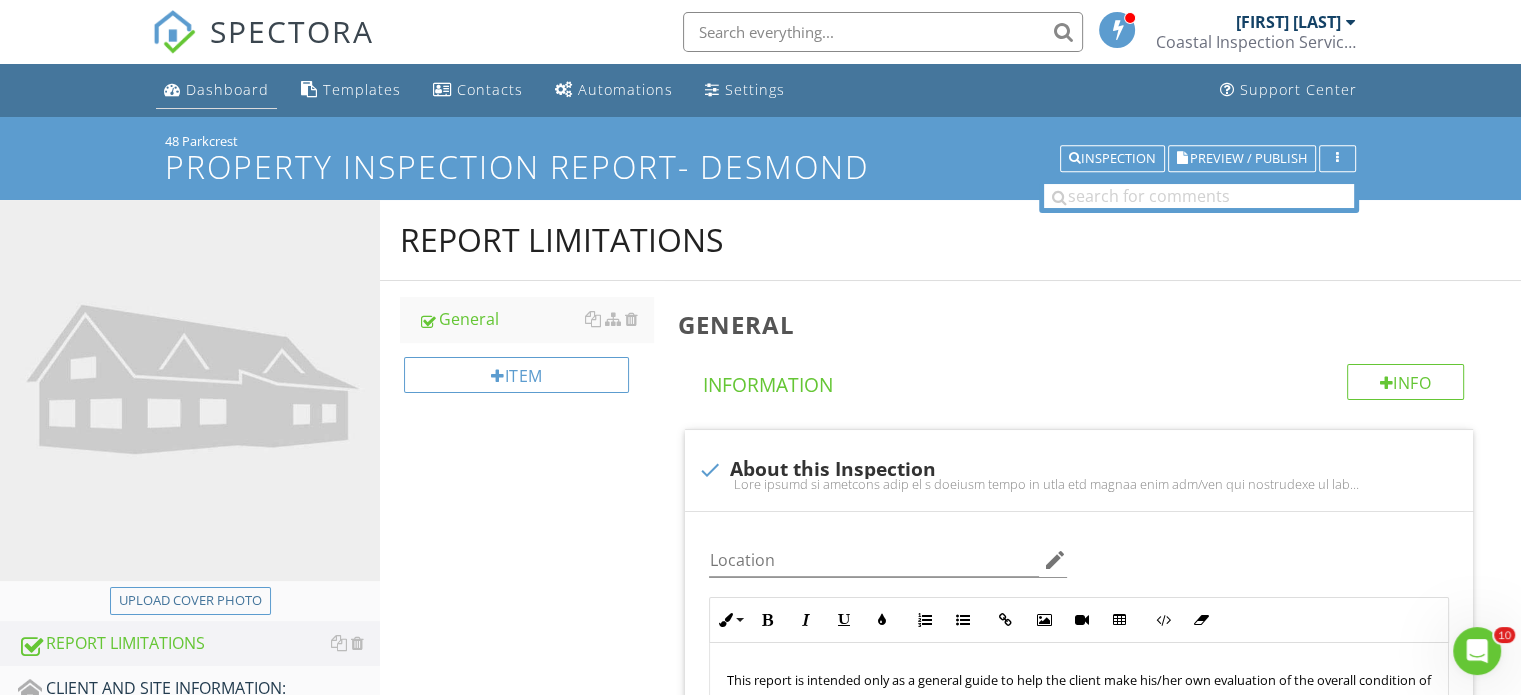click on "Dashboard" at bounding box center [227, 89] 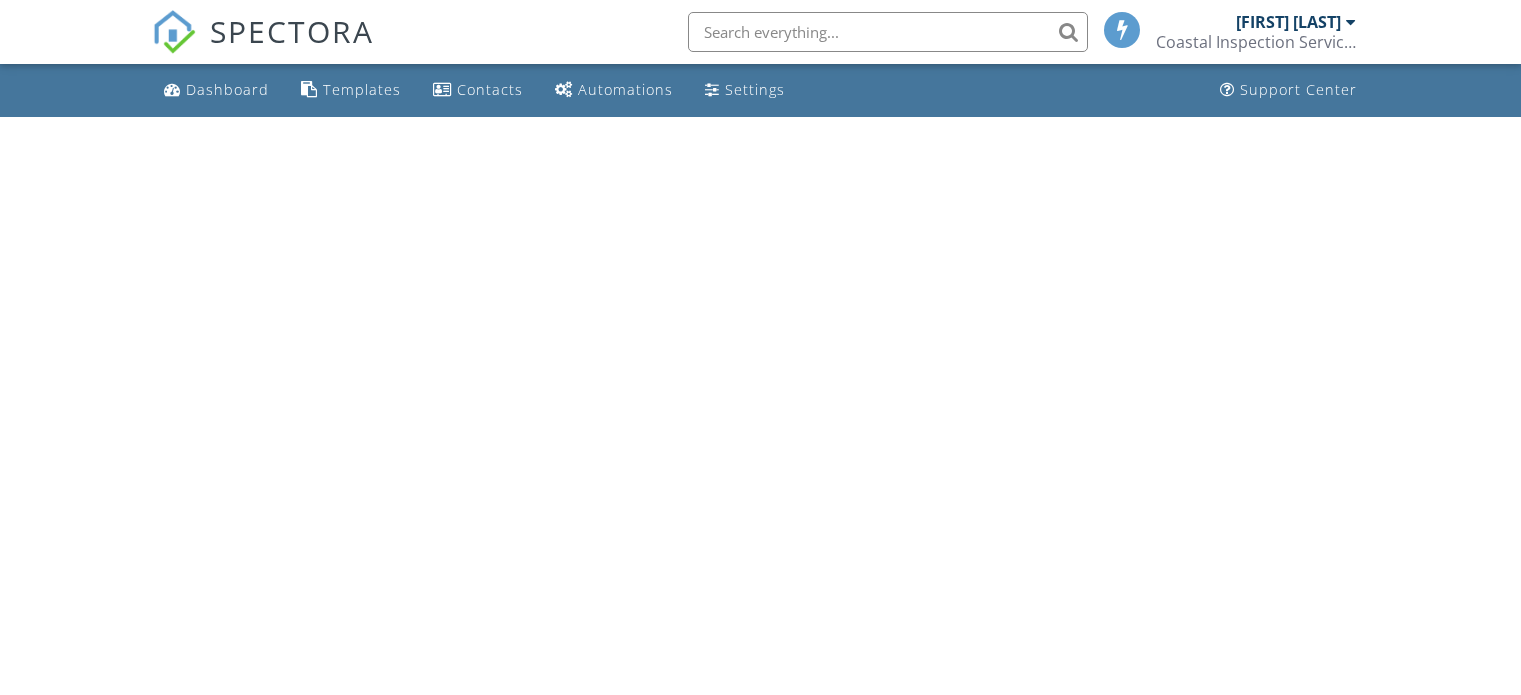 scroll, scrollTop: 0, scrollLeft: 0, axis: both 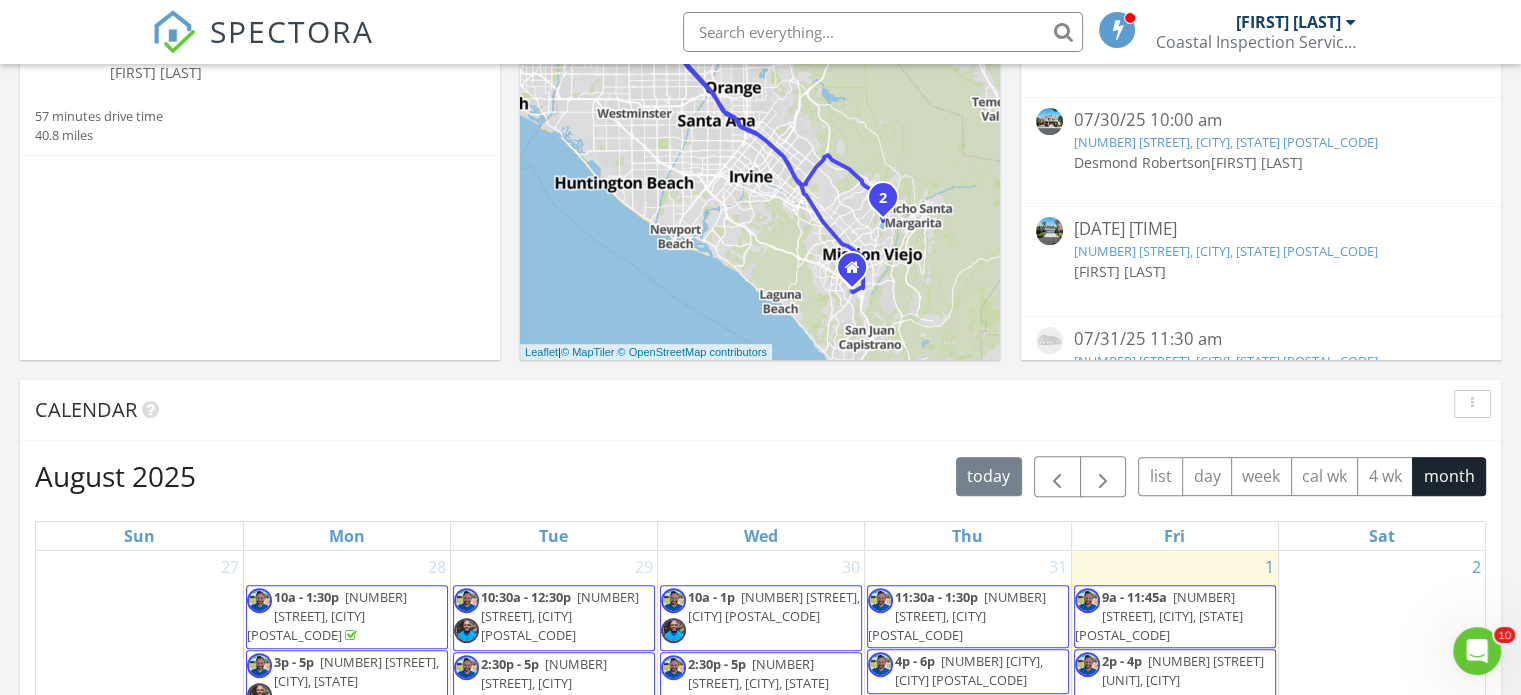 click on "[TIME]
[NUMBER] [STREET], [CITY] [POSTAL_CODE]" at bounding box center [774, 606] 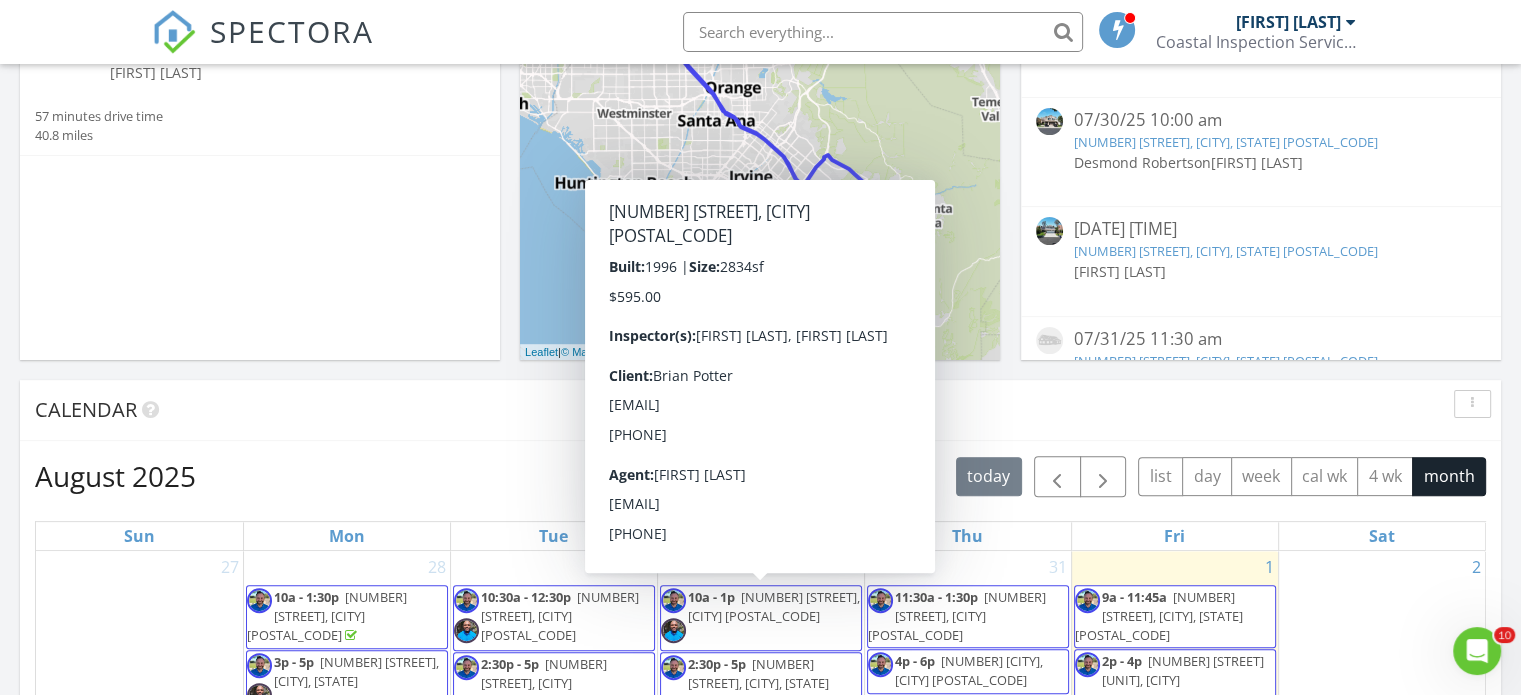 click on "[NUMBER] [STREET], [CITY] [POSTAL_CODE]" at bounding box center (774, 606) 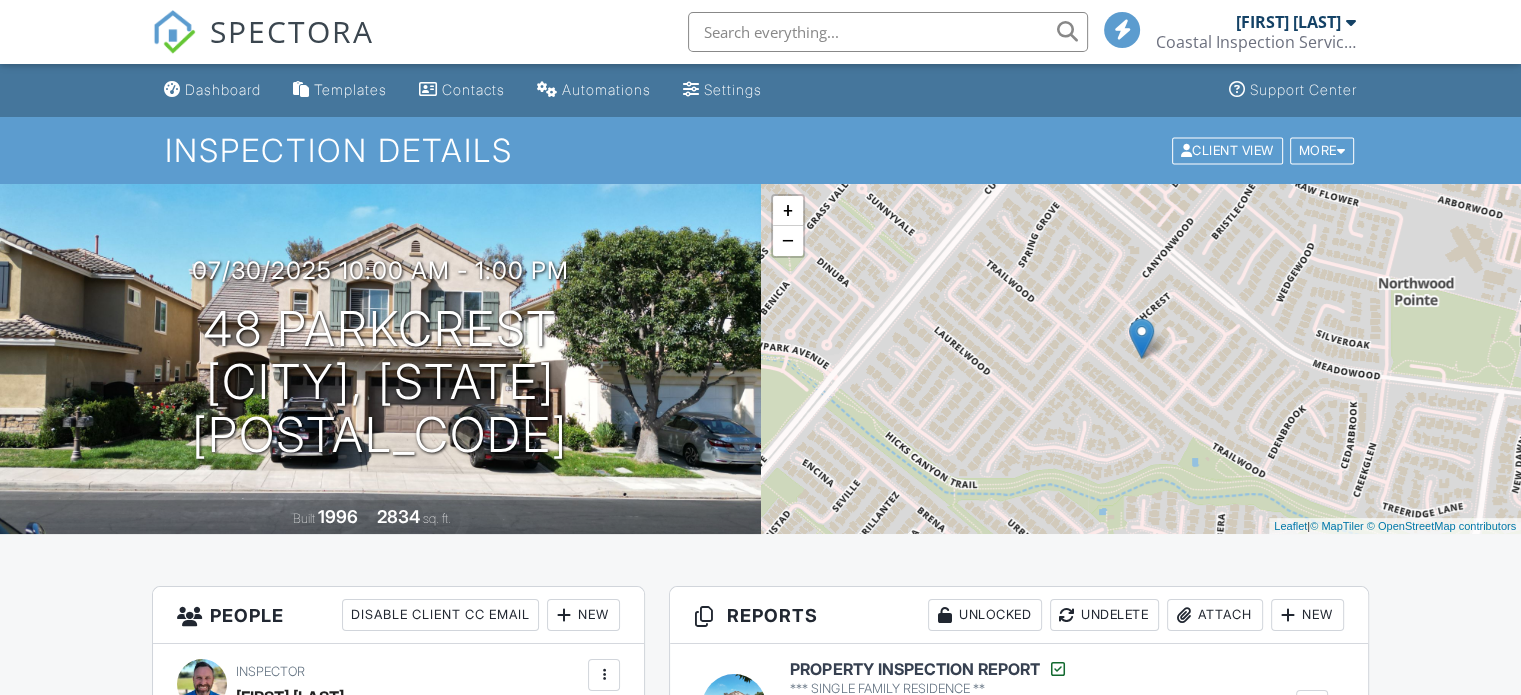 scroll, scrollTop: 300, scrollLeft: 0, axis: vertical 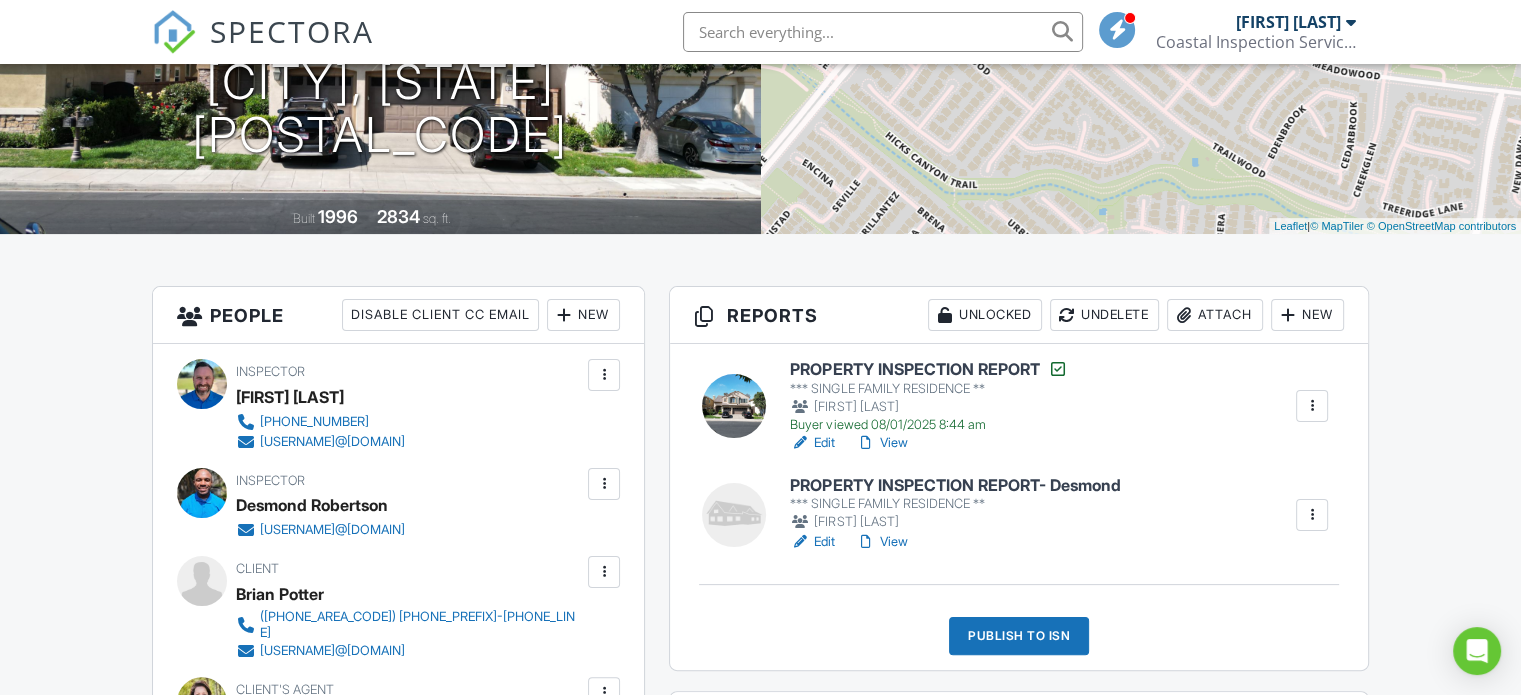 click on "PROPERTY INSPECTION REPORT" at bounding box center [928, 369] 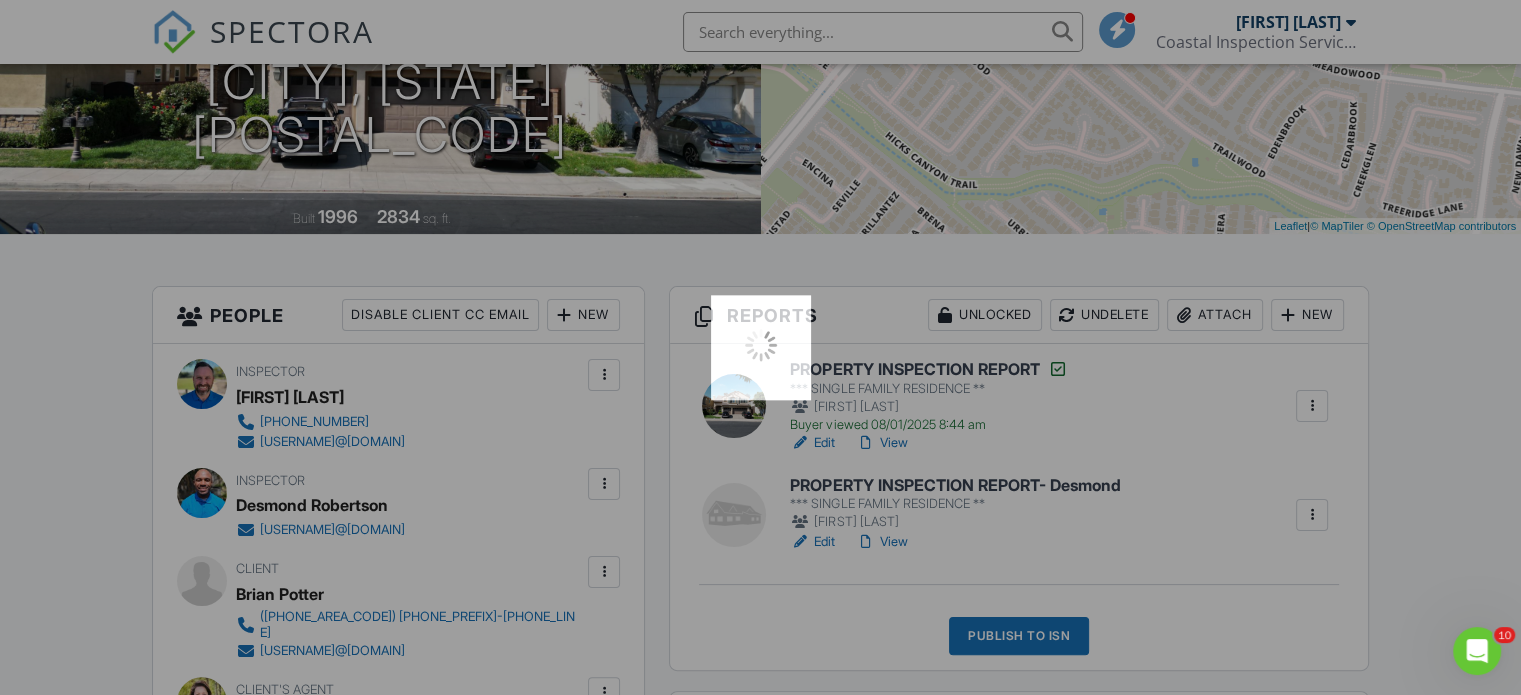 scroll, scrollTop: 0, scrollLeft: 0, axis: both 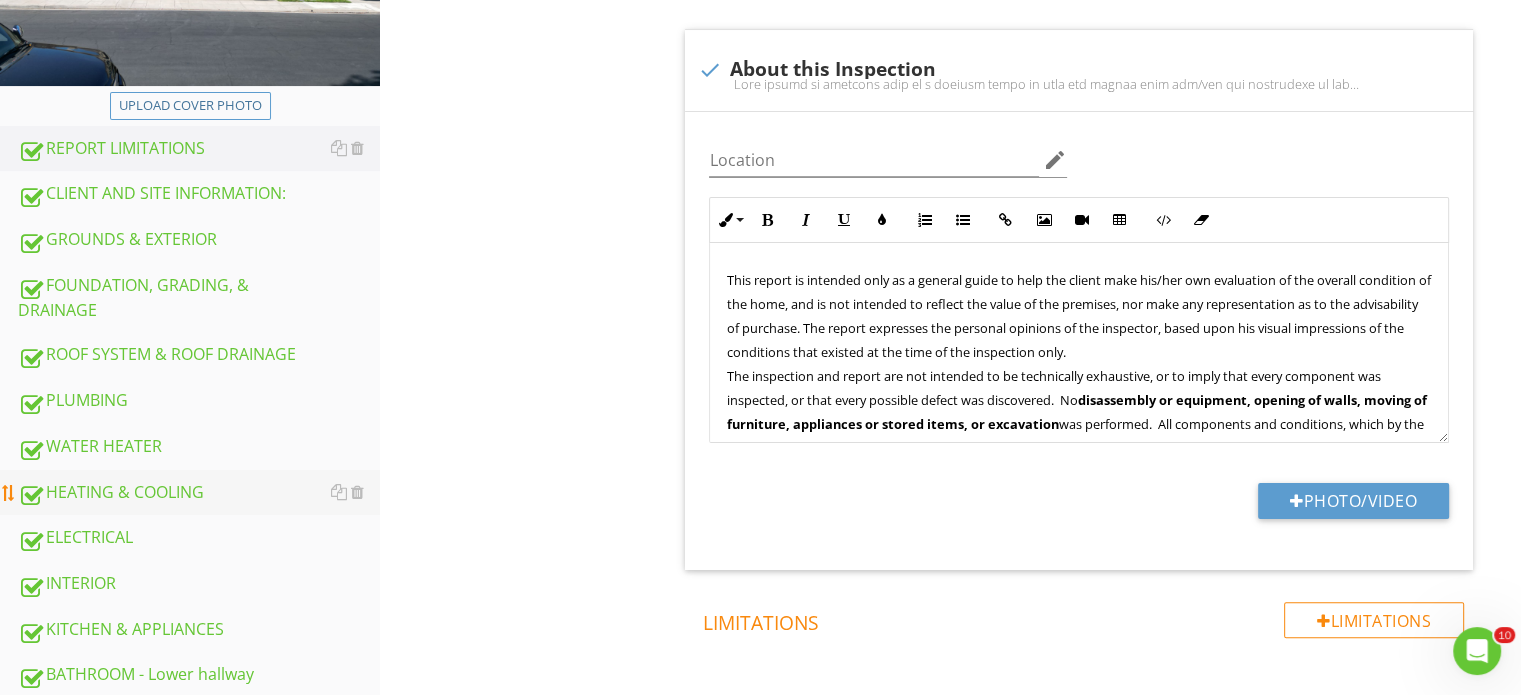 click on "HEATING & COOLING" at bounding box center [199, 493] 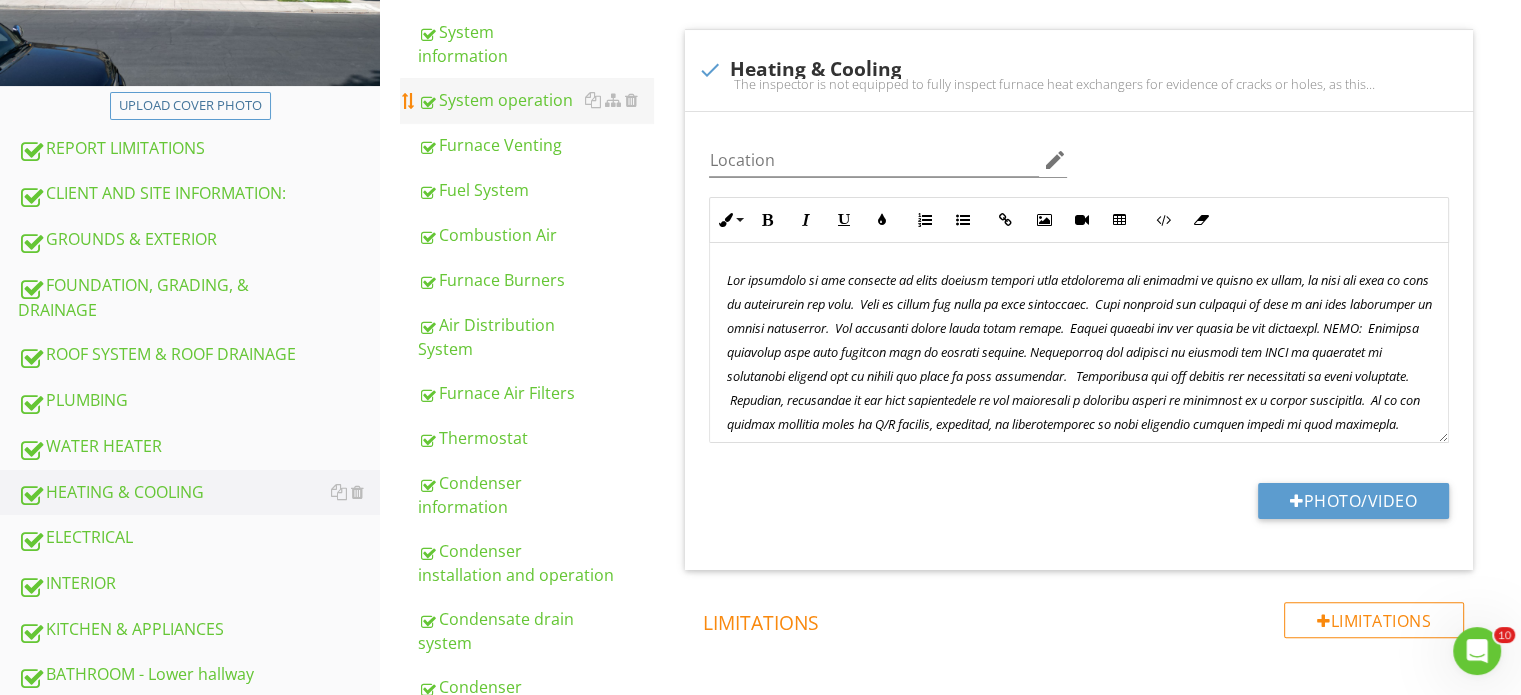 click on "System operation" at bounding box center (535, 100) 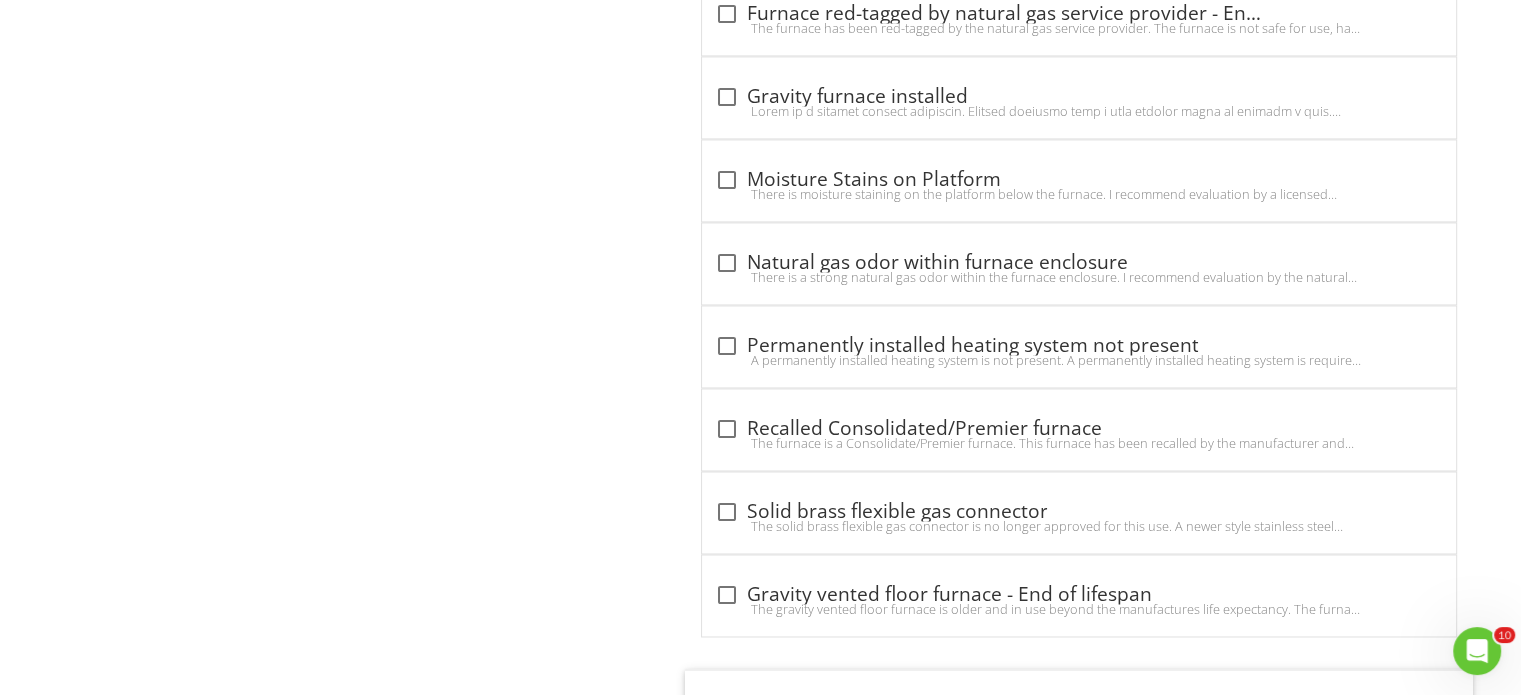 scroll, scrollTop: 3600, scrollLeft: 0, axis: vertical 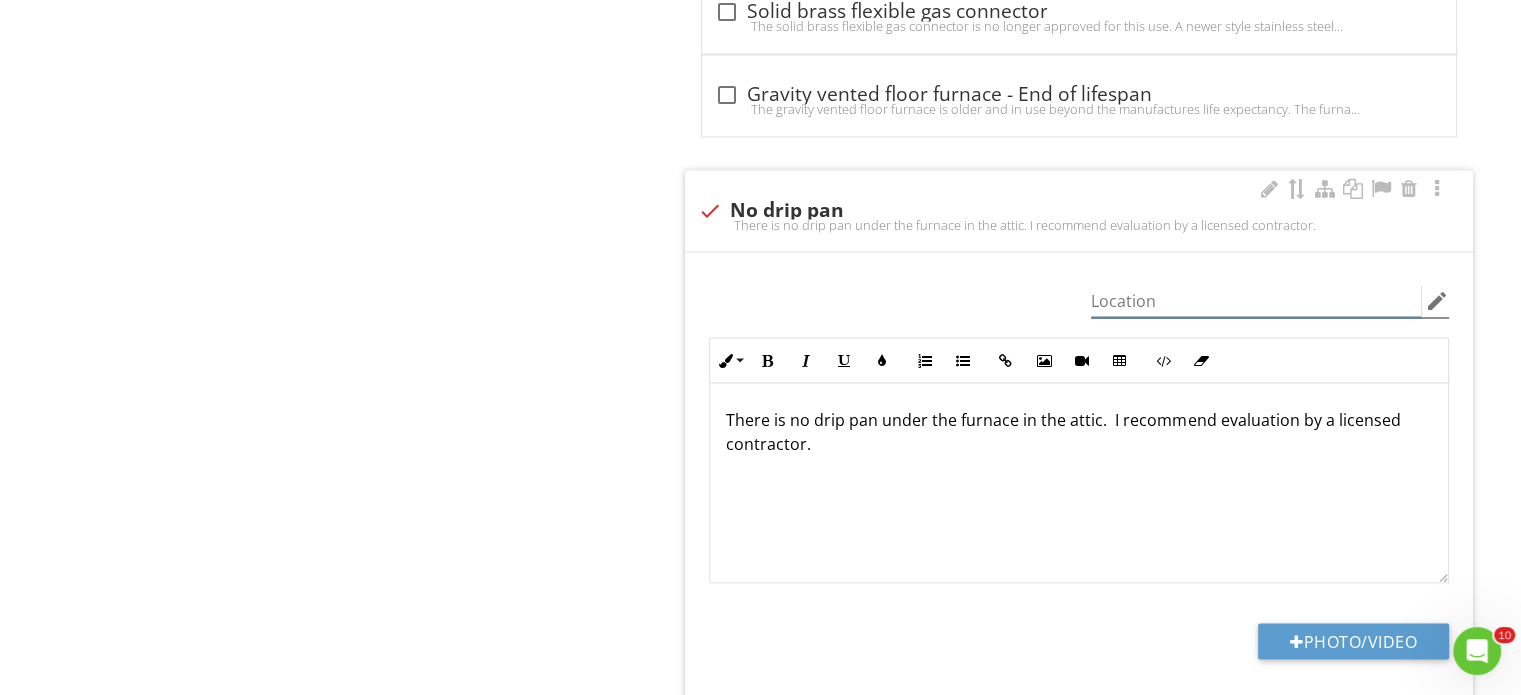 click at bounding box center [1256, 300] 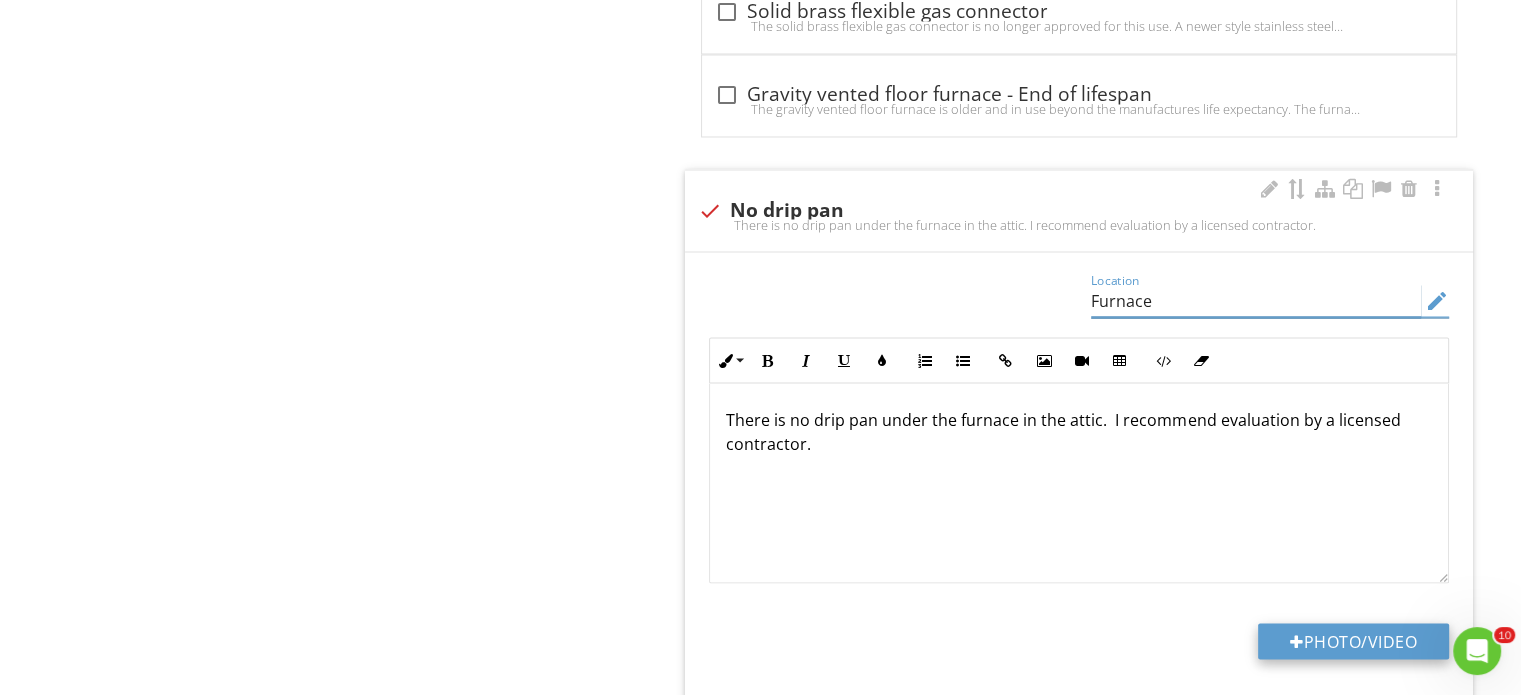 type on "Furnace" 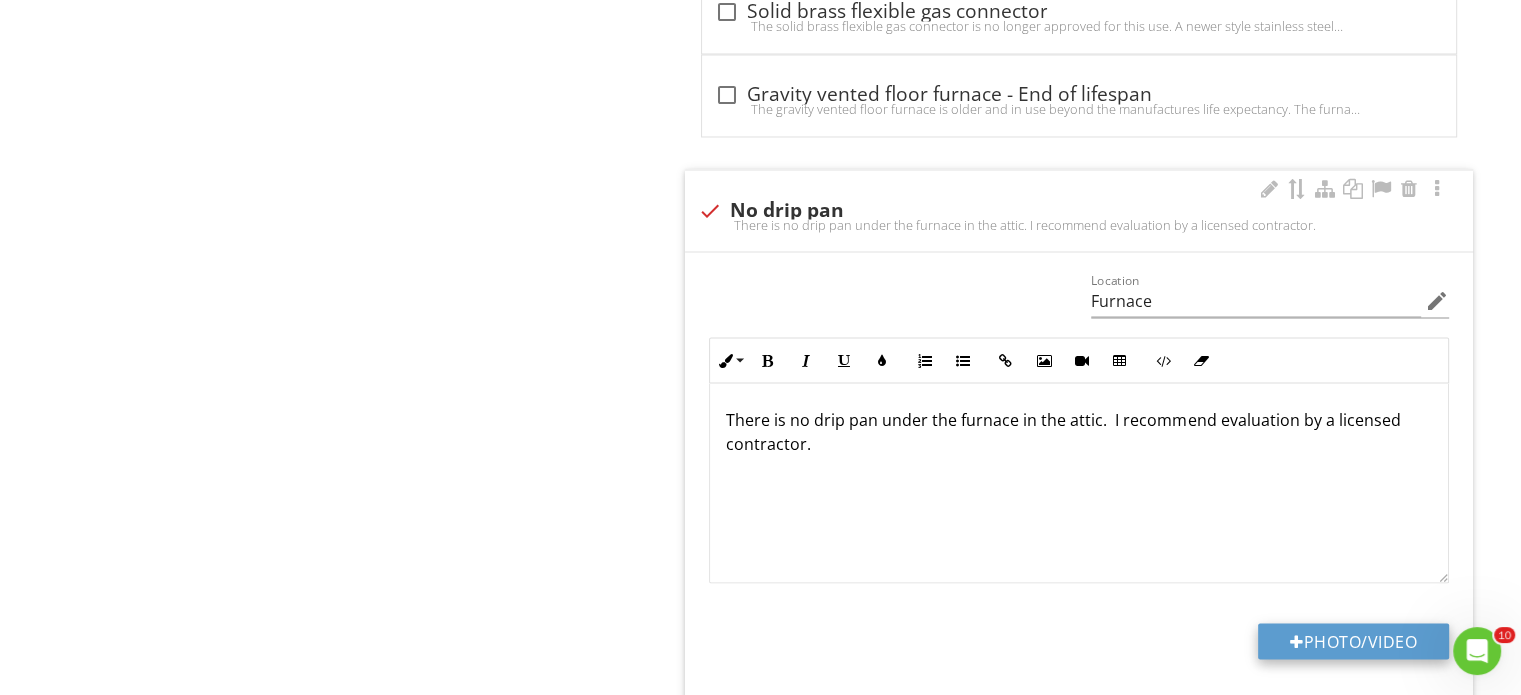 click on "Photo/Video" at bounding box center [1353, 641] 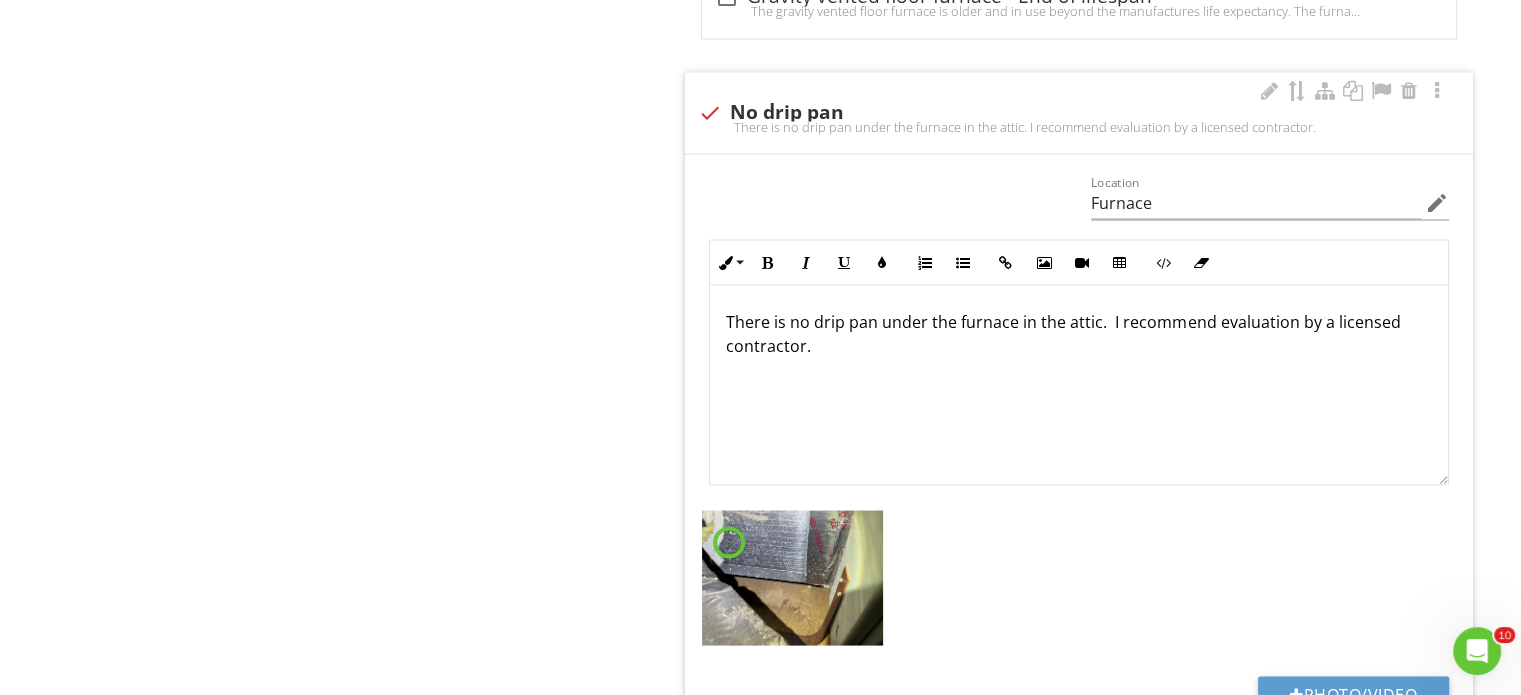 scroll, scrollTop: 3700, scrollLeft: 0, axis: vertical 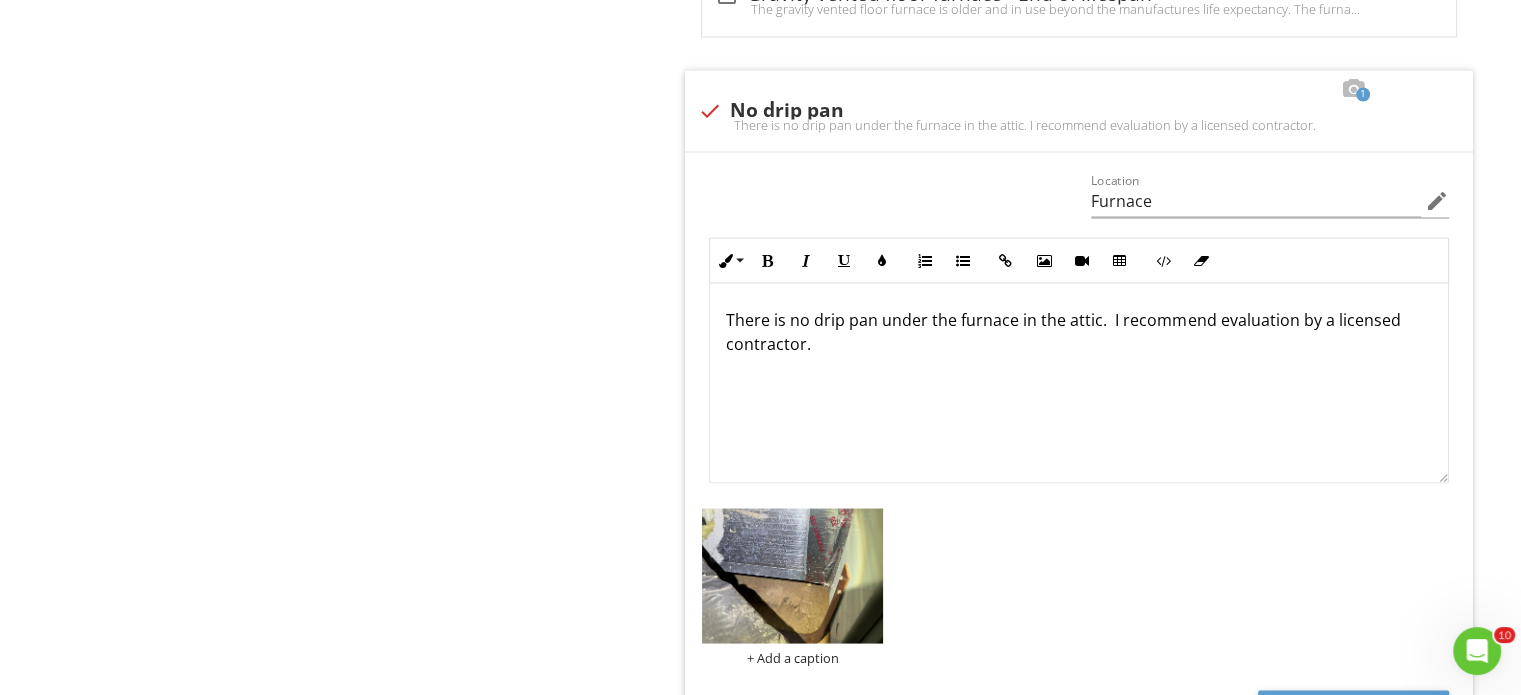 click at bounding box center (792, 576) 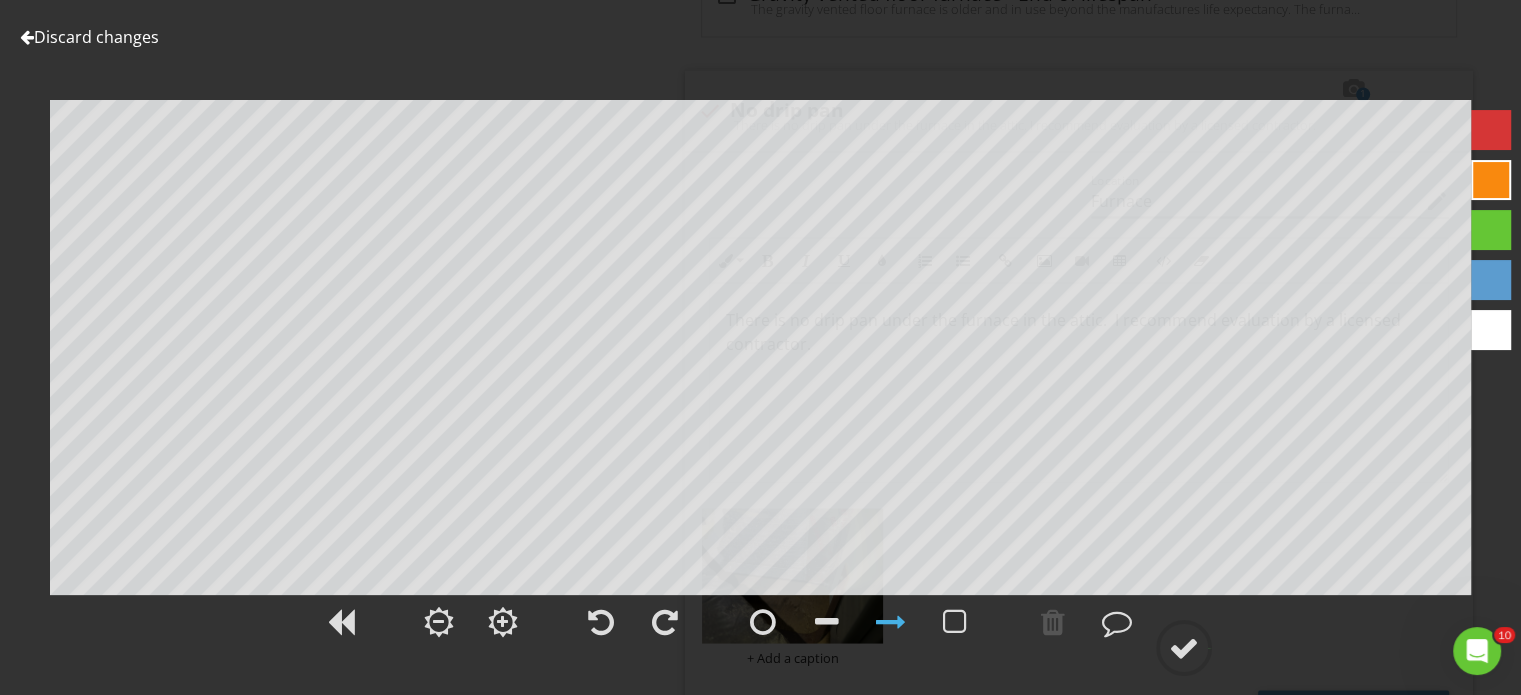 click on "Discard changes" at bounding box center (89, 37) 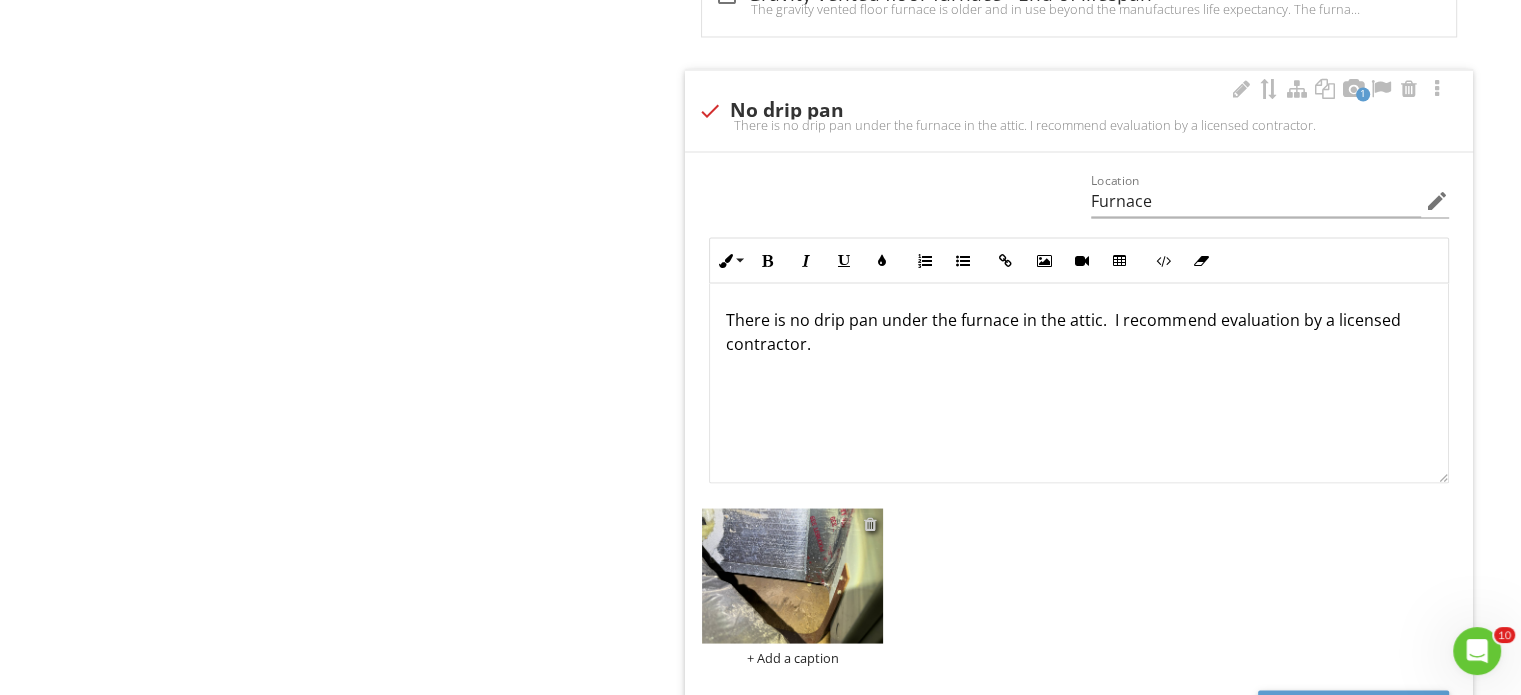 click at bounding box center [870, 523] 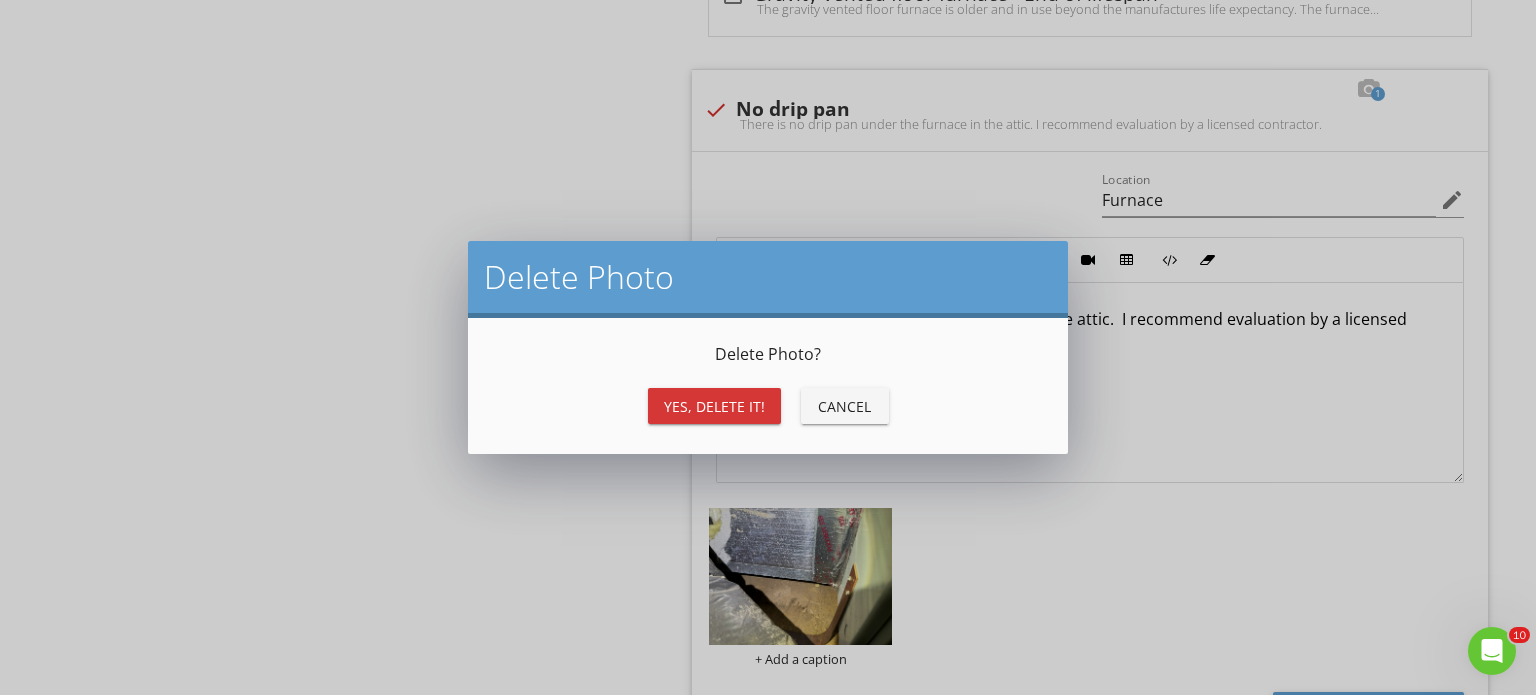 click on "Yes, Delete it!" at bounding box center [714, 406] 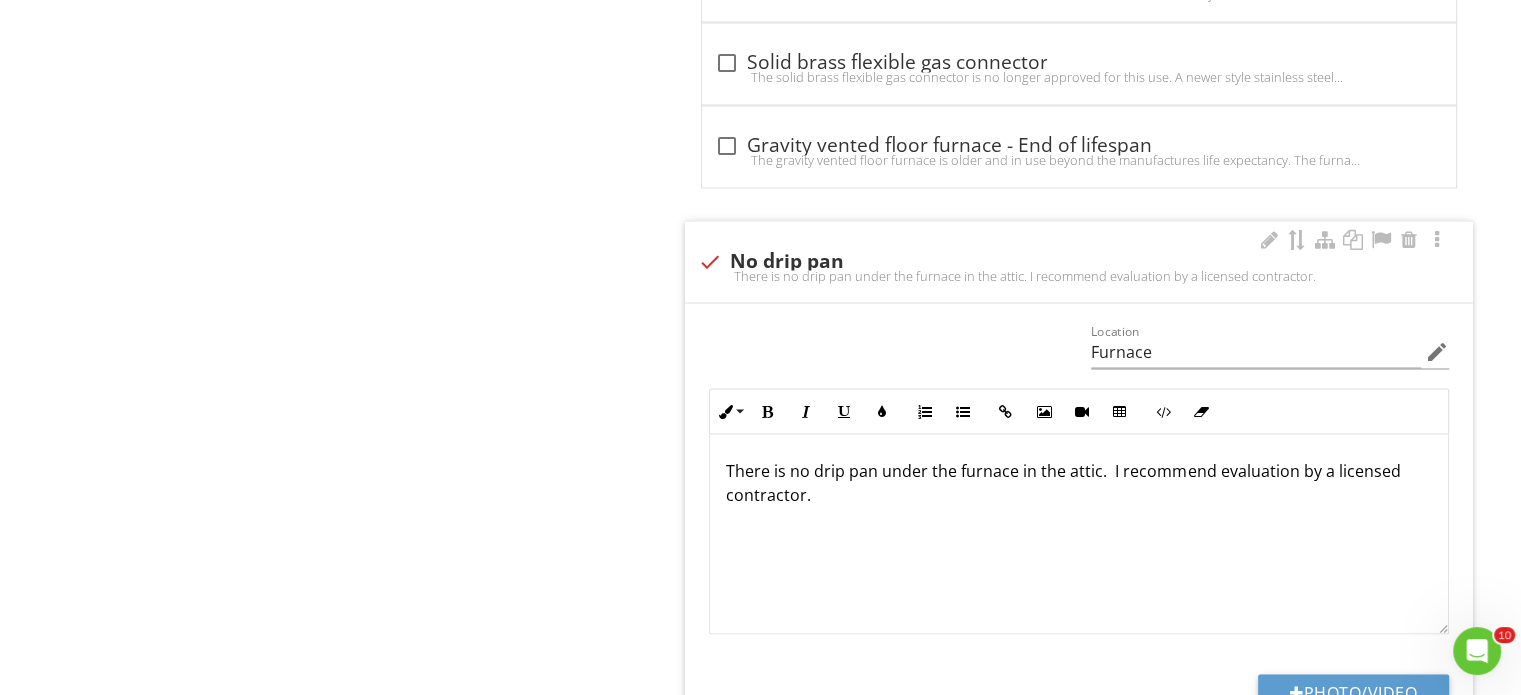 scroll, scrollTop: 3500, scrollLeft: 0, axis: vertical 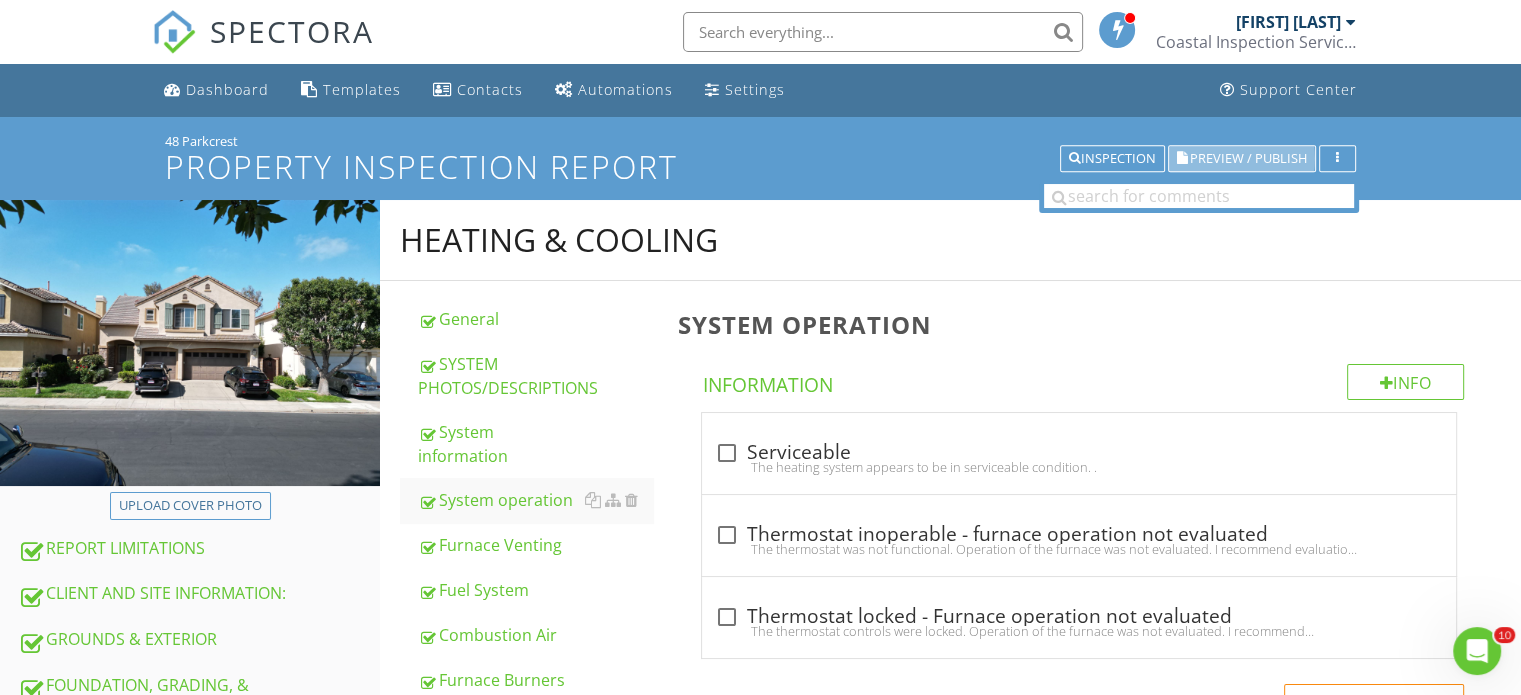 click on "Preview / Publish" at bounding box center [1248, 158] 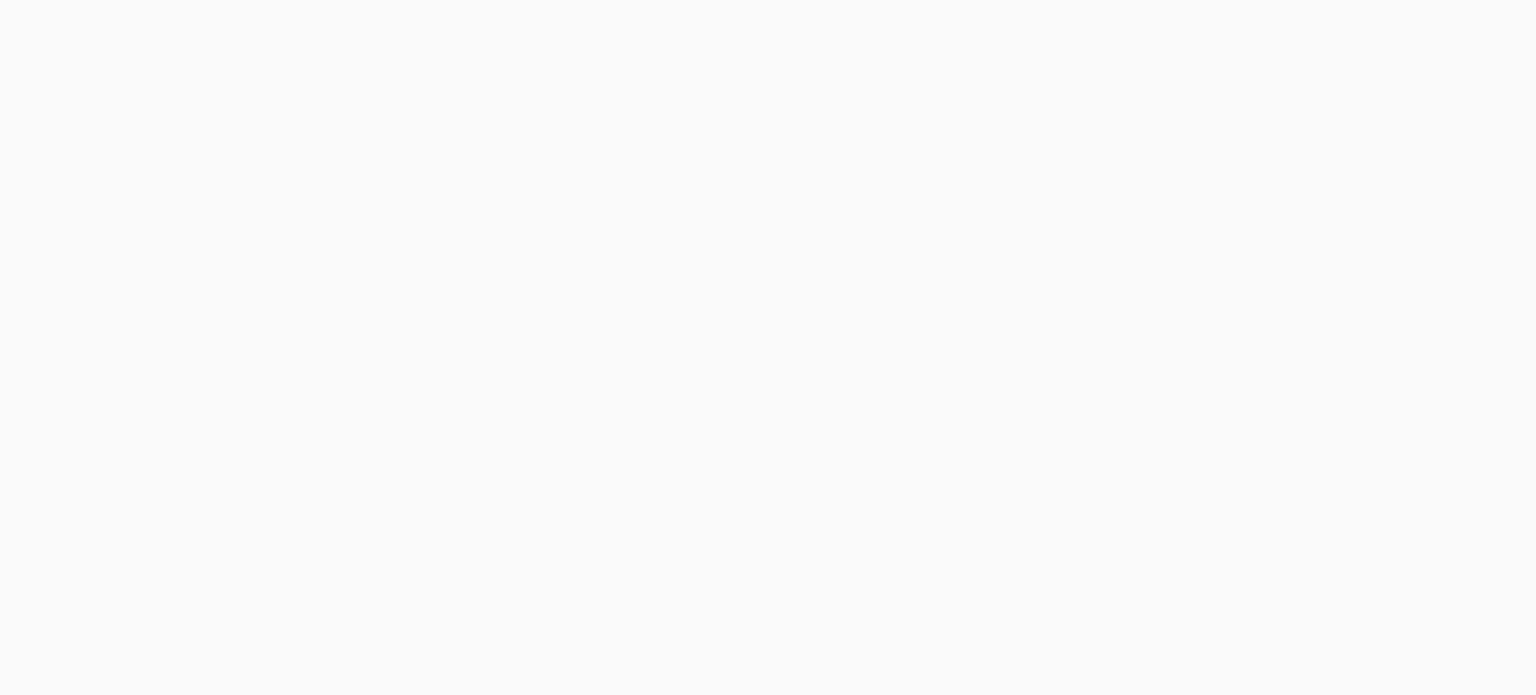 scroll, scrollTop: 0, scrollLeft: 0, axis: both 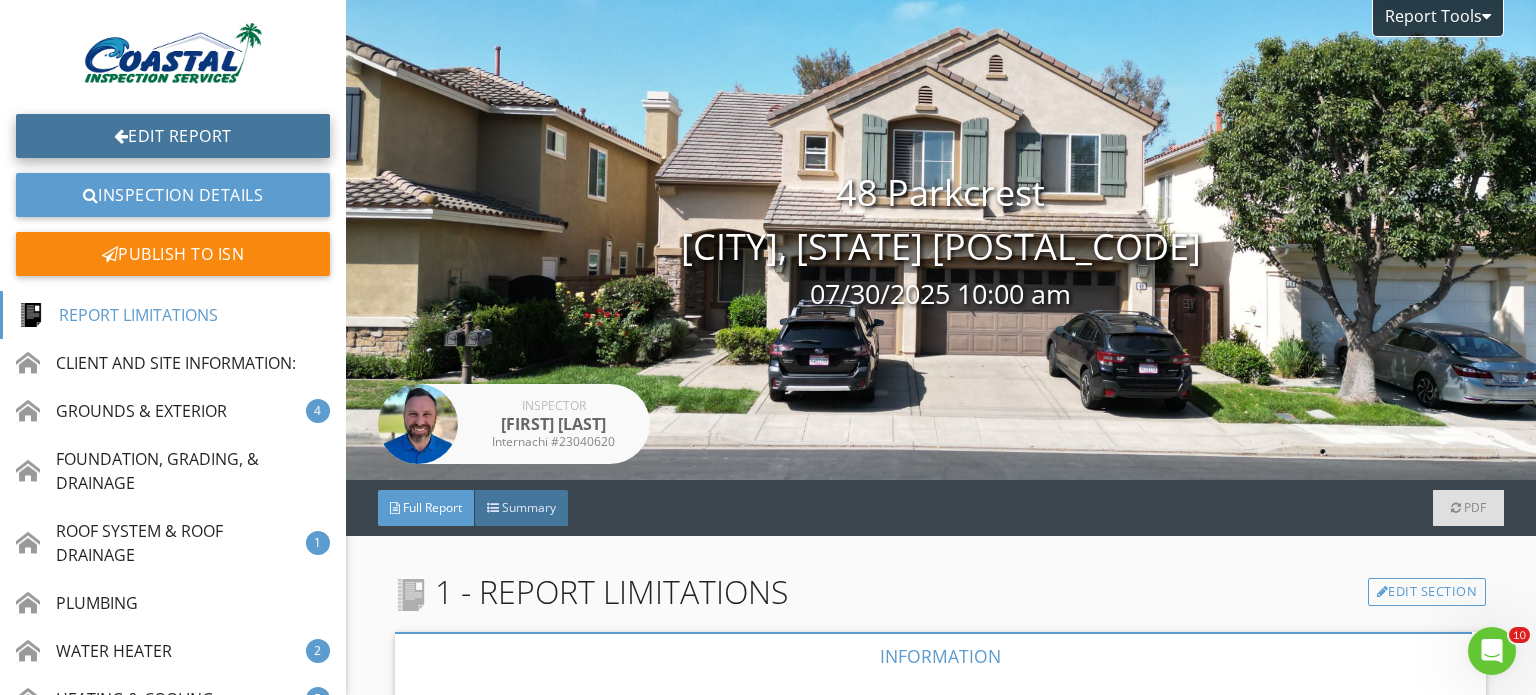 click on "Edit Report" at bounding box center (173, 136) 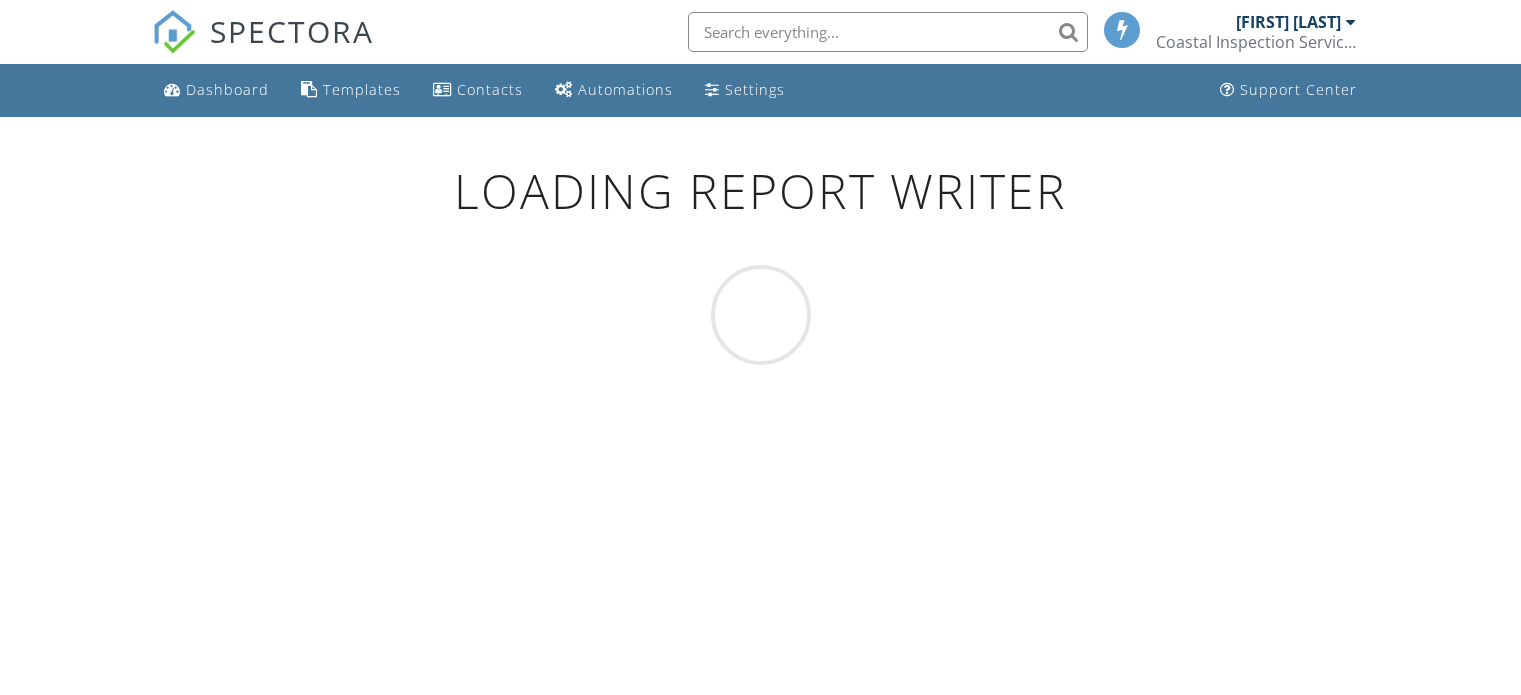scroll, scrollTop: 0, scrollLeft: 0, axis: both 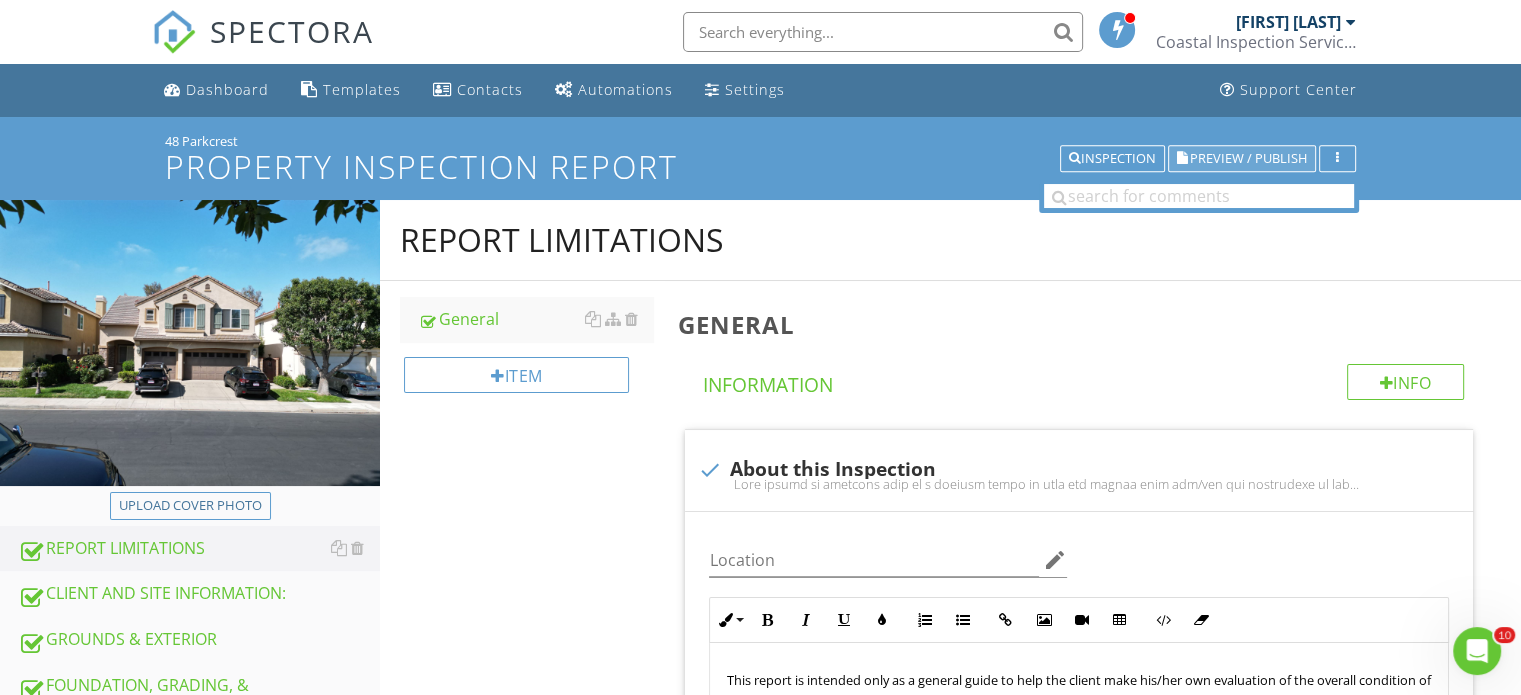 click on "Preview / Publish" at bounding box center [1248, 158] 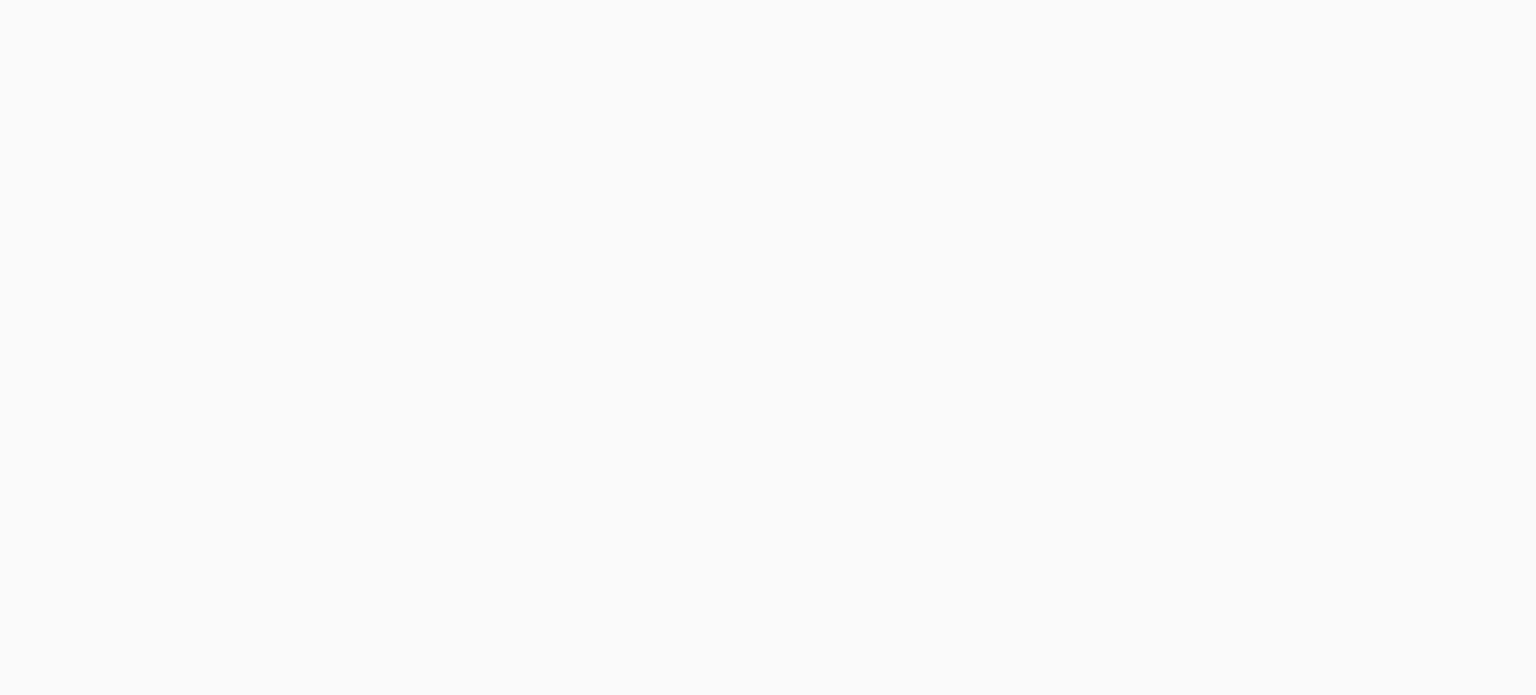 scroll, scrollTop: 0, scrollLeft: 0, axis: both 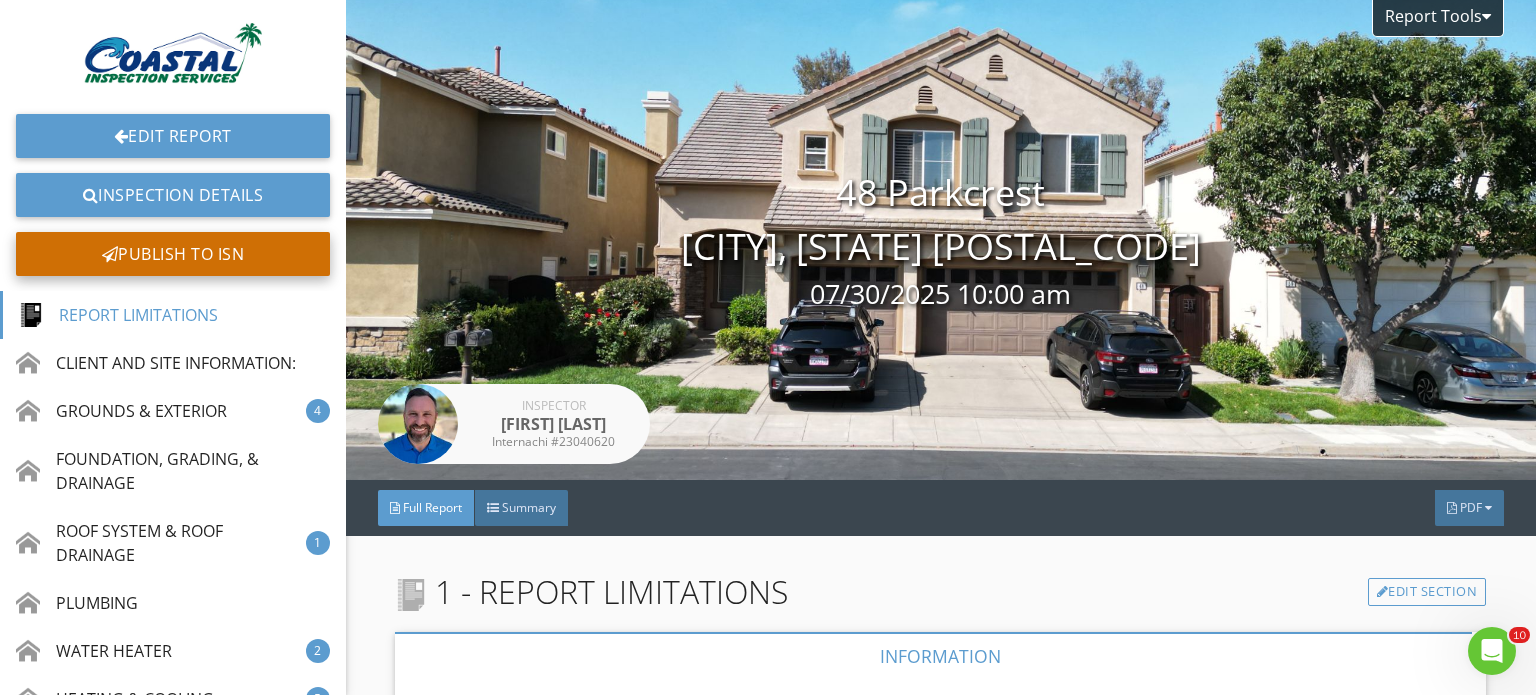 click on "Publish to ISN" at bounding box center (173, 254) 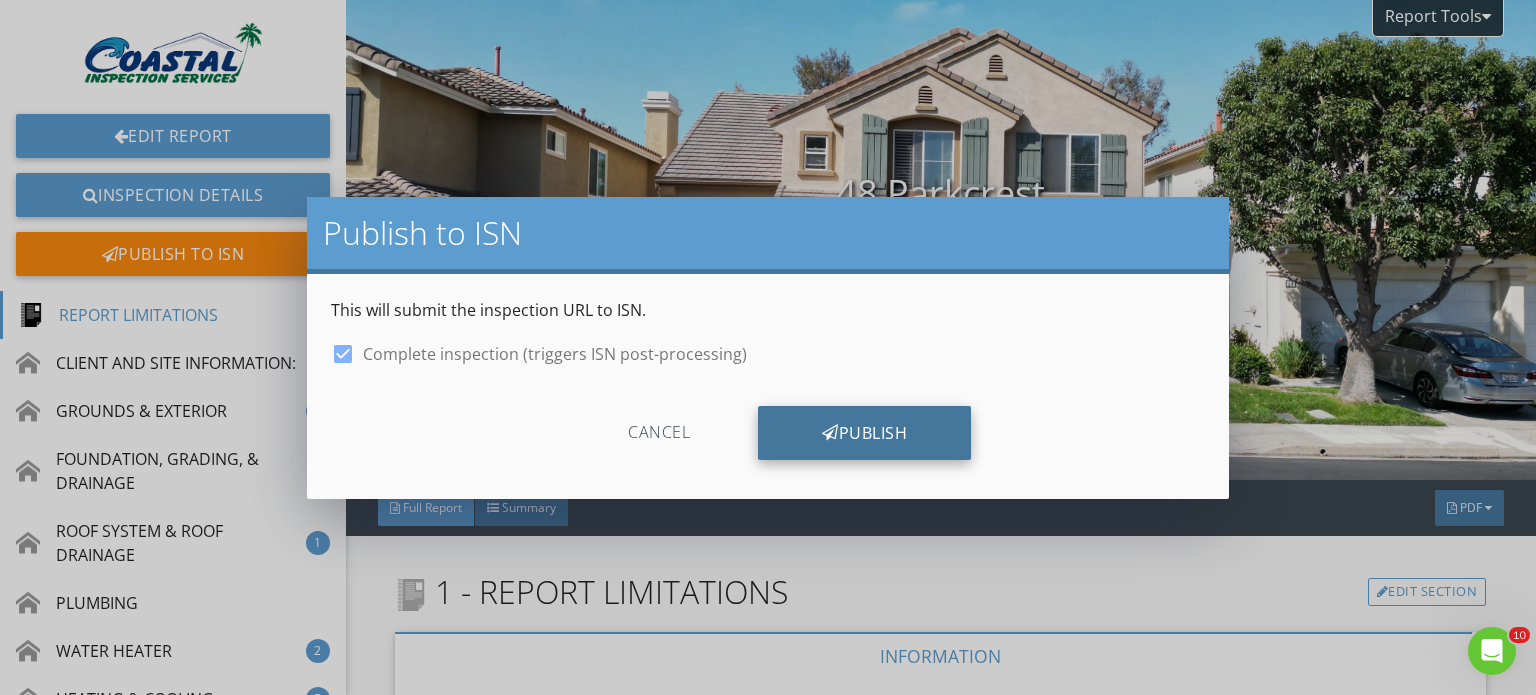 click on "Publish" at bounding box center [864, 433] 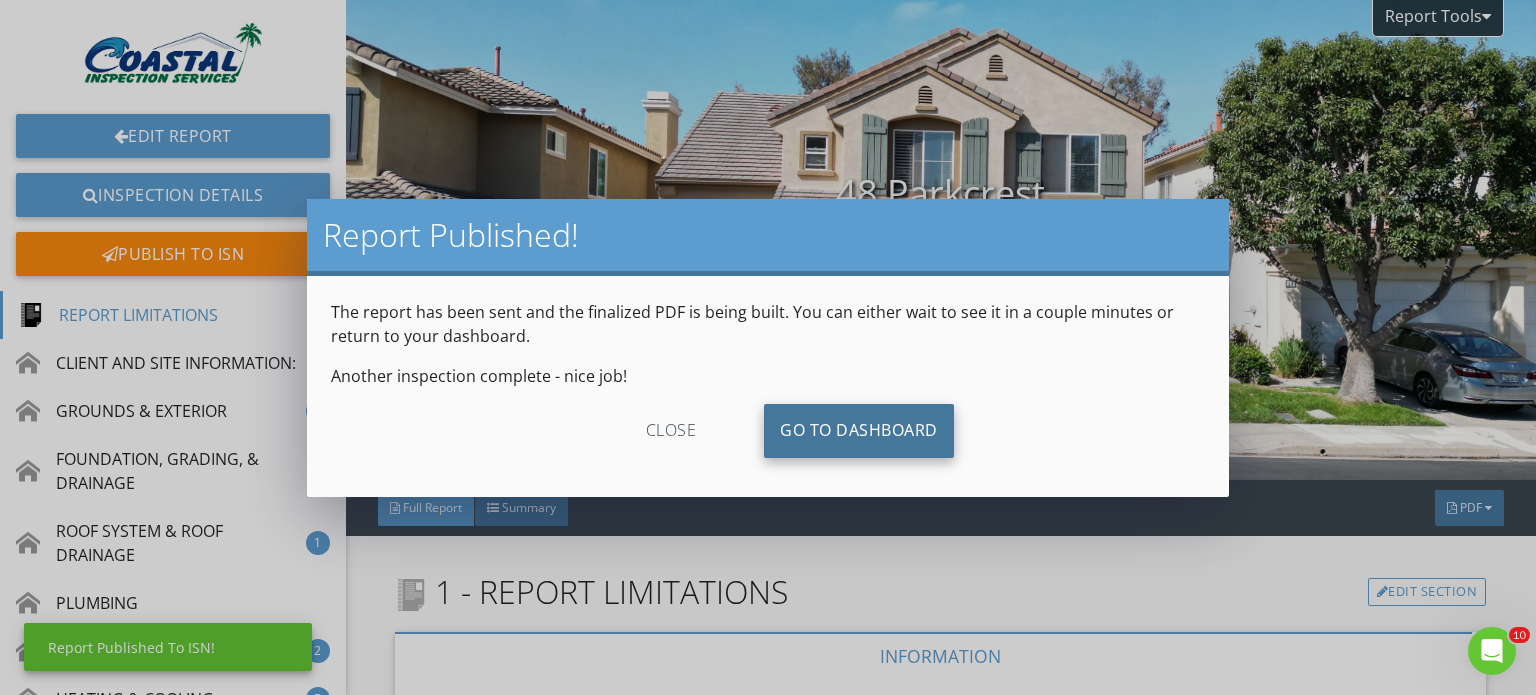 click on "Go To Dashboard" at bounding box center (859, 431) 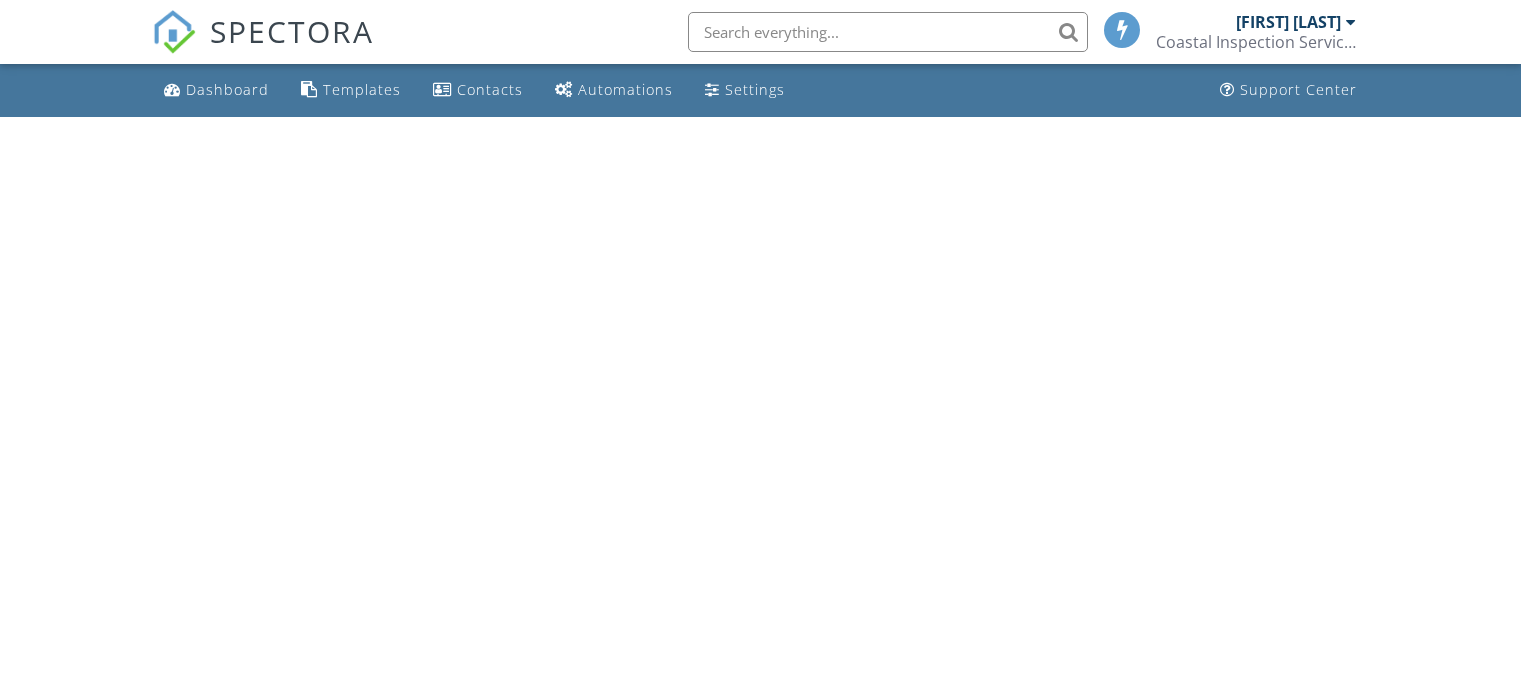 scroll, scrollTop: 0, scrollLeft: 0, axis: both 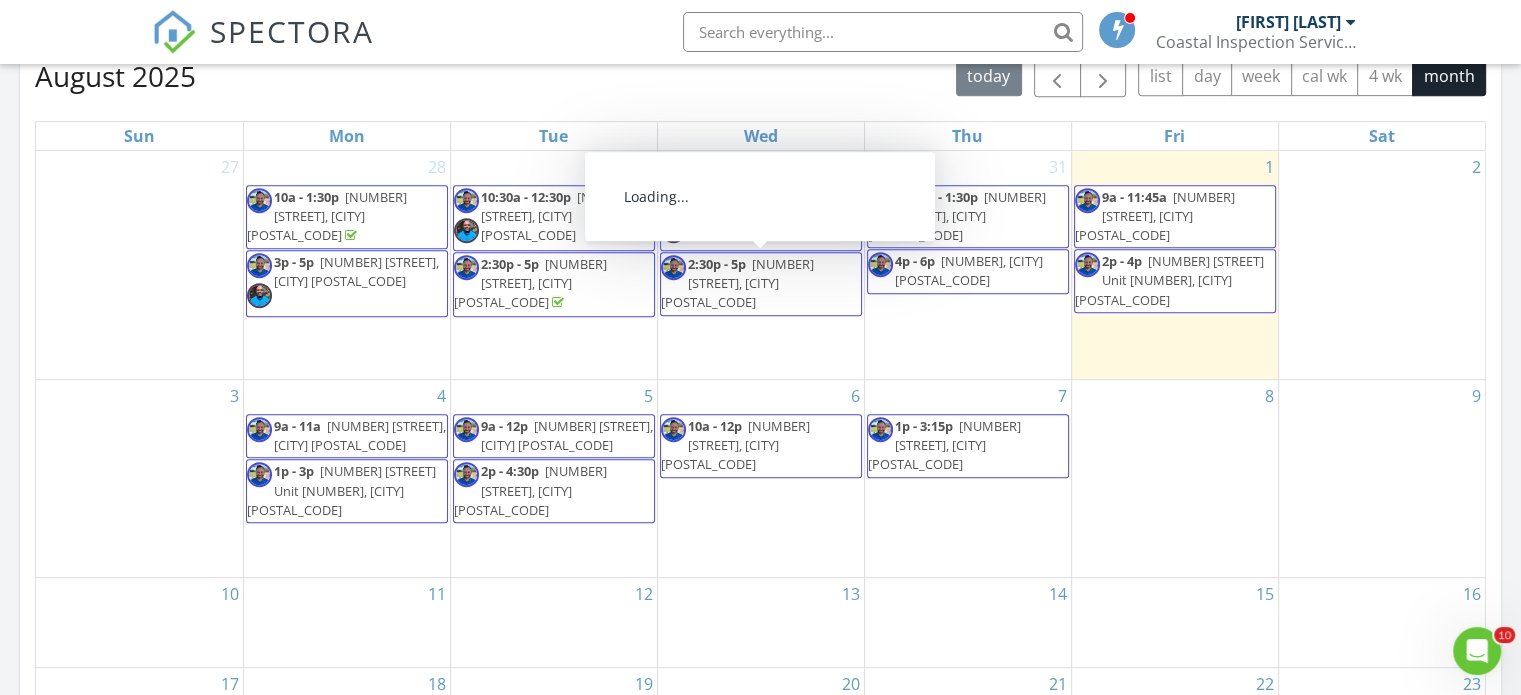 click on "[TIME] - [TIME]
[NUMBER] [STREET], [CITY] [POSTAL_CODE]" at bounding box center (737, 283) 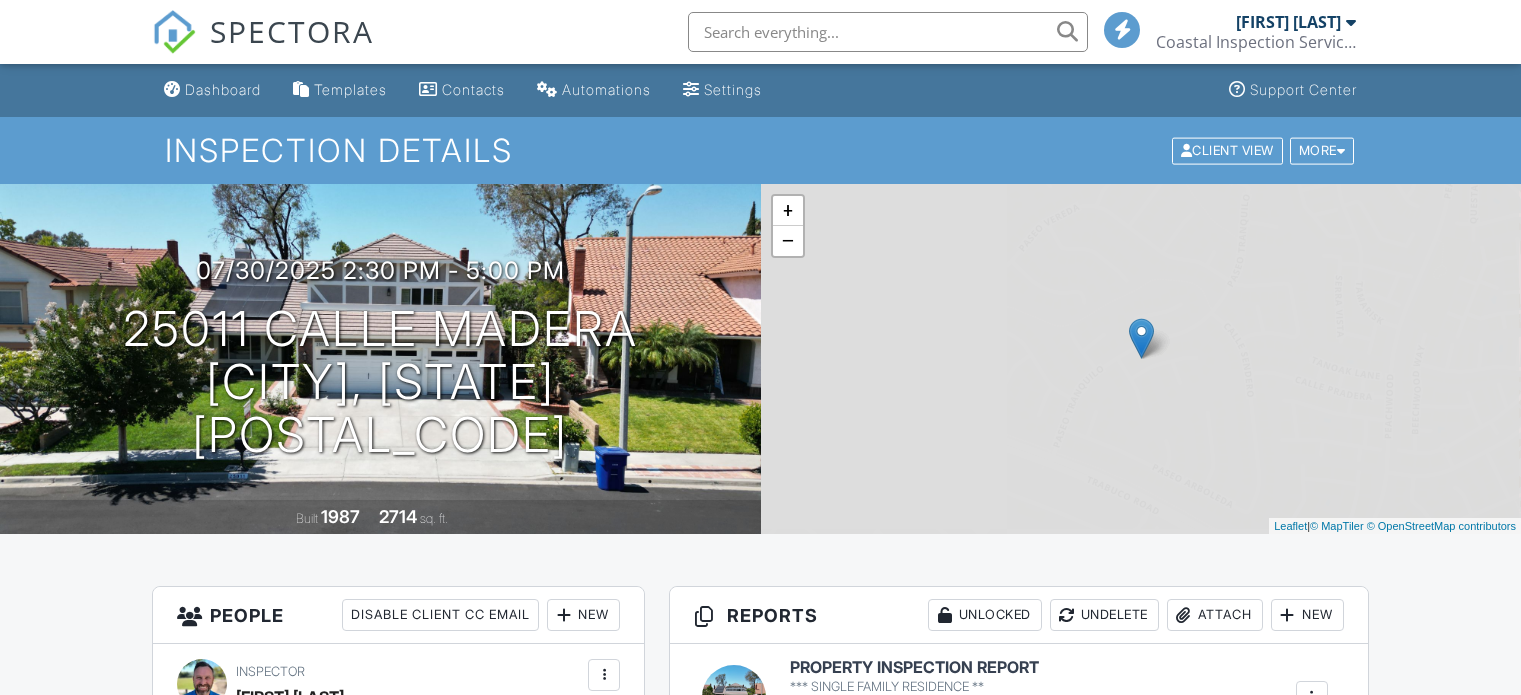 scroll, scrollTop: 0, scrollLeft: 0, axis: both 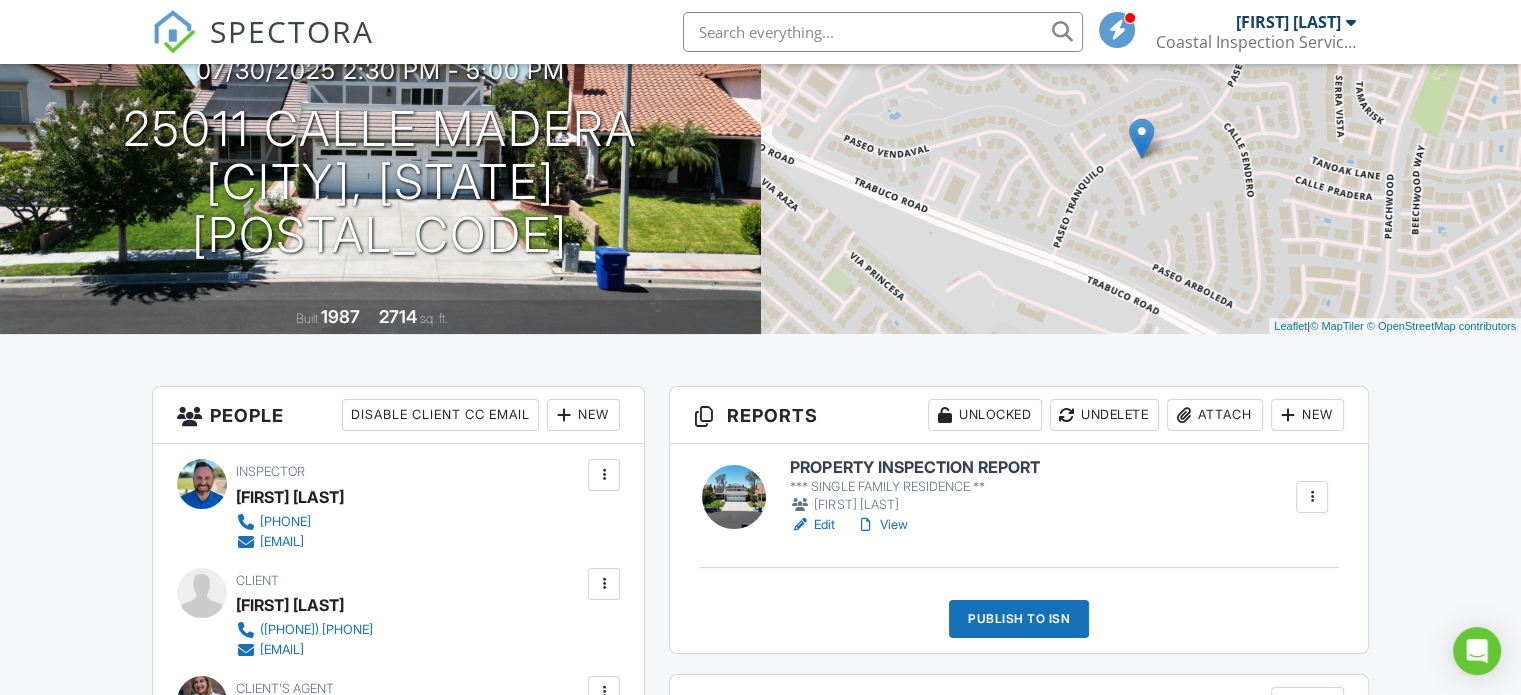 click on "PROPERTY INSPECTION REPORT" at bounding box center (914, 468) 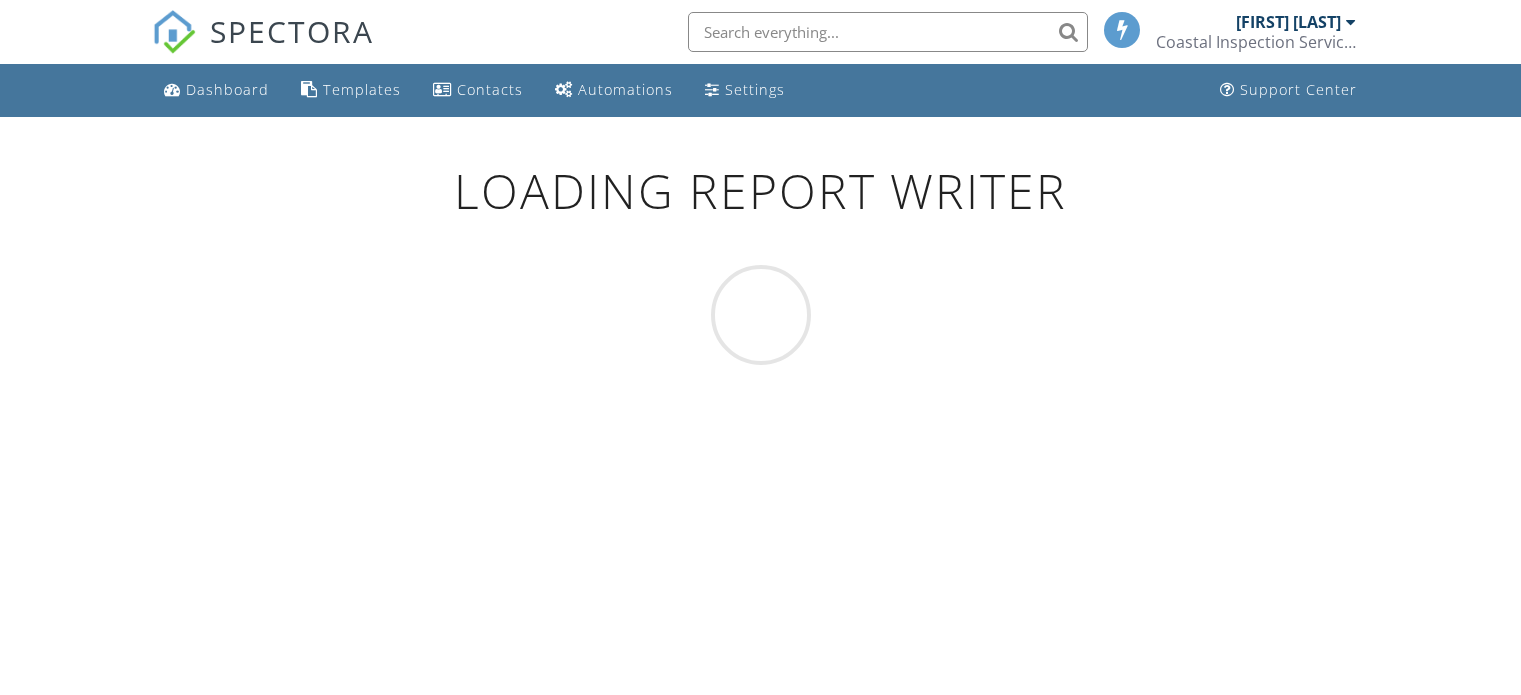 scroll, scrollTop: 0, scrollLeft: 0, axis: both 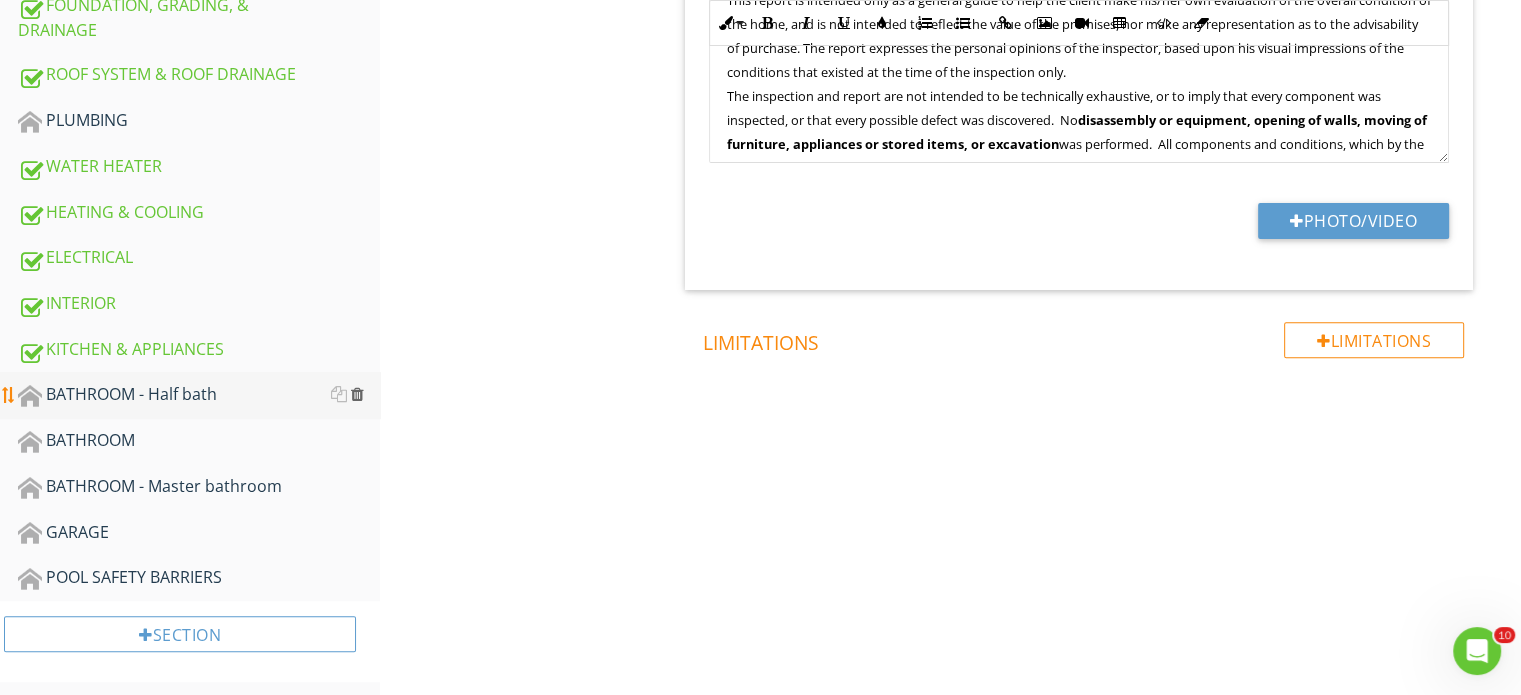 click at bounding box center (357, 394) 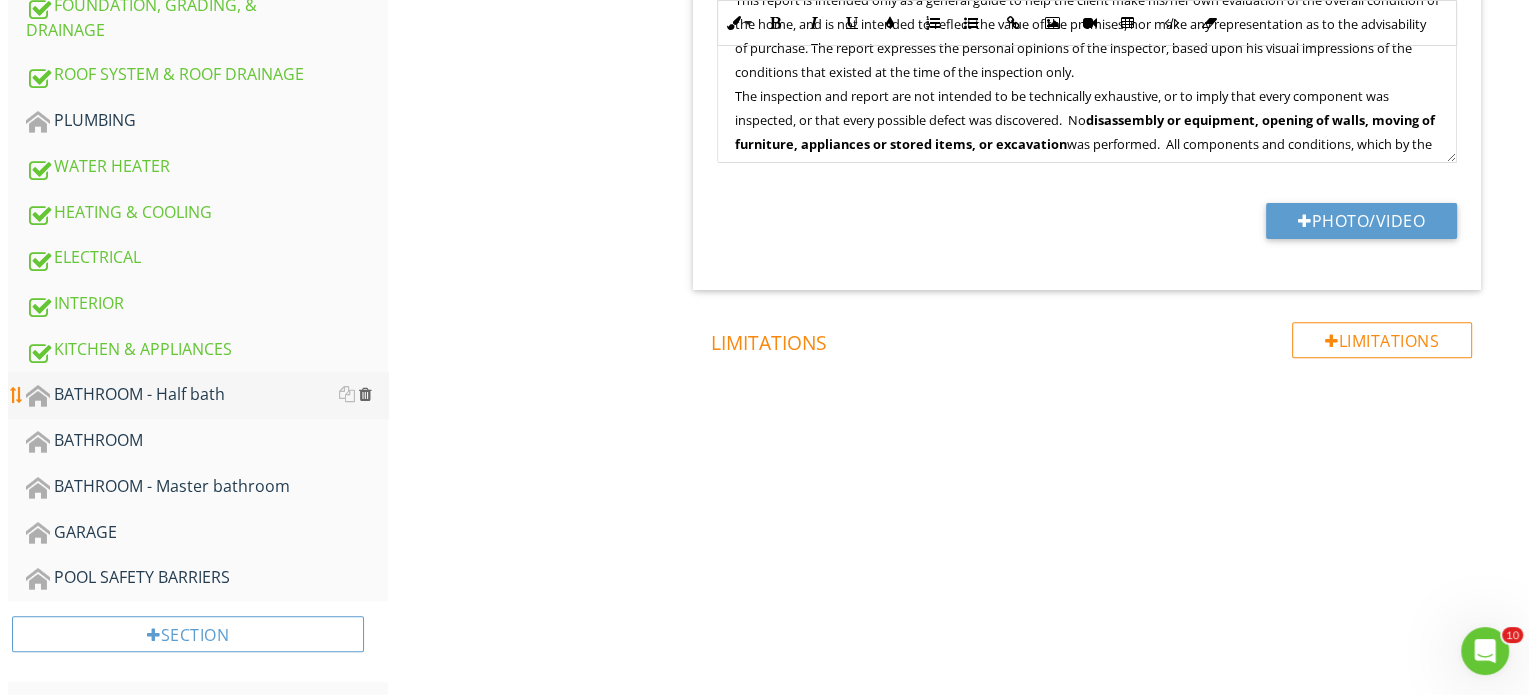 scroll, scrollTop: 659, scrollLeft: 0, axis: vertical 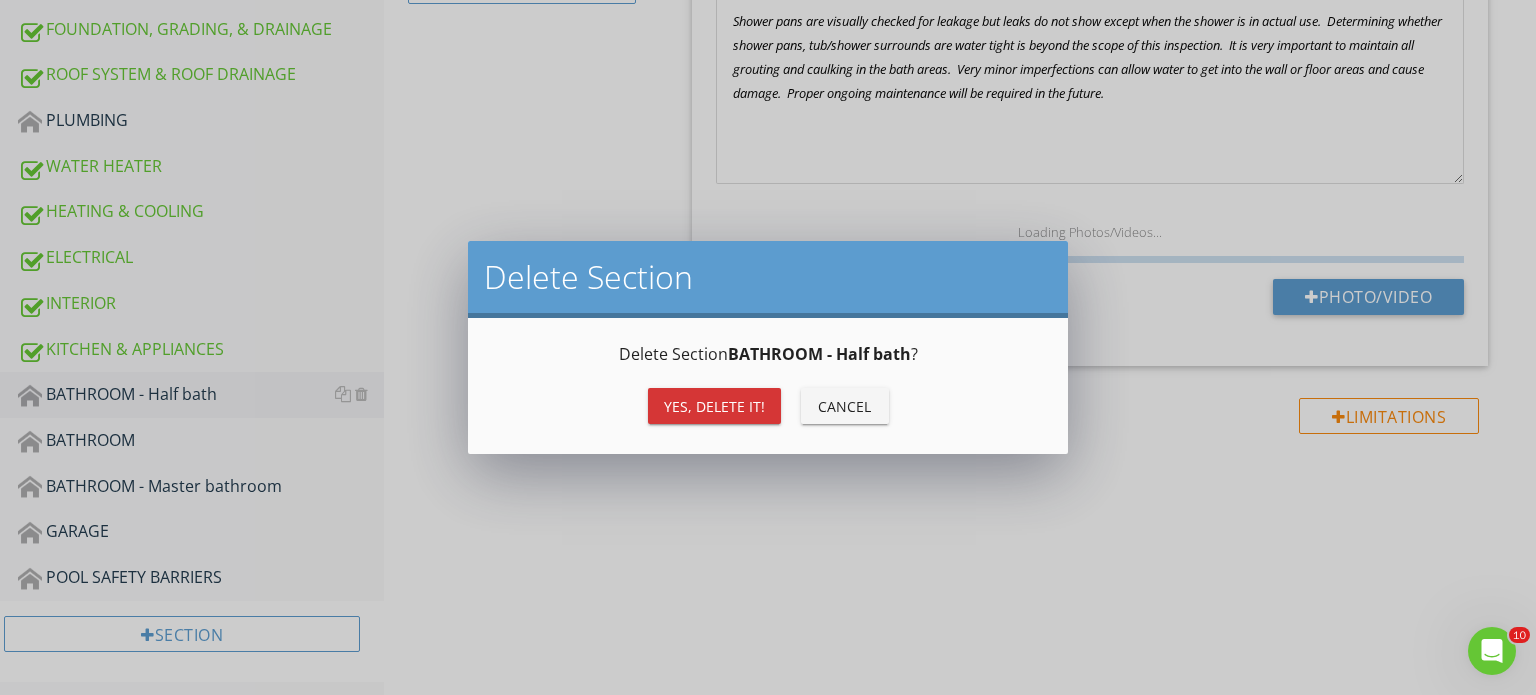 click on "Yes, Delete it!" at bounding box center [714, 406] 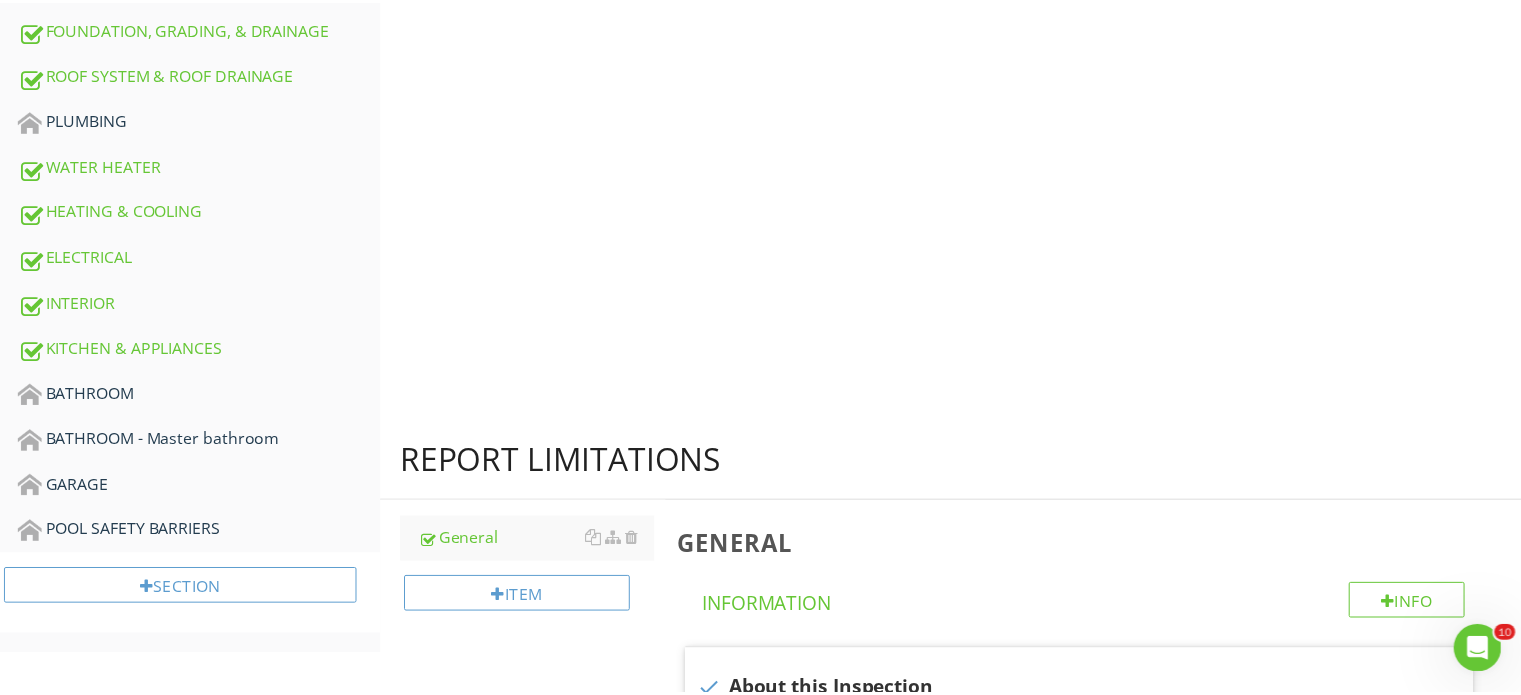 scroll, scrollTop: 635, scrollLeft: 0, axis: vertical 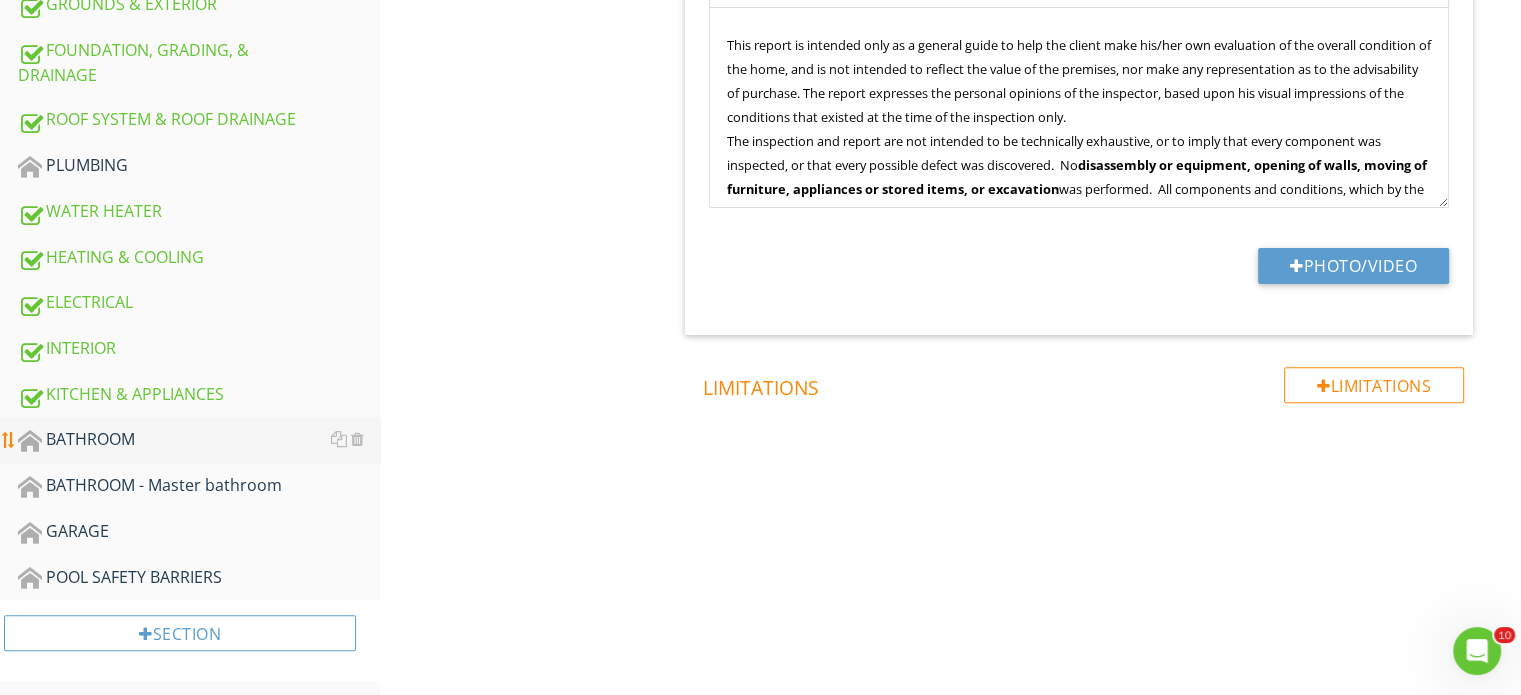click on "BATHROOM" at bounding box center [199, 440] 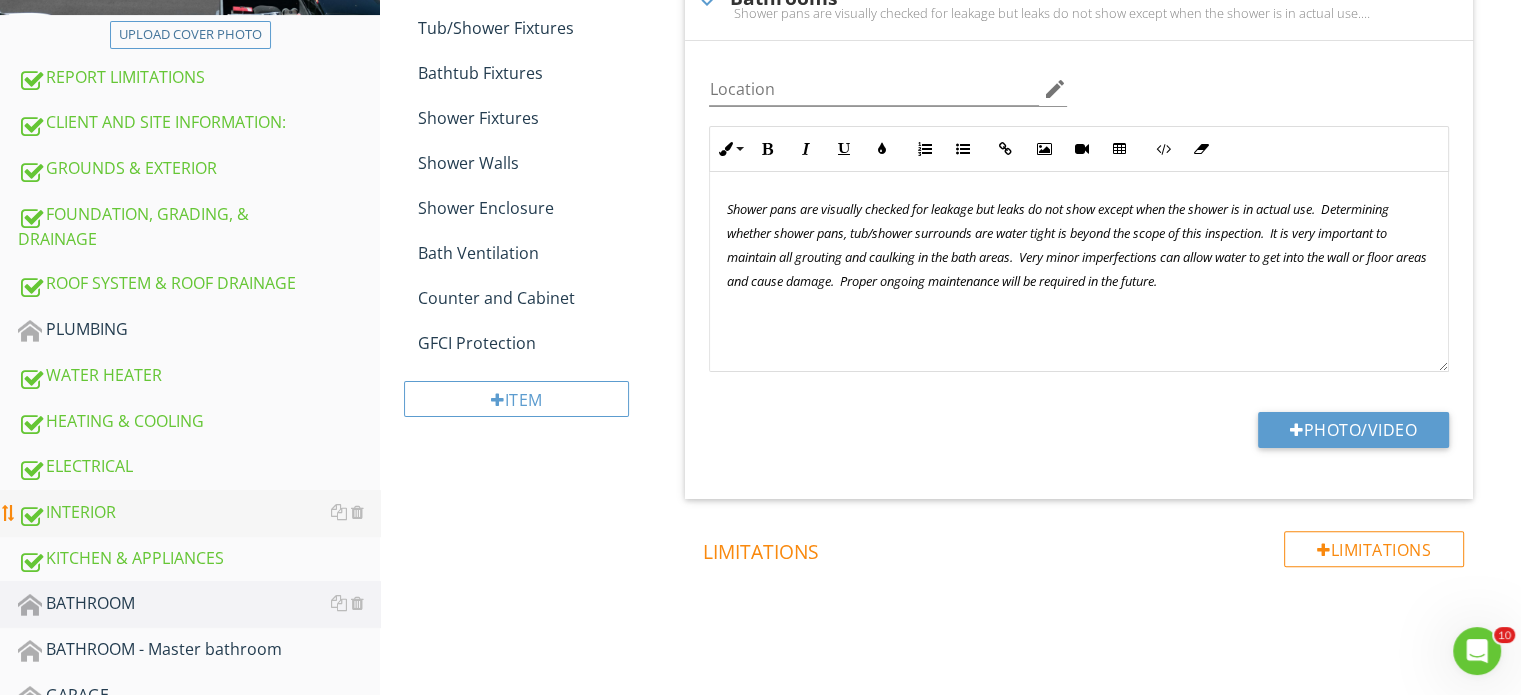 scroll, scrollTop: 500, scrollLeft: 0, axis: vertical 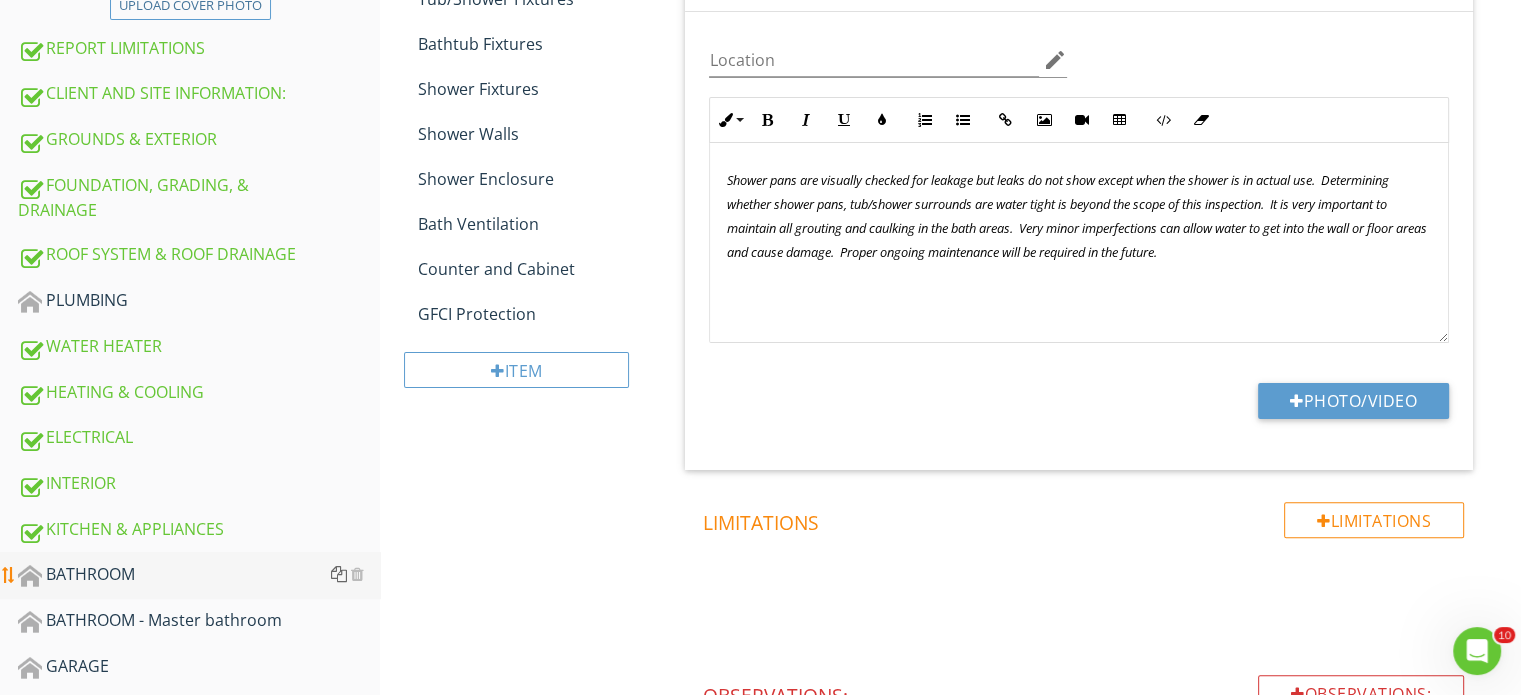 click at bounding box center (339, 574) 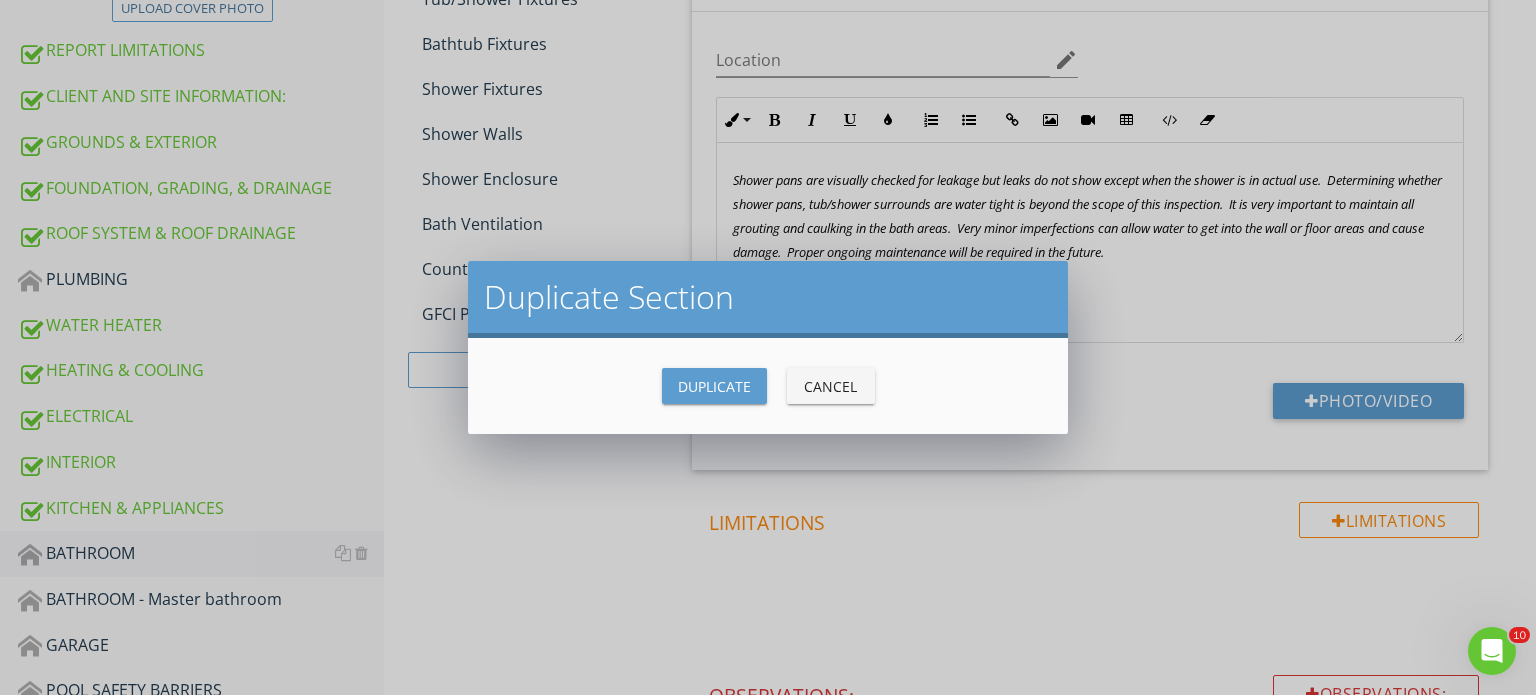 click on "Duplicate" at bounding box center [714, 386] 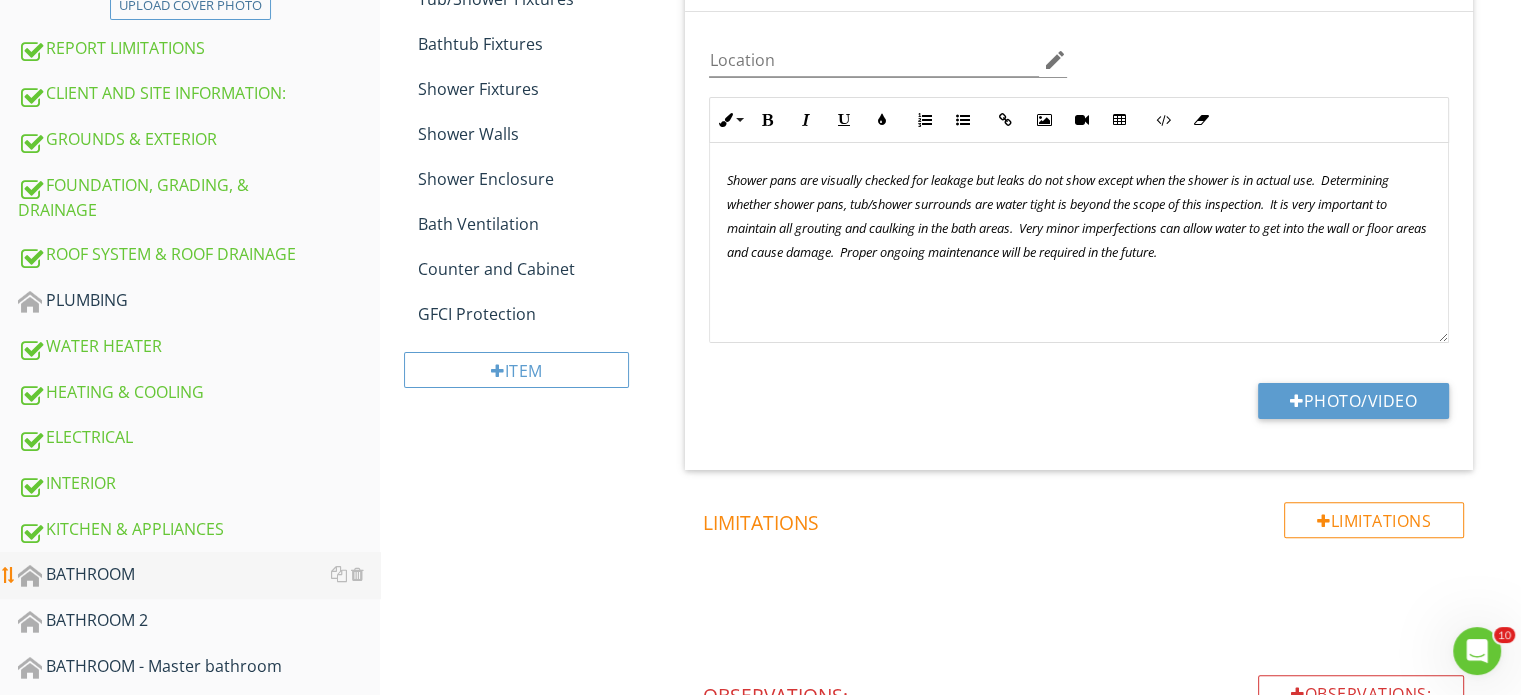 click on "BATHROOM" at bounding box center [199, 575] 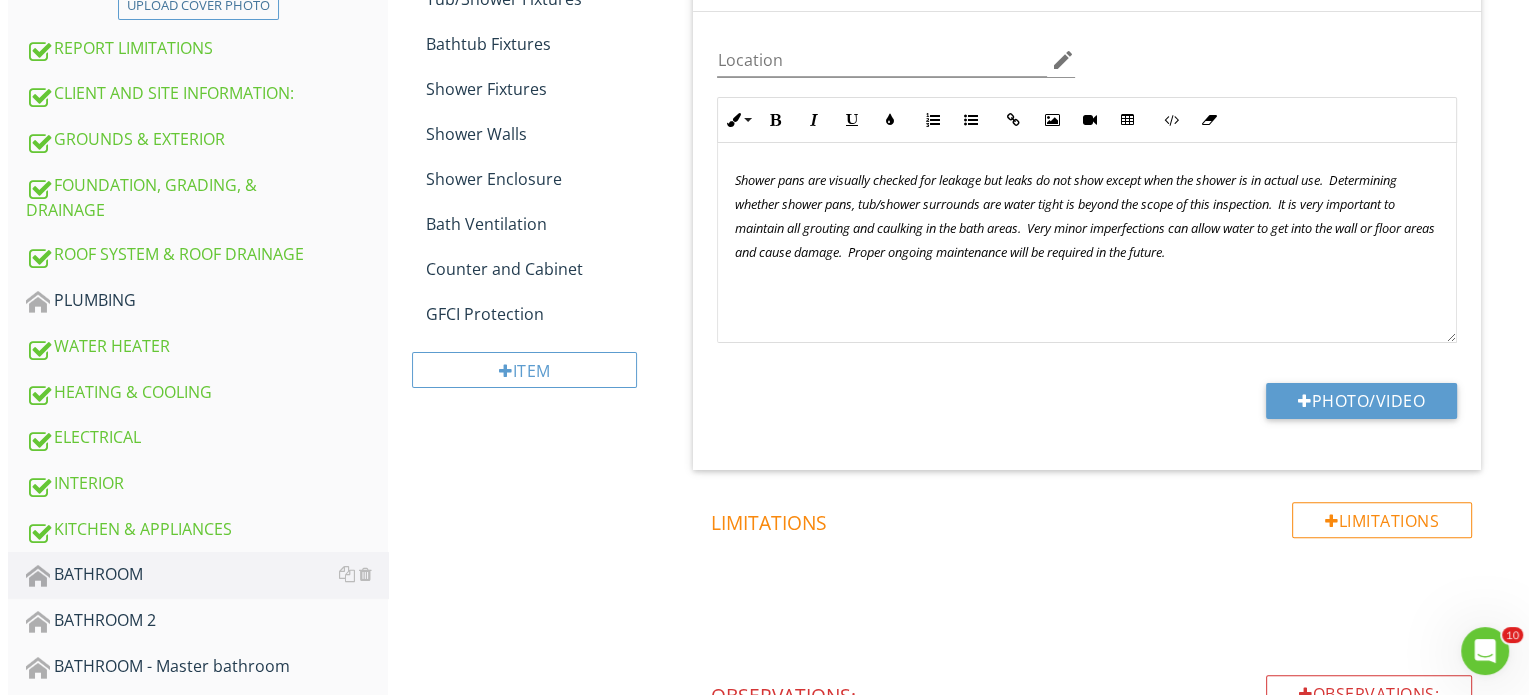 scroll, scrollTop: 0, scrollLeft: 0, axis: both 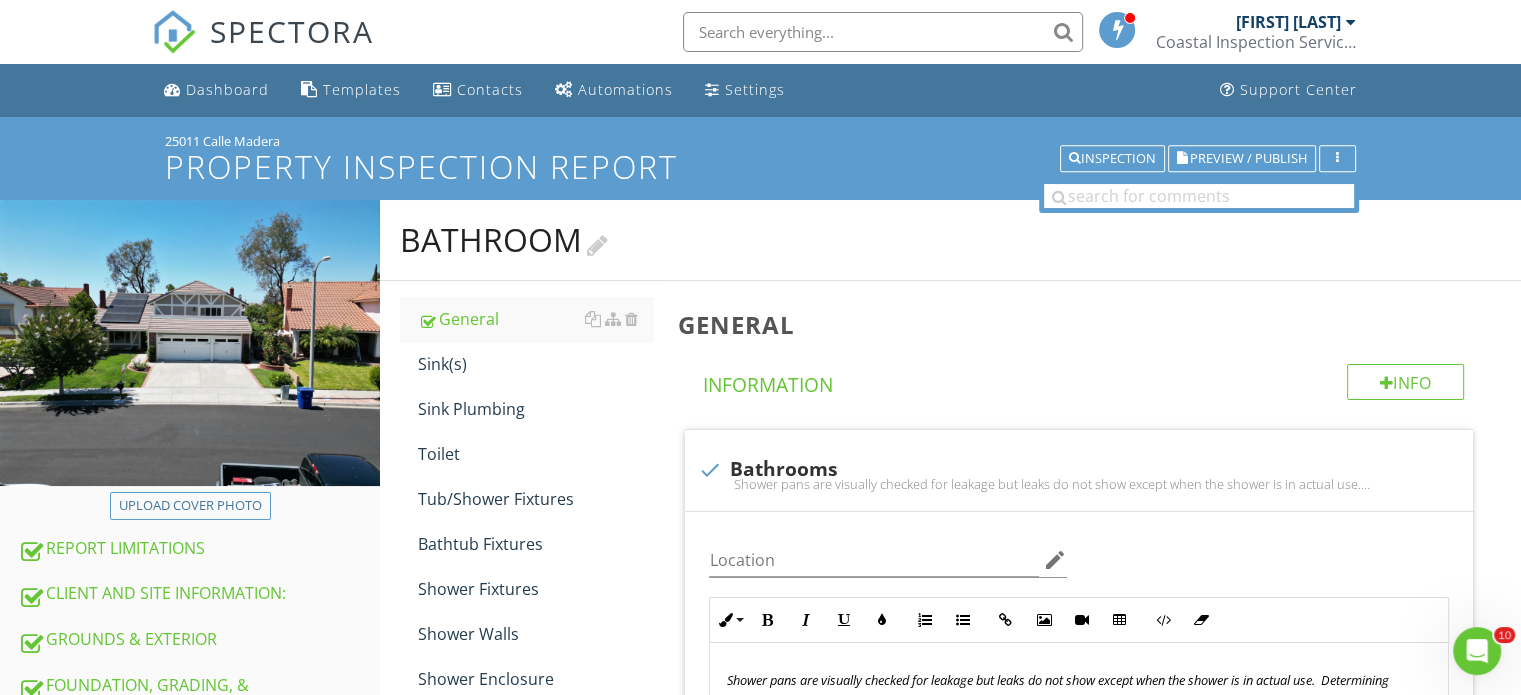 click at bounding box center [597, 243] 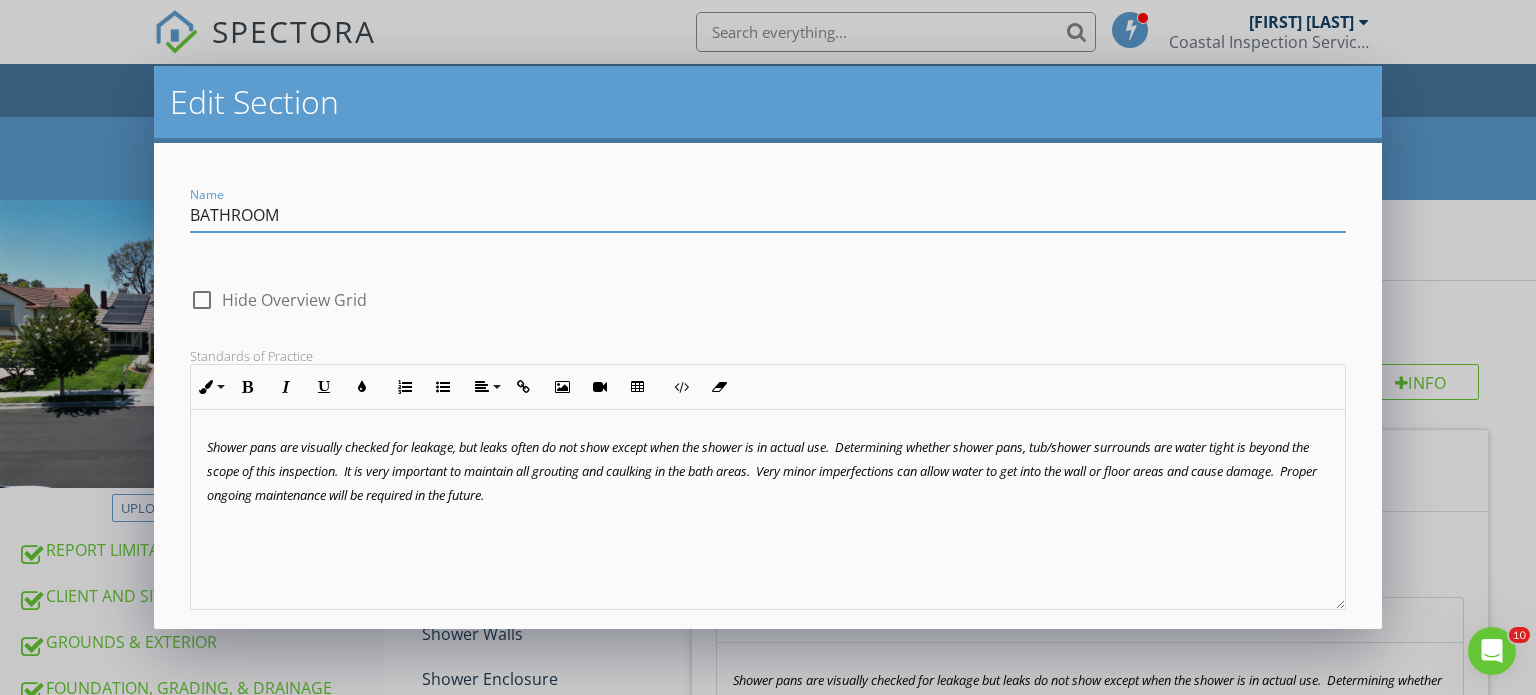 type on "BATHROOM - Lower hallway" 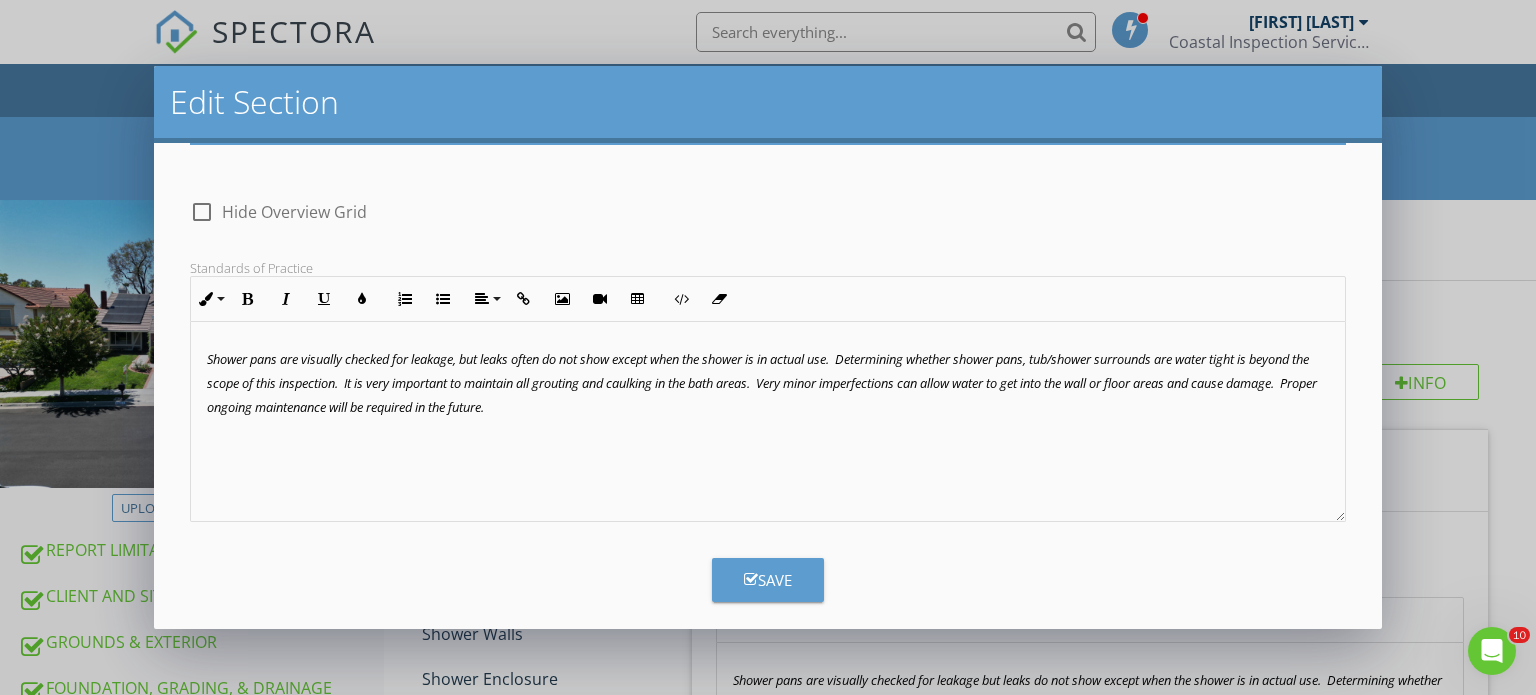 scroll, scrollTop: 103, scrollLeft: 0, axis: vertical 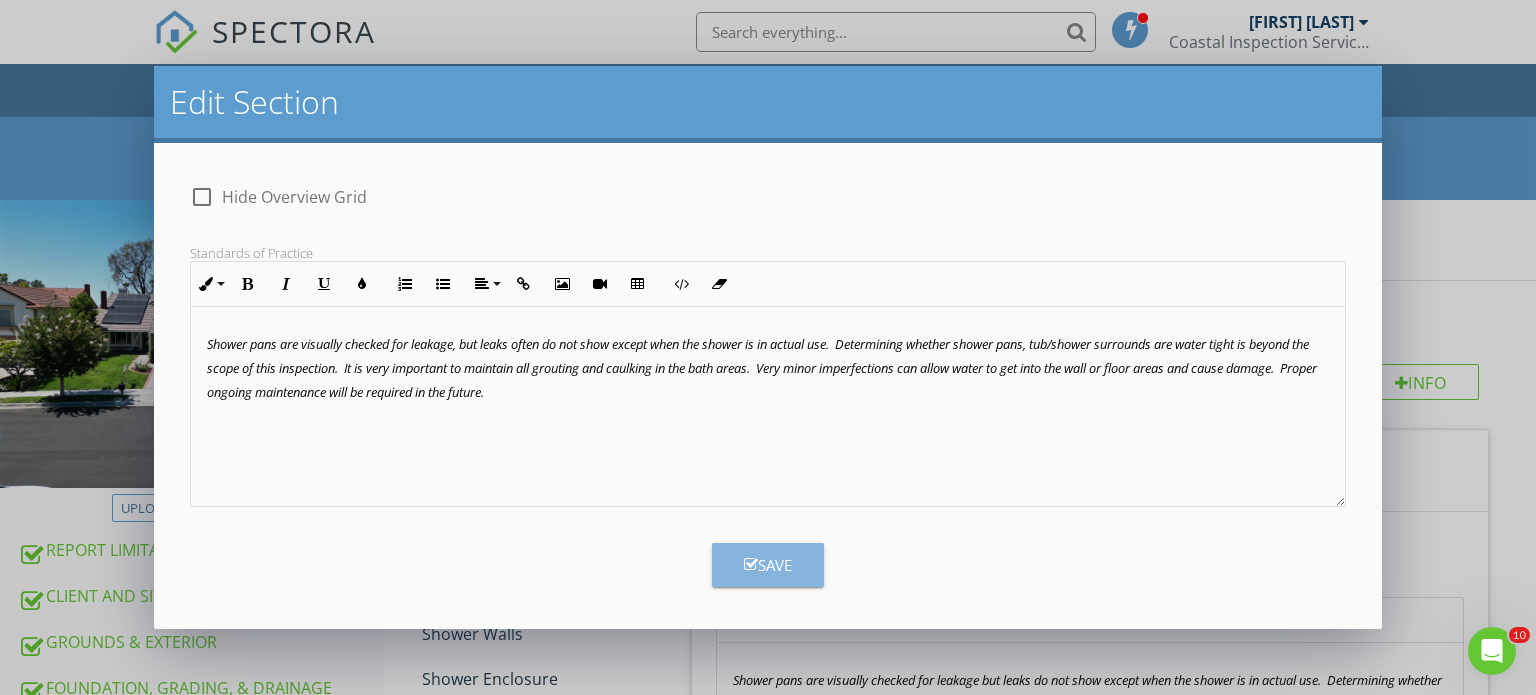 click on "Save" at bounding box center [768, 565] 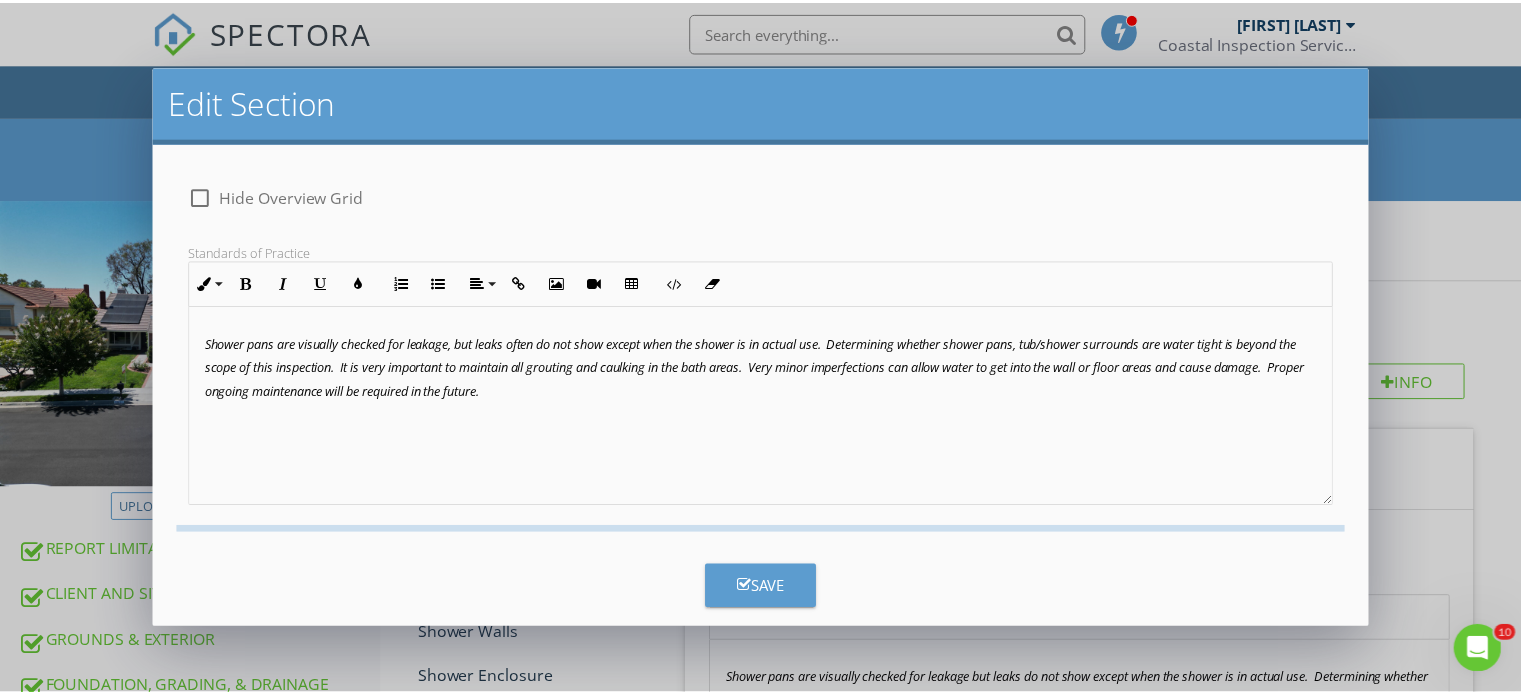 scroll, scrollTop: 8, scrollLeft: 0, axis: vertical 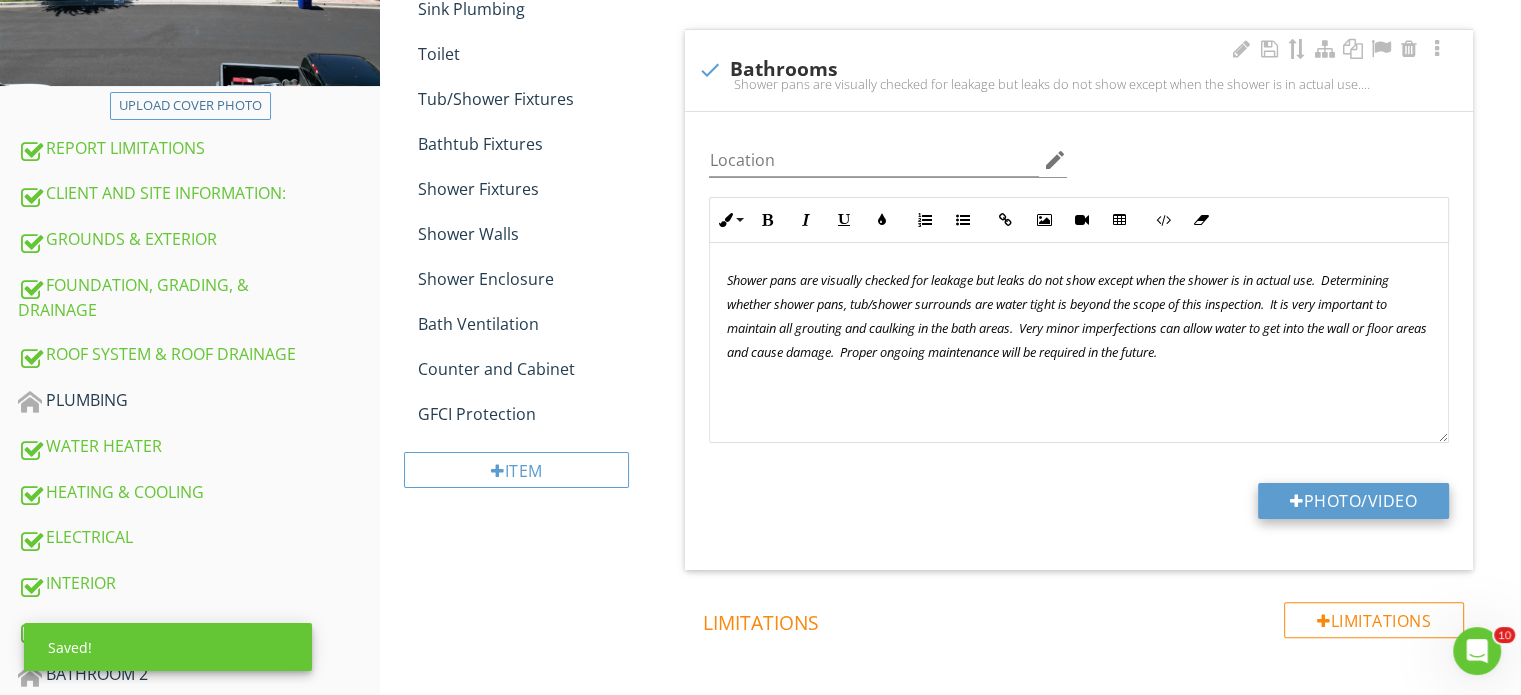 click on "Photo/Video" at bounding box center (1353, 501) 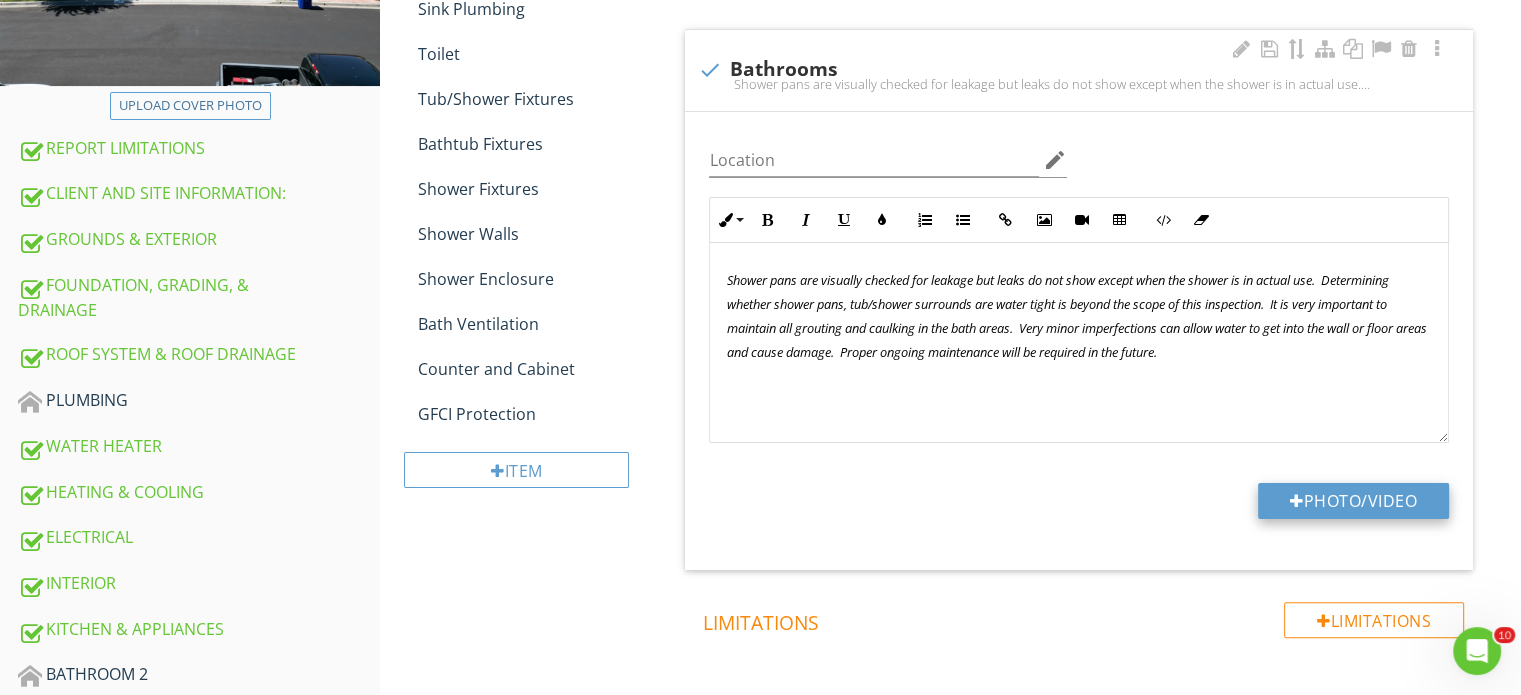 type on "C:\fakepath\IMG_2183.JPG" 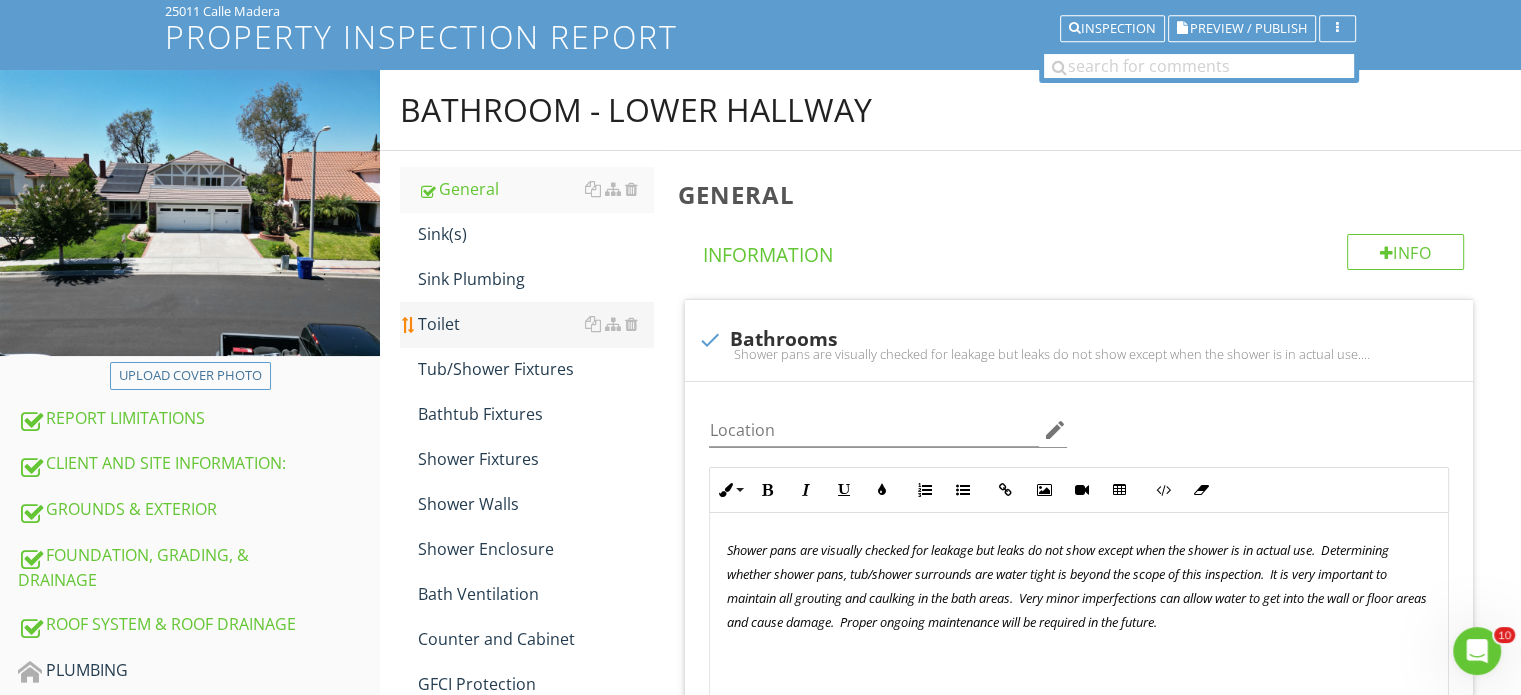 scroll, scrollTop: 100, scrollLeft: 0, axis: vertical 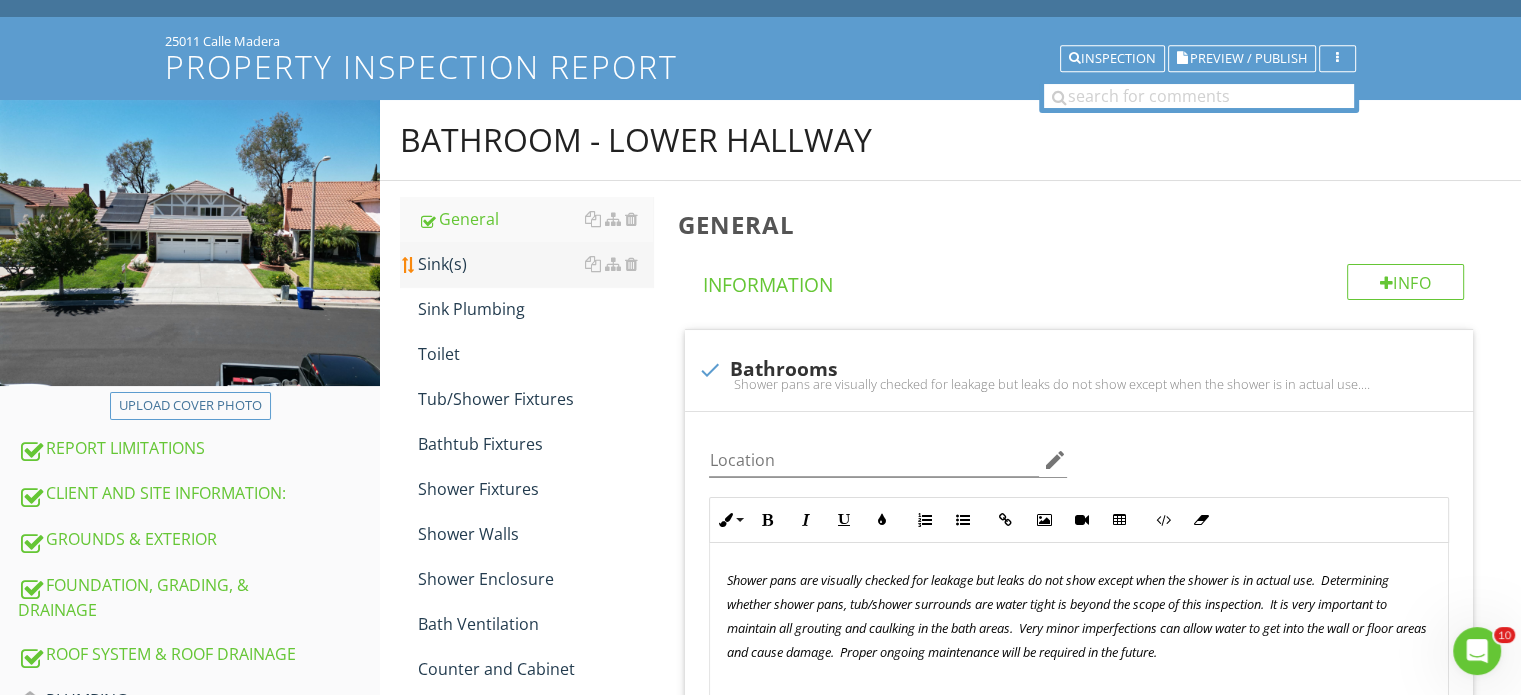 click on "Sink(s)" at bounding box center [535, 264] 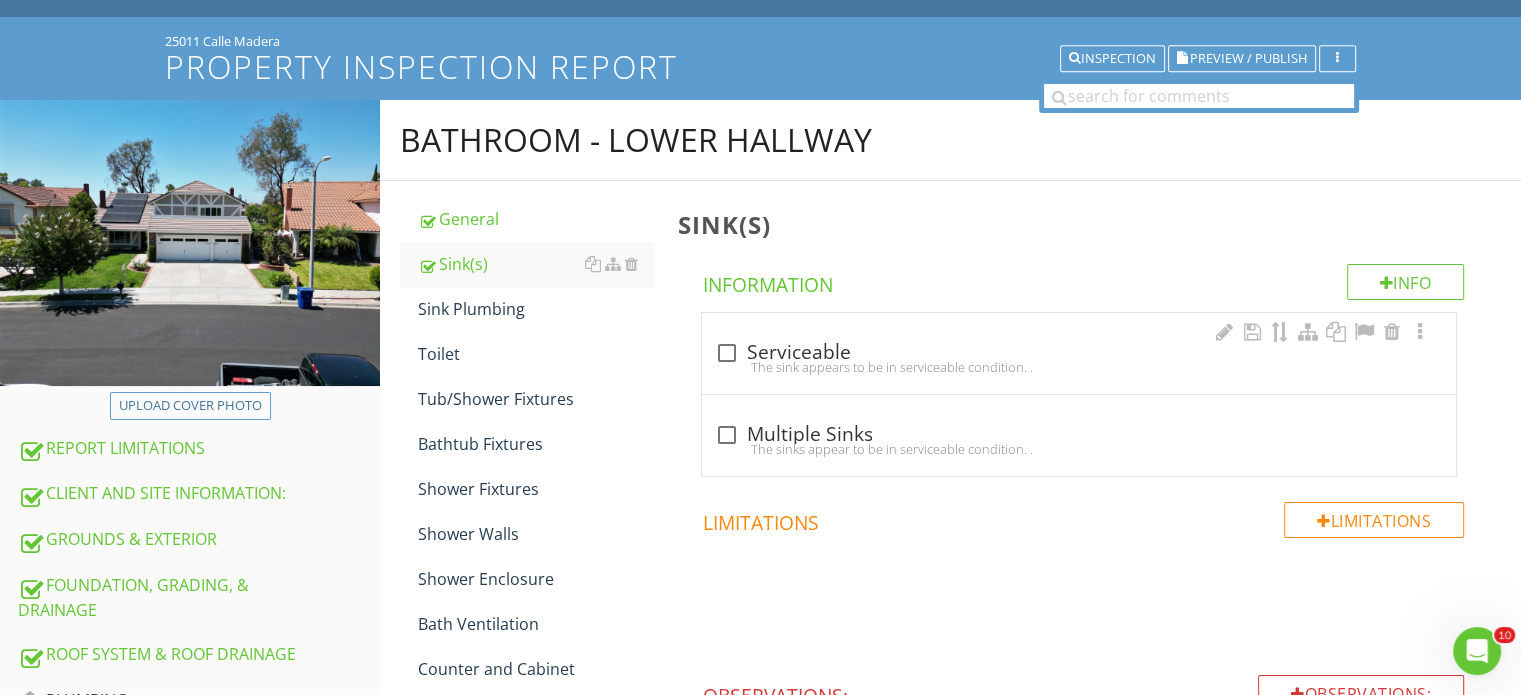 click at bounding box center [726, 353] 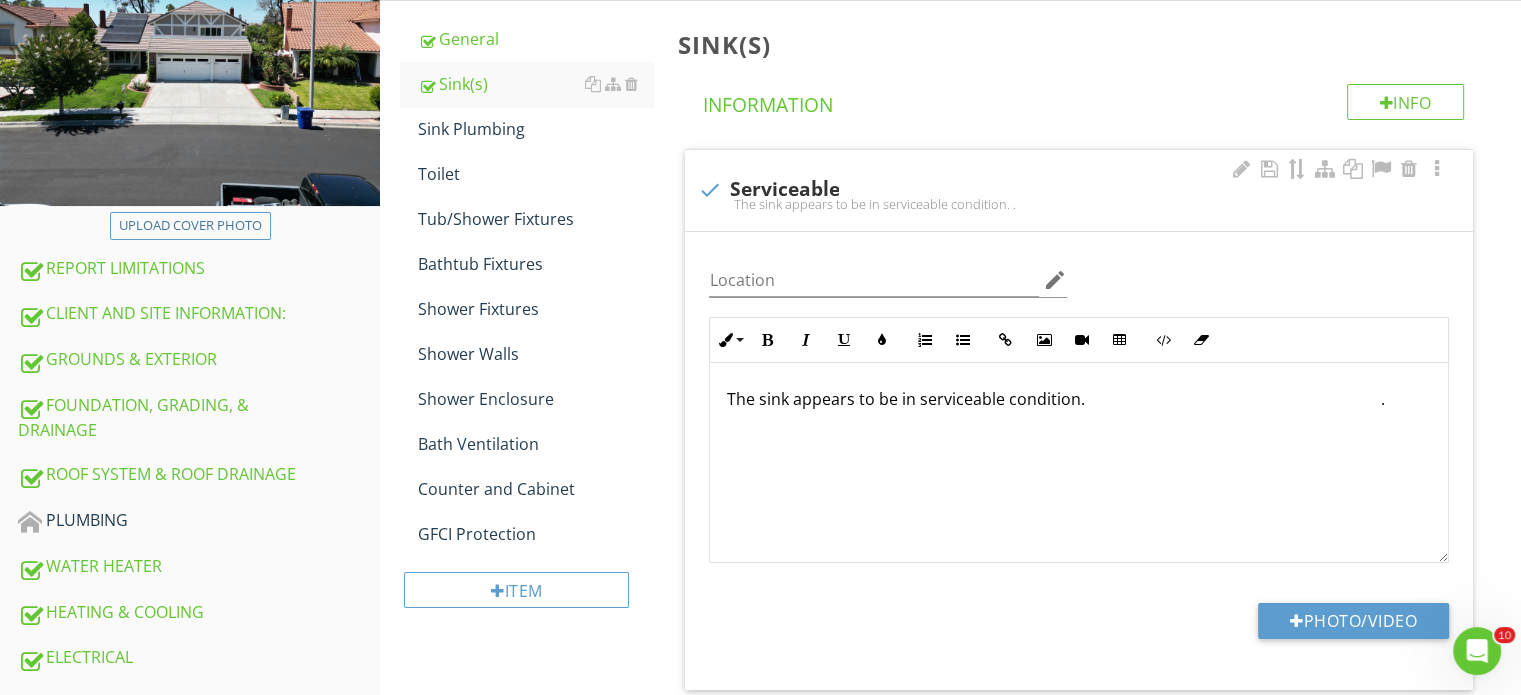 scroll, scrollTop: 300, scrollLeft: 0, axis: vertical 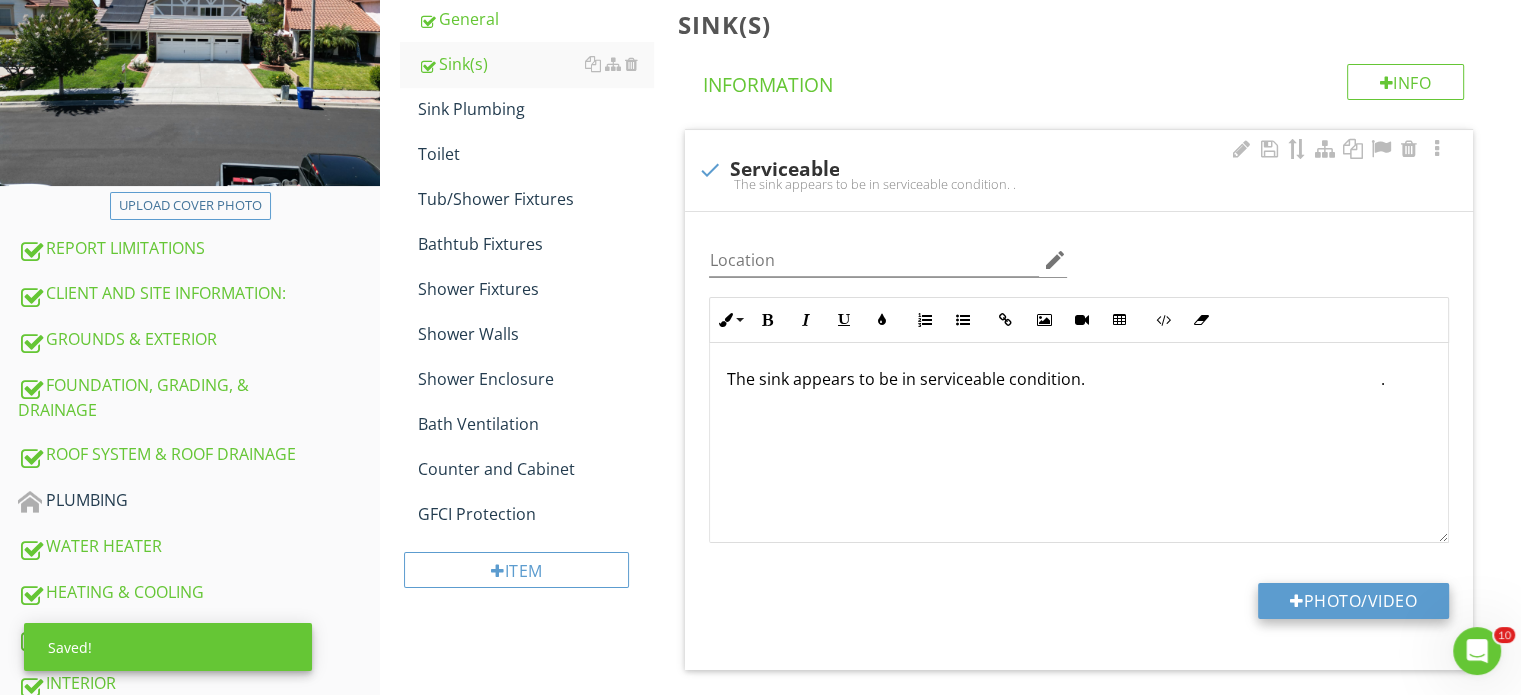 click on "Photo/Video" at bounding box center [1353, 601] 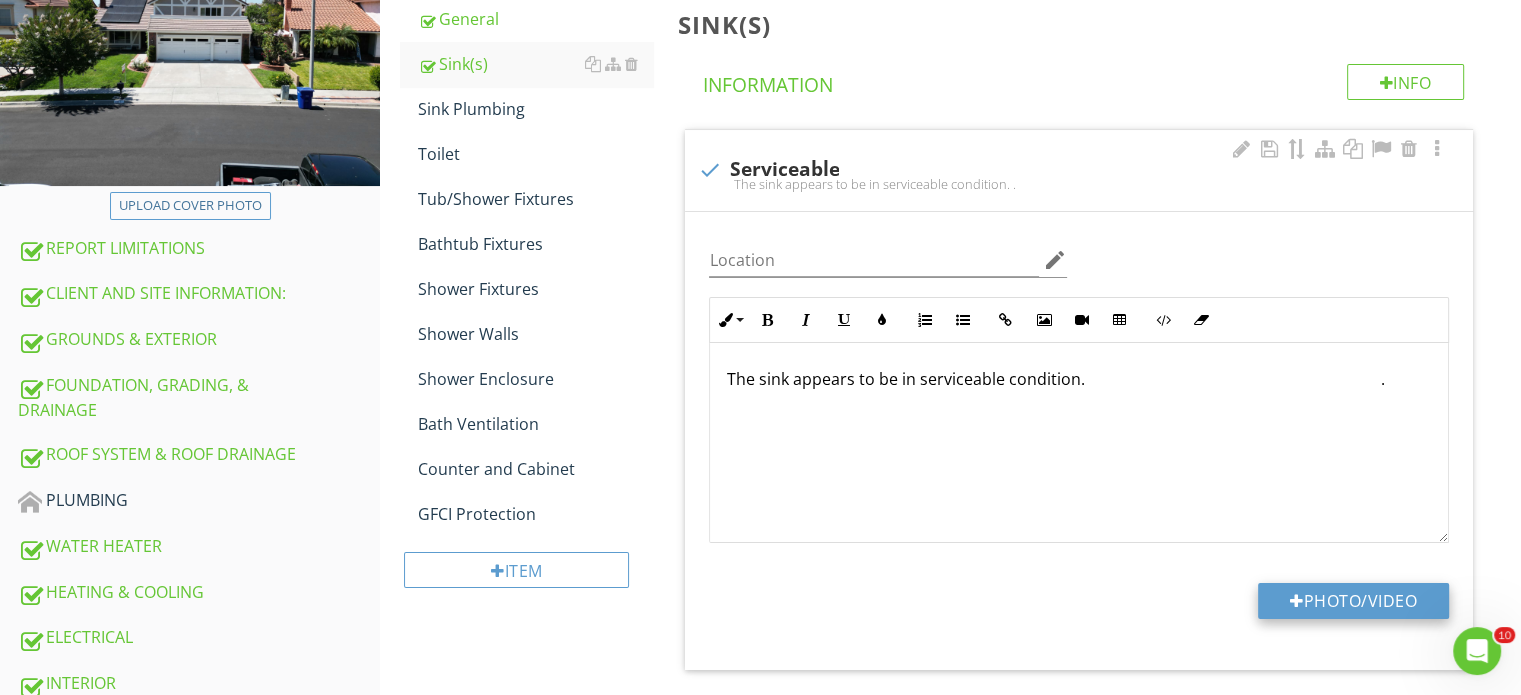 type on "C:\fakepath\IMG_2185.JPG" 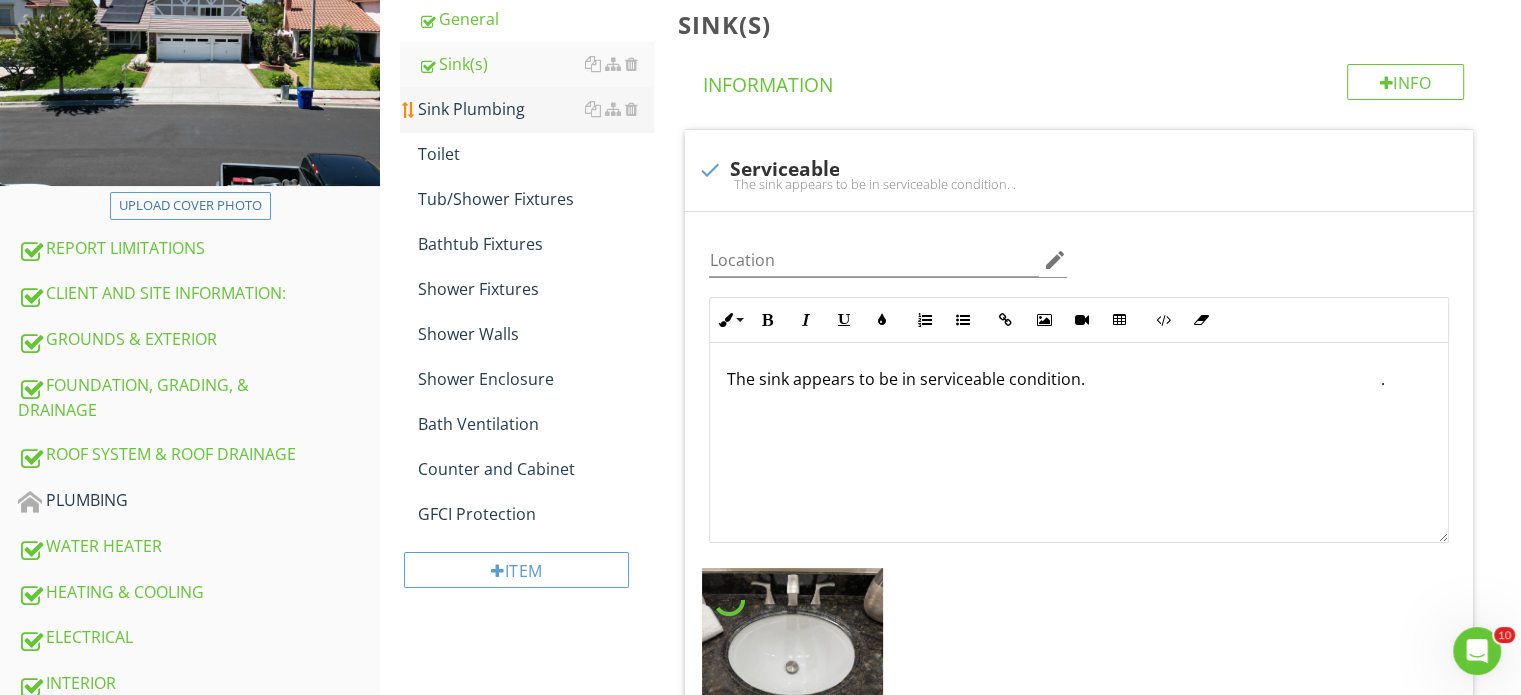 click on "Sink Plumbing" at bounding box center [535, 109] 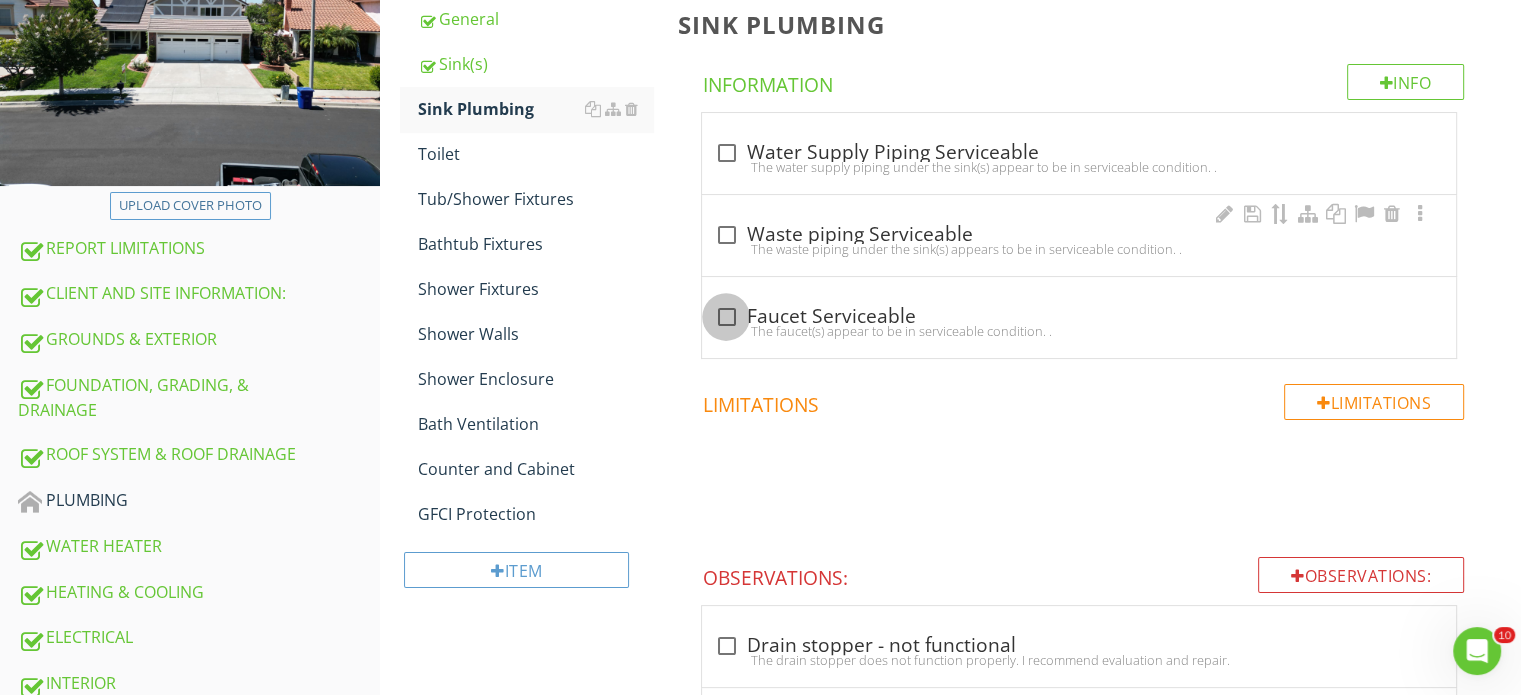 drag, startPoint x: 735, startPoint y: 308, endPoint x: 737, endPoint y: 245, distance: 63.03174 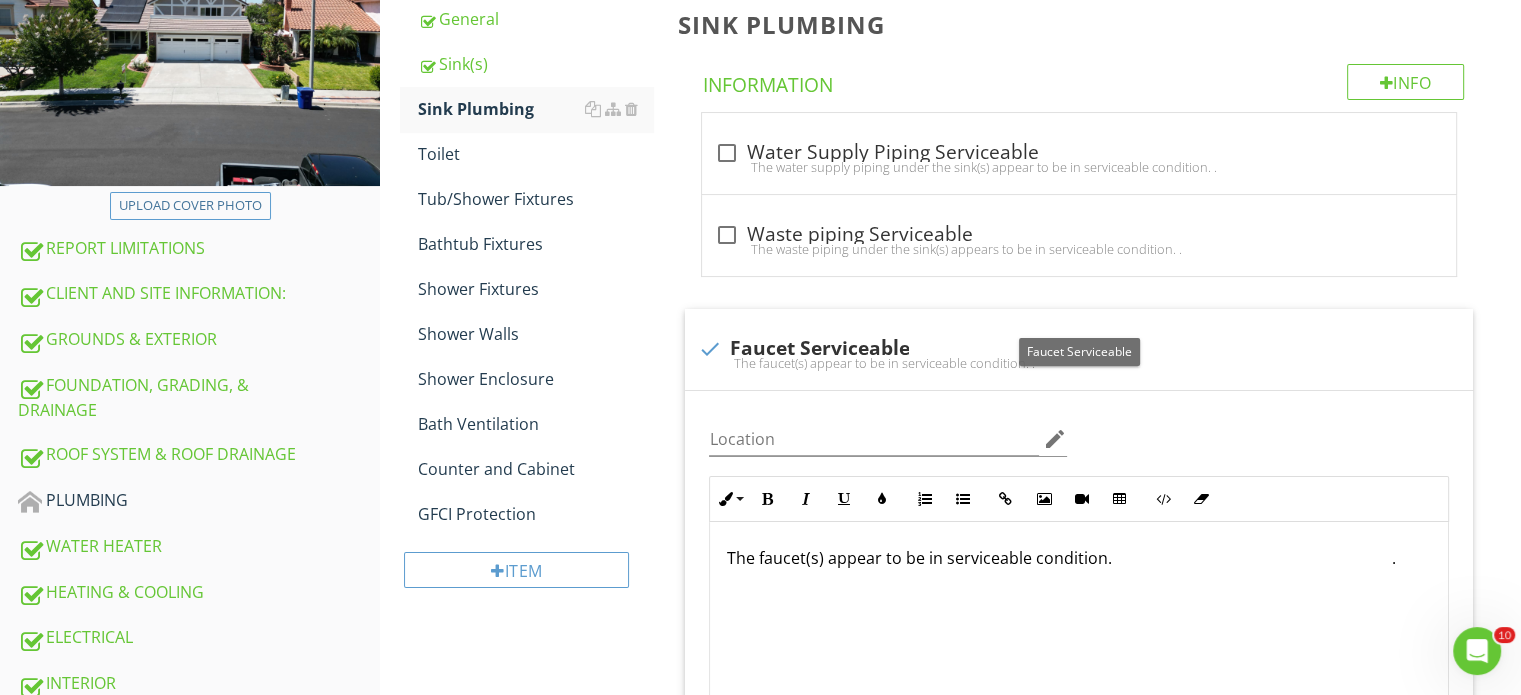 drag, startPoint x: 737, startPoint y: 243, endPoint x: 724, endPoint y: 211, distance: 34.539833 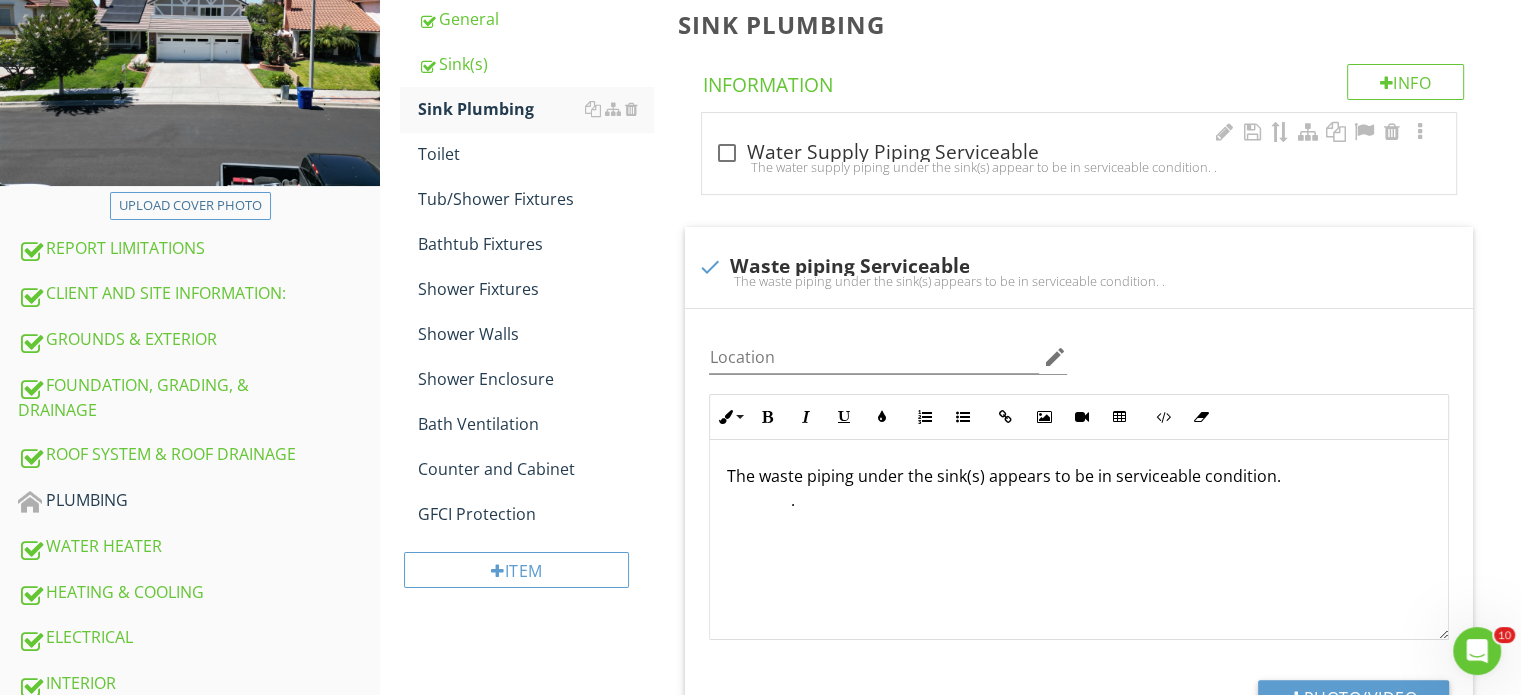 click at bounding box center (726, 153) 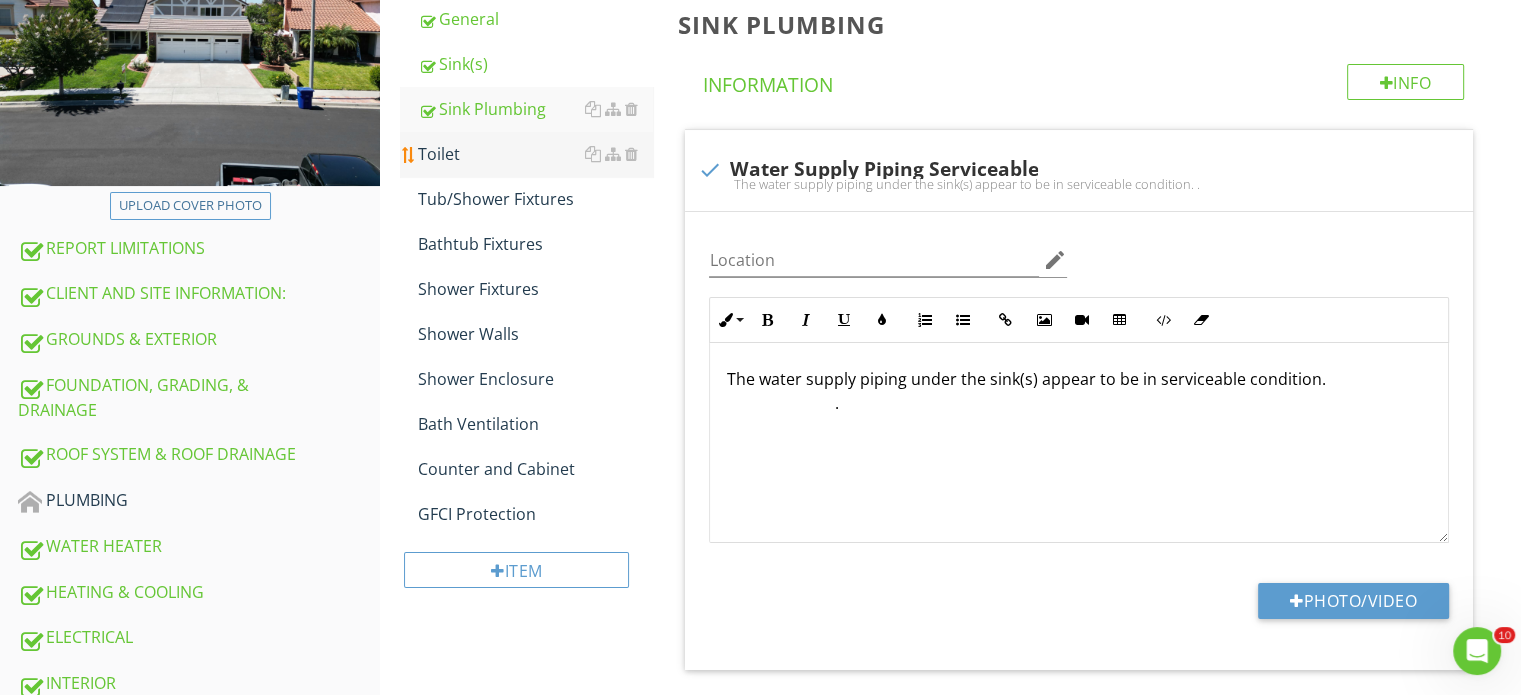 click on "Toilet" at bounding box center (535, 154) 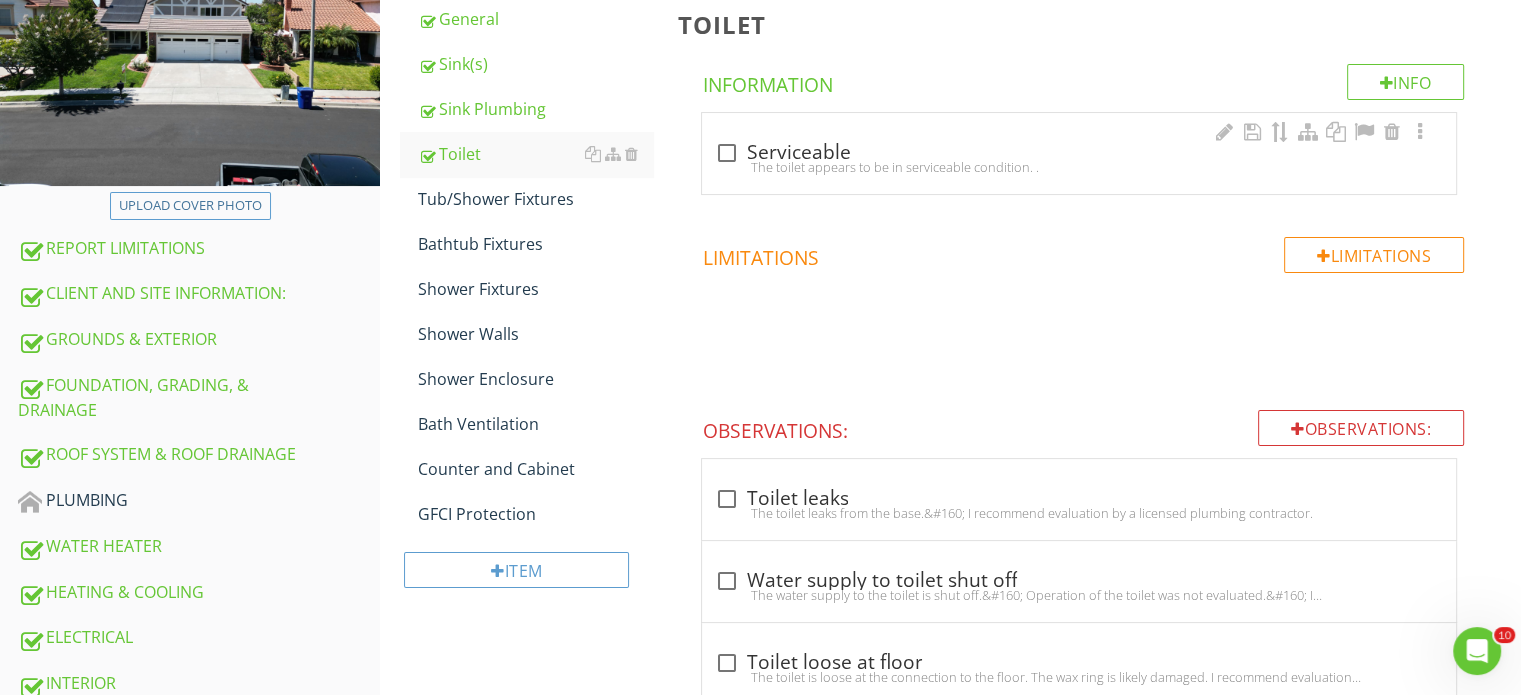 drag, startPoint x: 696, startPoint y: 155, endPoint x: 730, endPoint y: 155, distance: 34 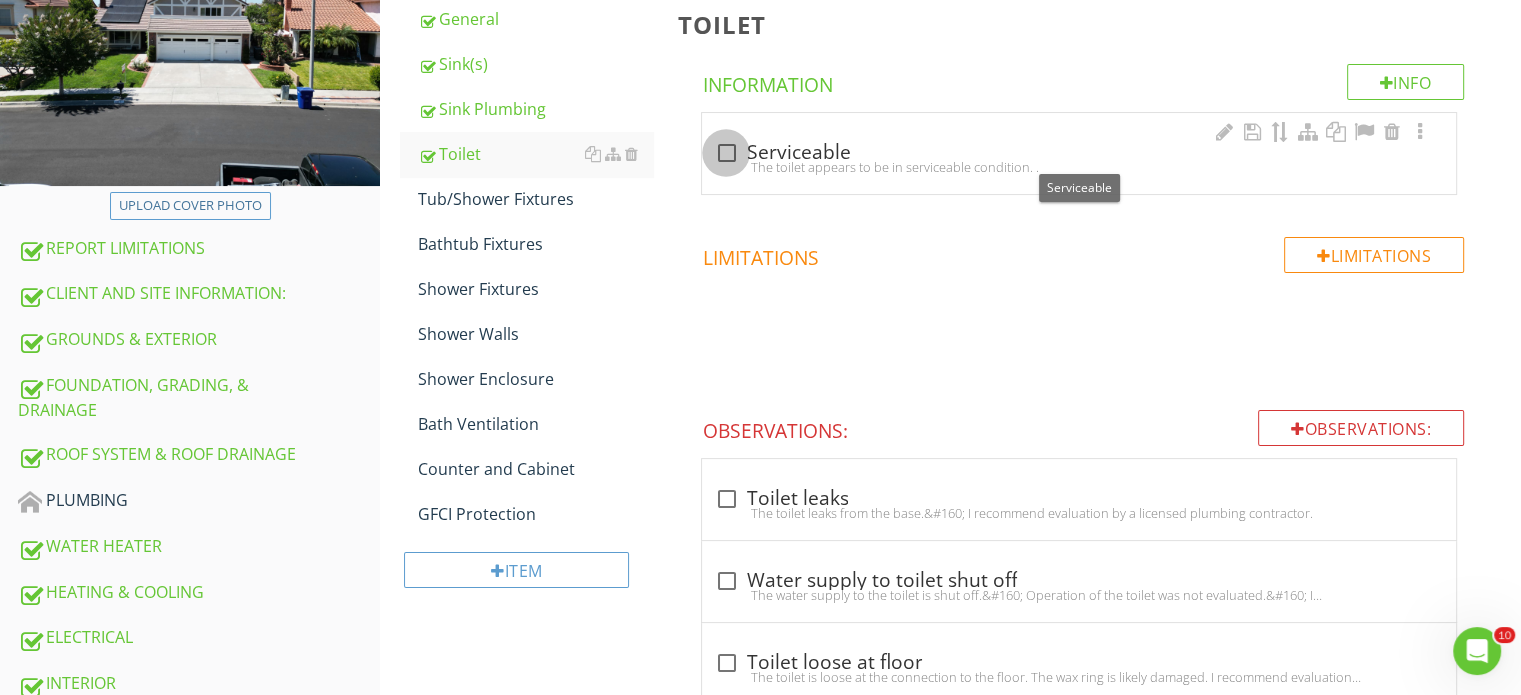 click at bounding box center [726, 153] 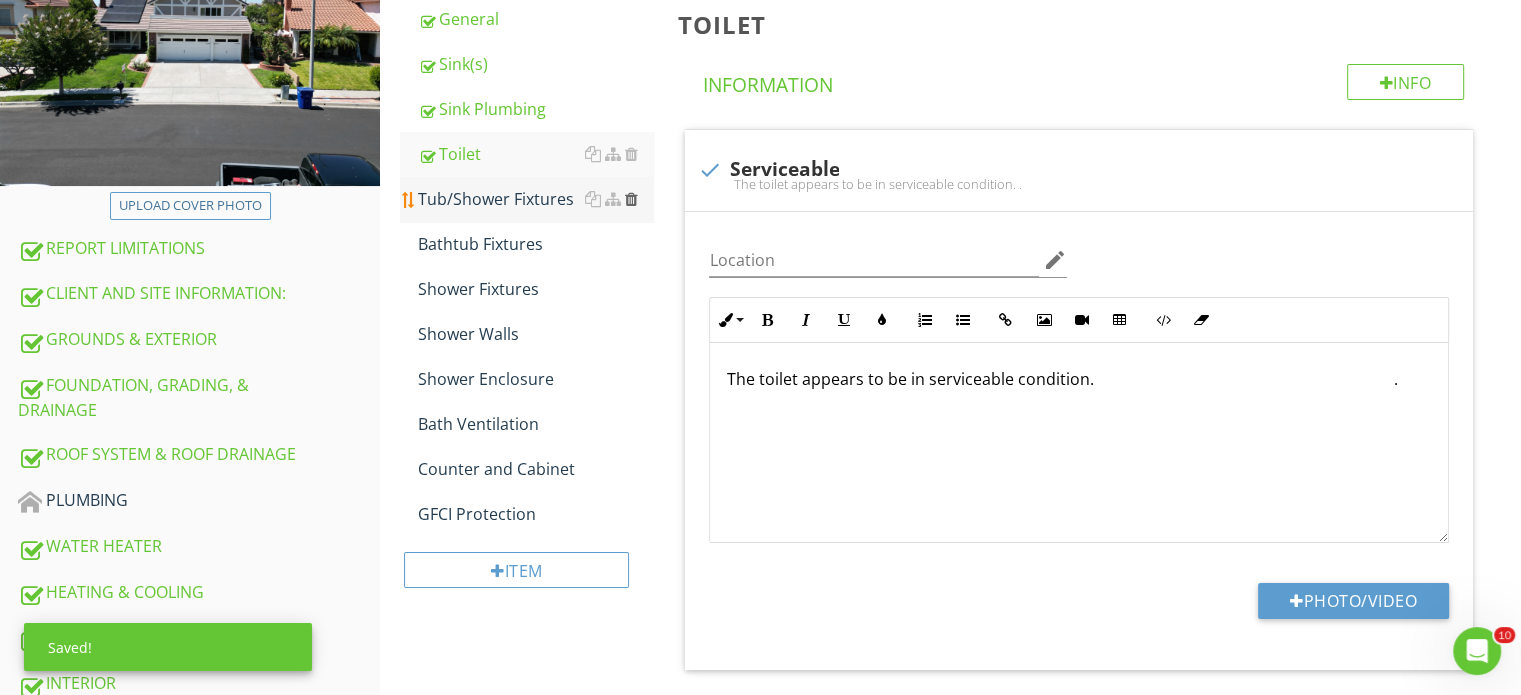 click at bounding box center [630, 199] 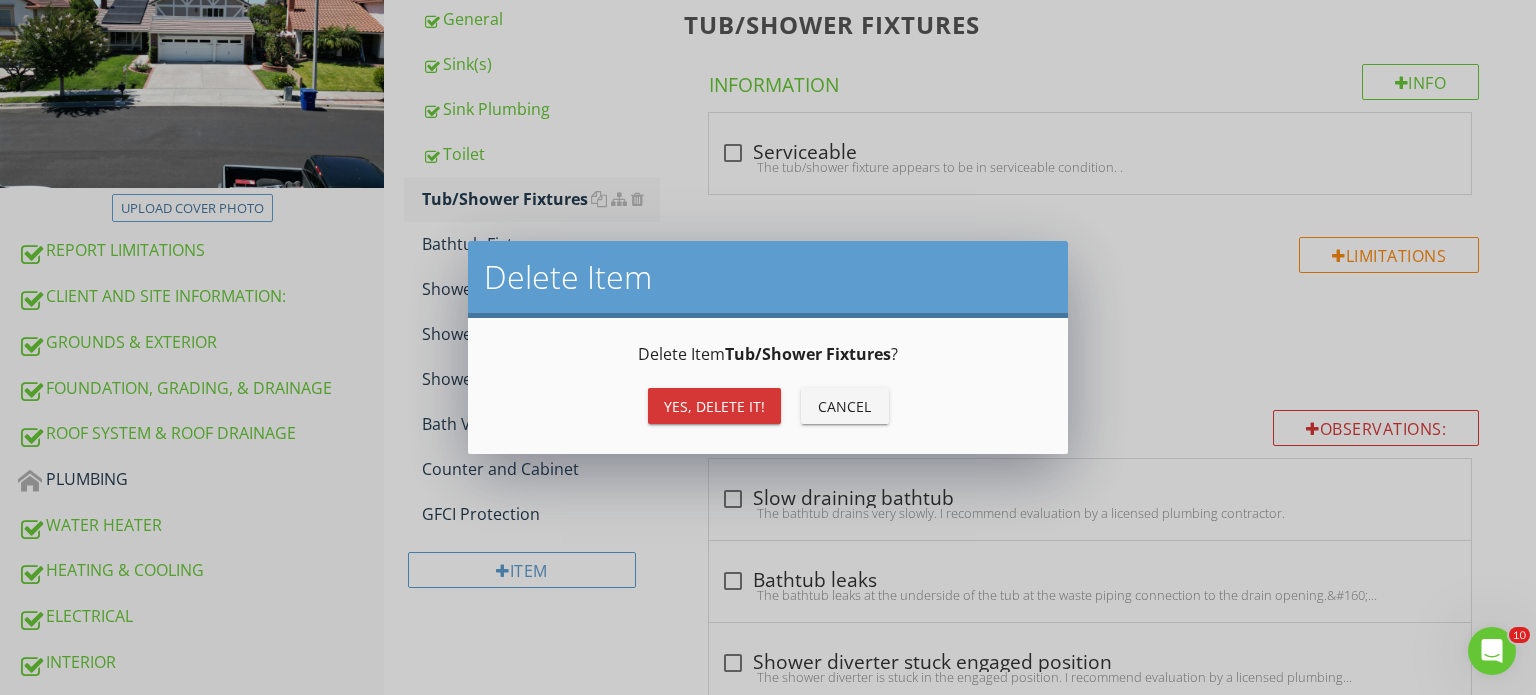 click on "Yes, Delete it!" at bounding box center (714, 406) 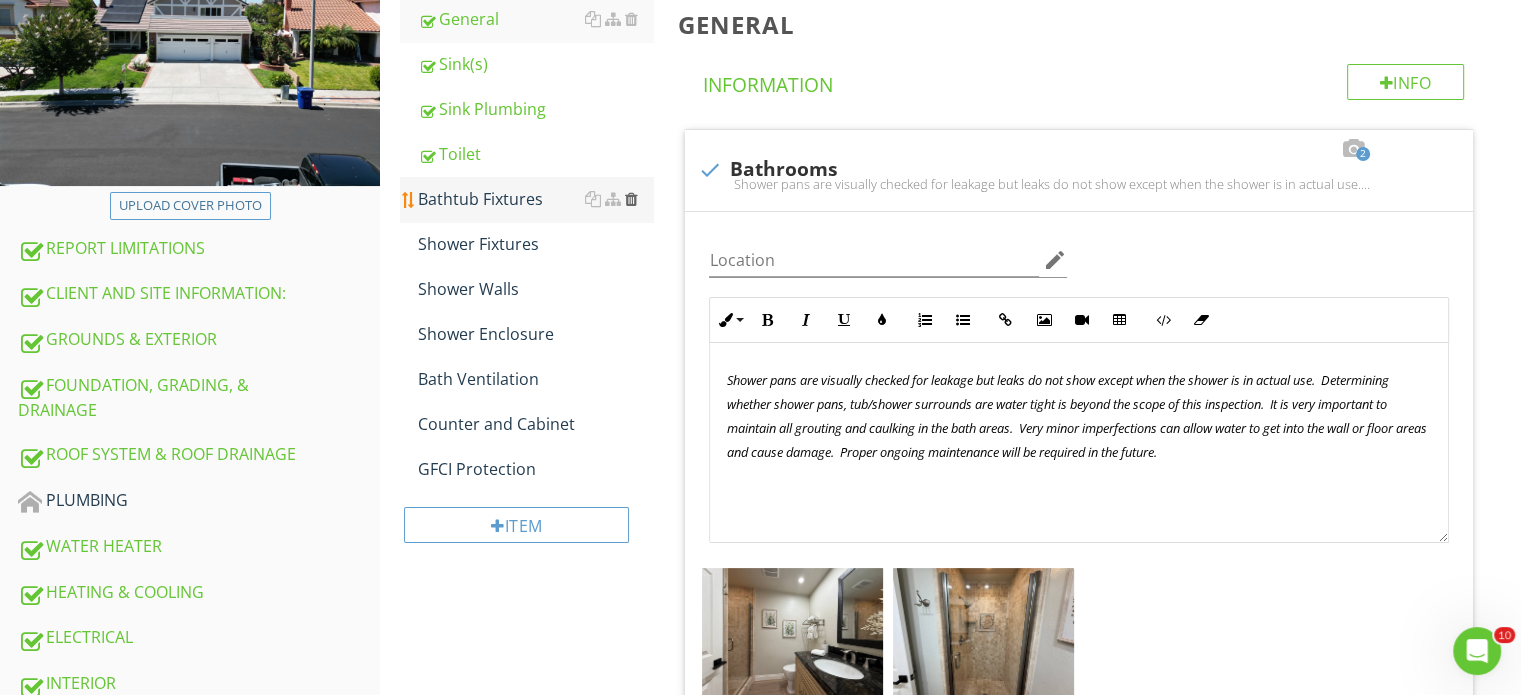 click at bounding box center (630, 199) 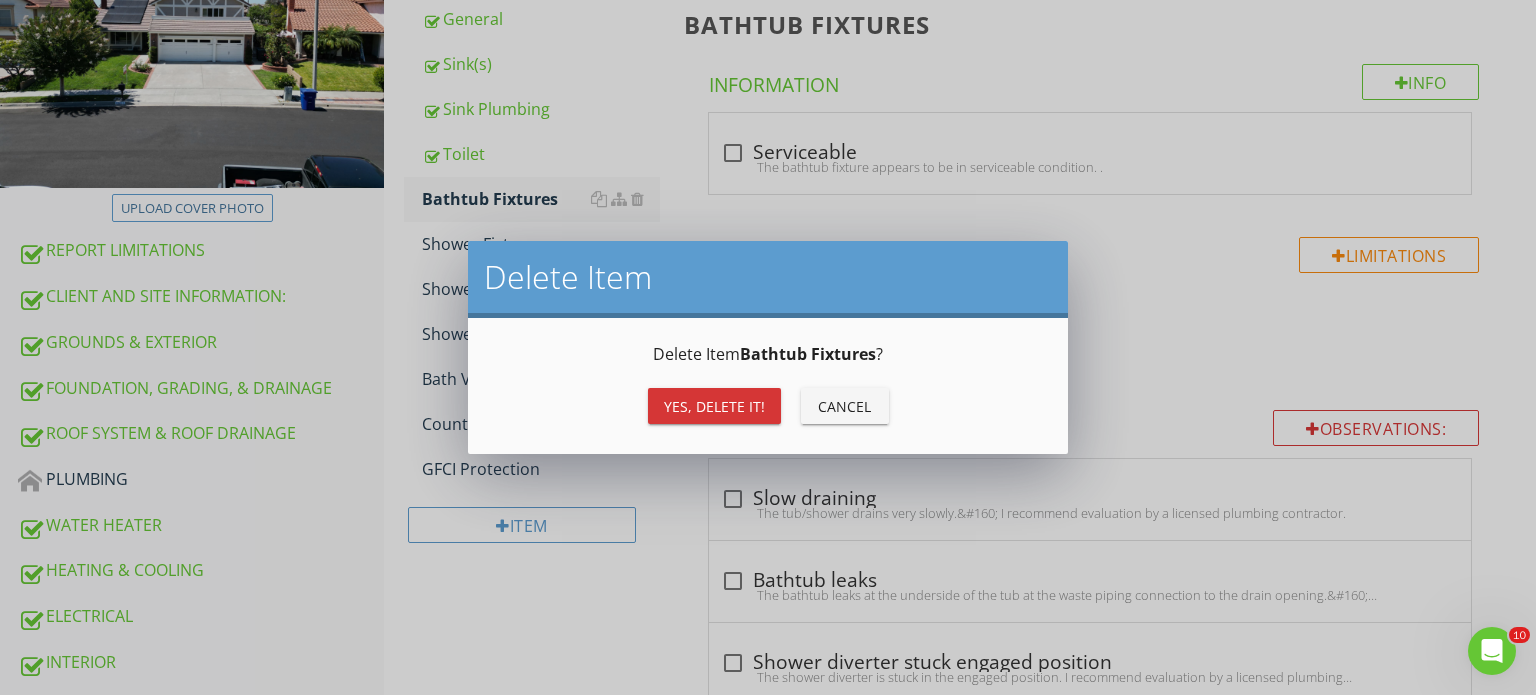 click on "Yes, Delete it!" at bounding box center (714, 406) 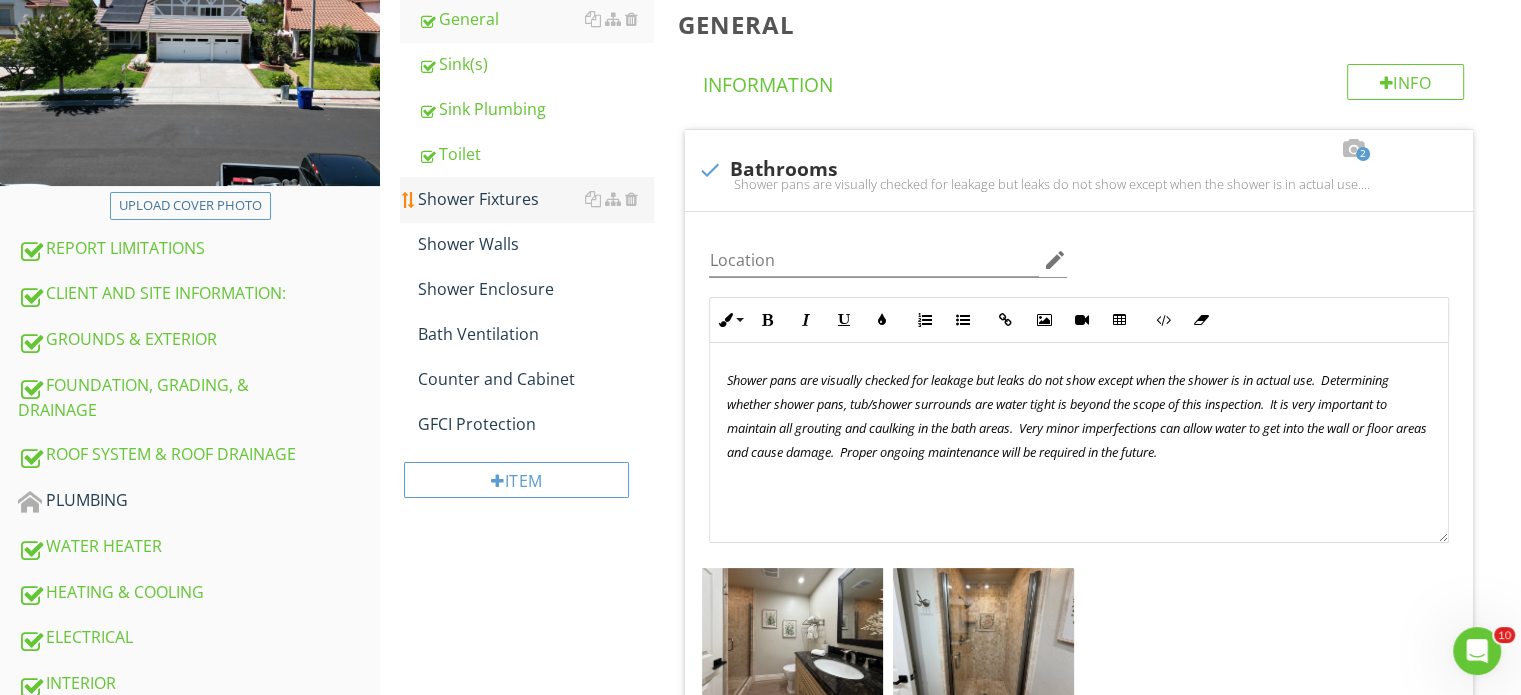 click on "Shower Fixtures" at bounding box center (535, 199) 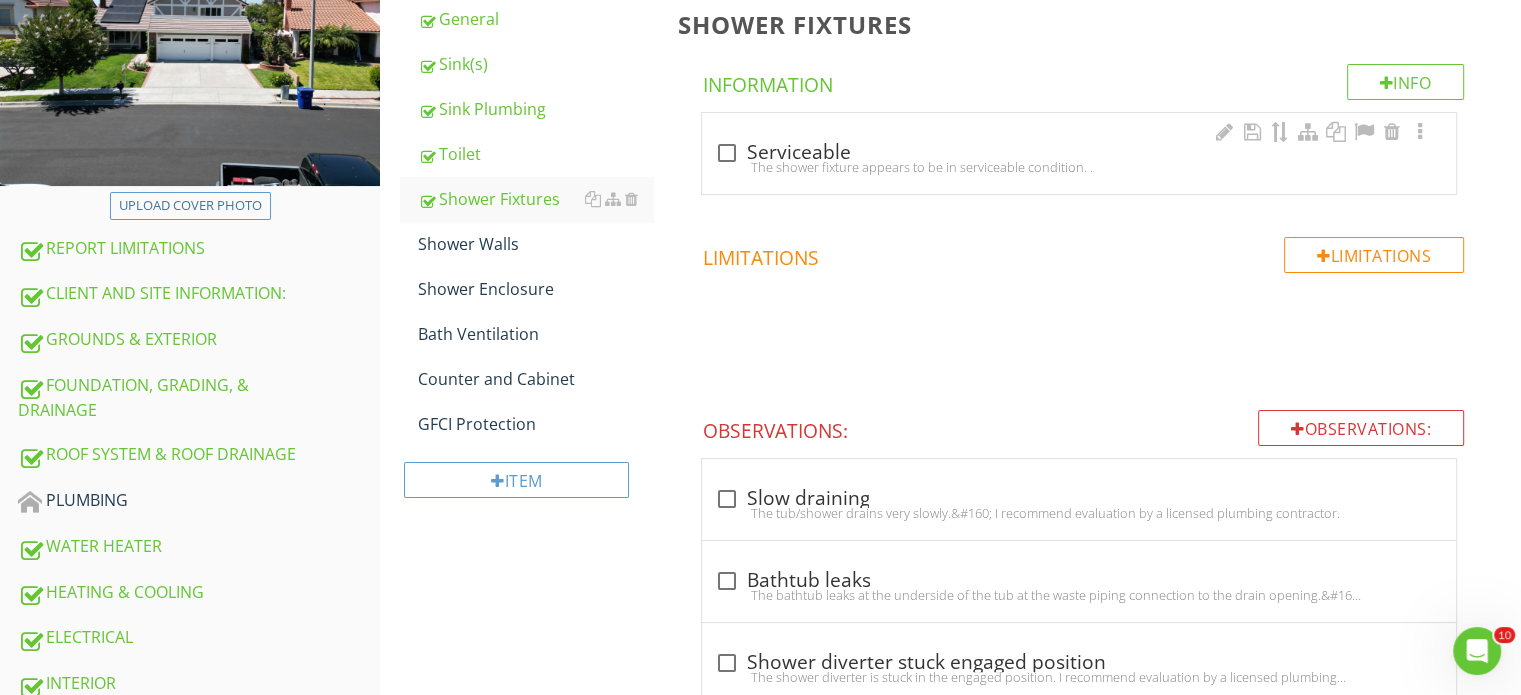 click on "The shower fixture appears to be in serviceable condition.                          ." at bounding box center [1079, 167] 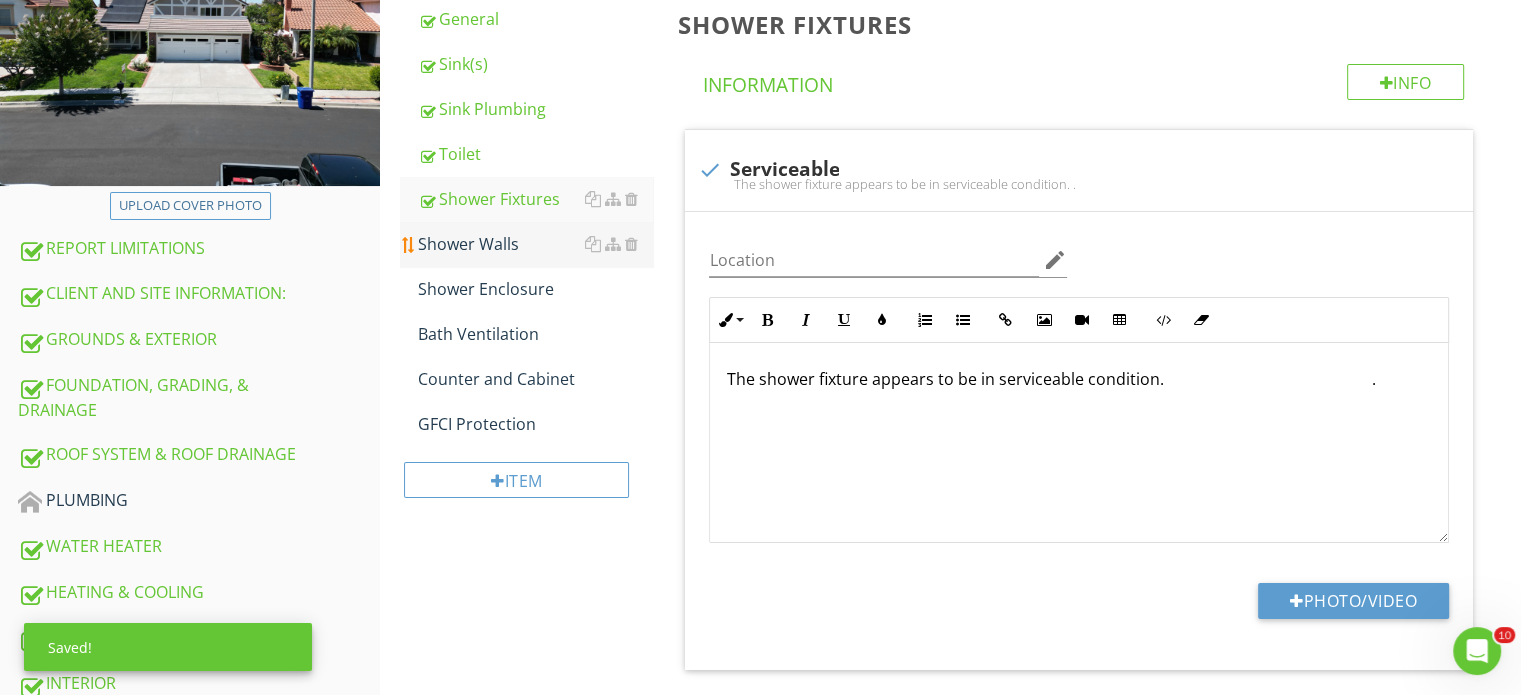 click on "Shower Walls" at bounding box center [535, 244] 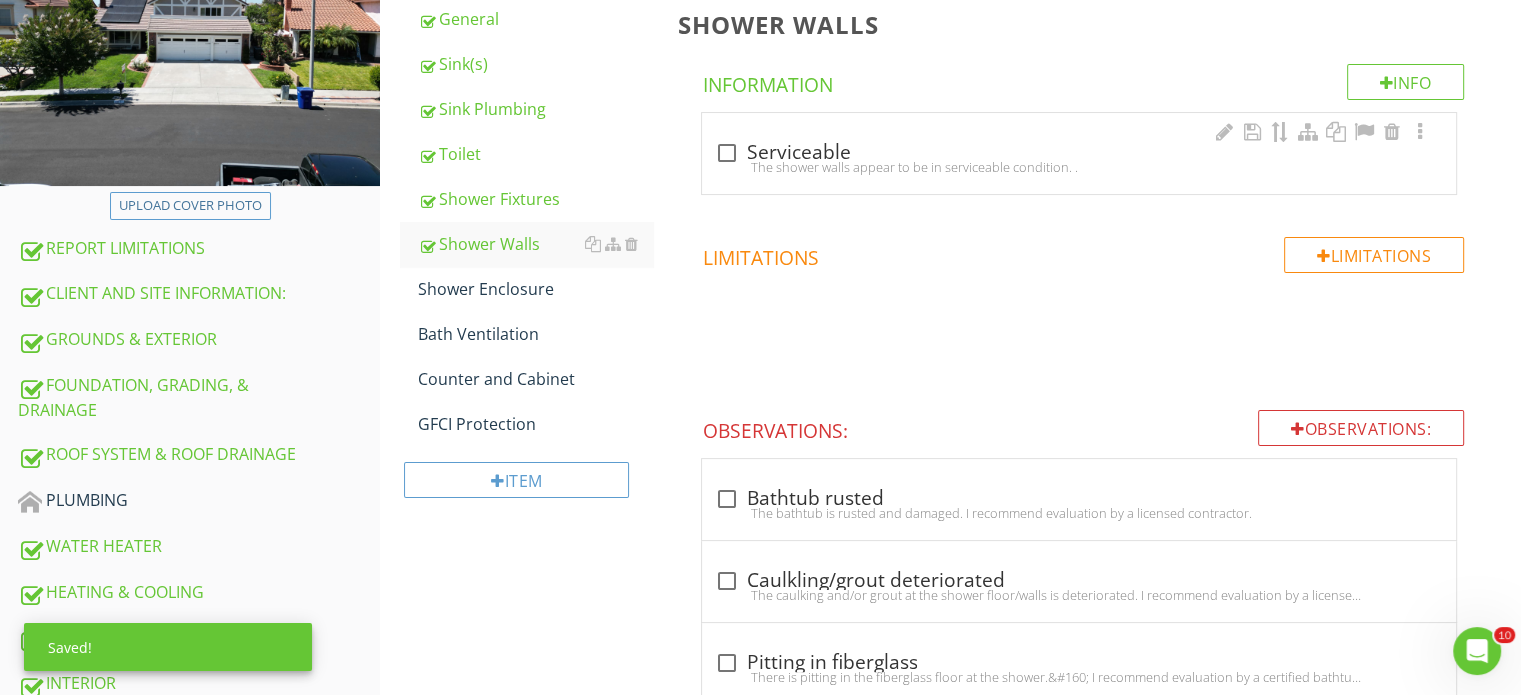 click on "The shower walls appear to be in serviceable condition.                                ." at bounding box center [1079, 167] 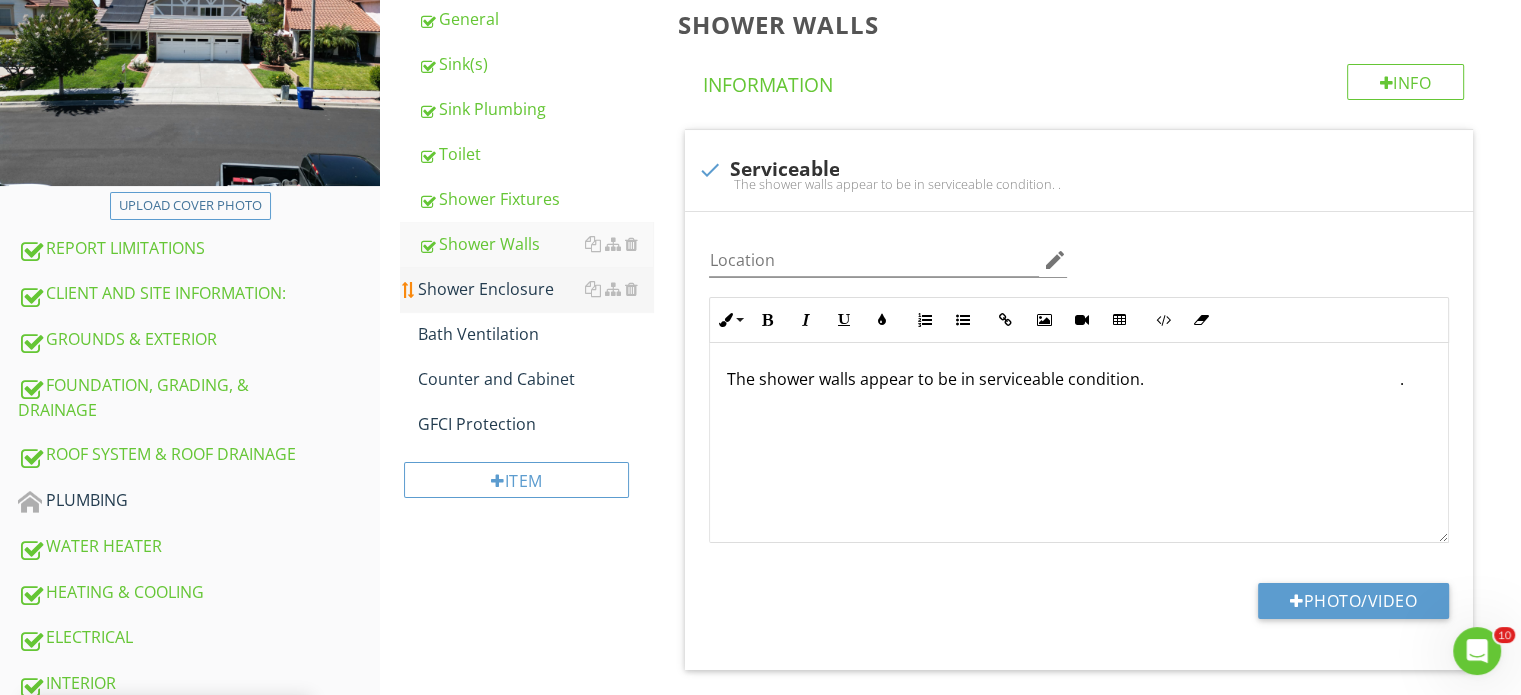 click on "Shower Enclosure" at bounding box center [535, 289] 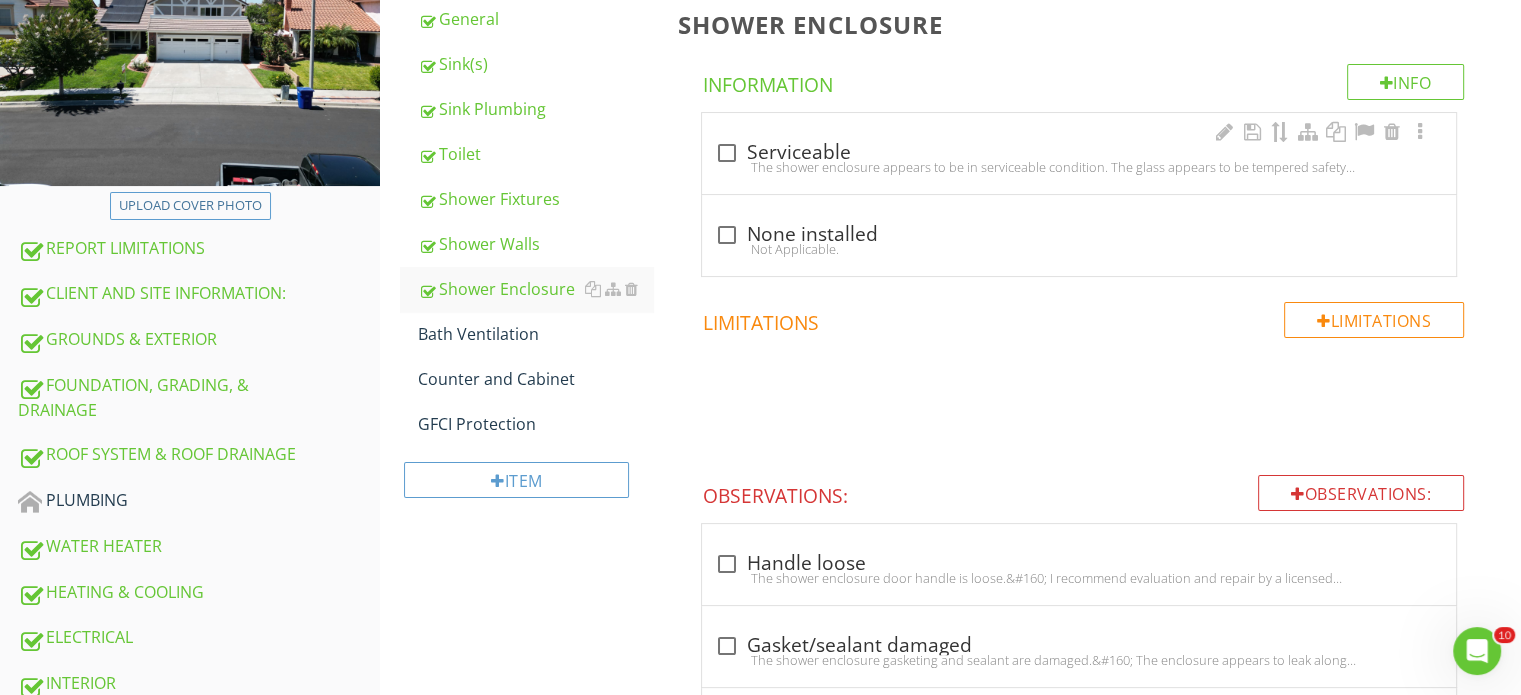 click on "The shower enclosure appears to be in serviceable condition. The glass appears to be tempered safety glass." at bounding box center [1079, 167] 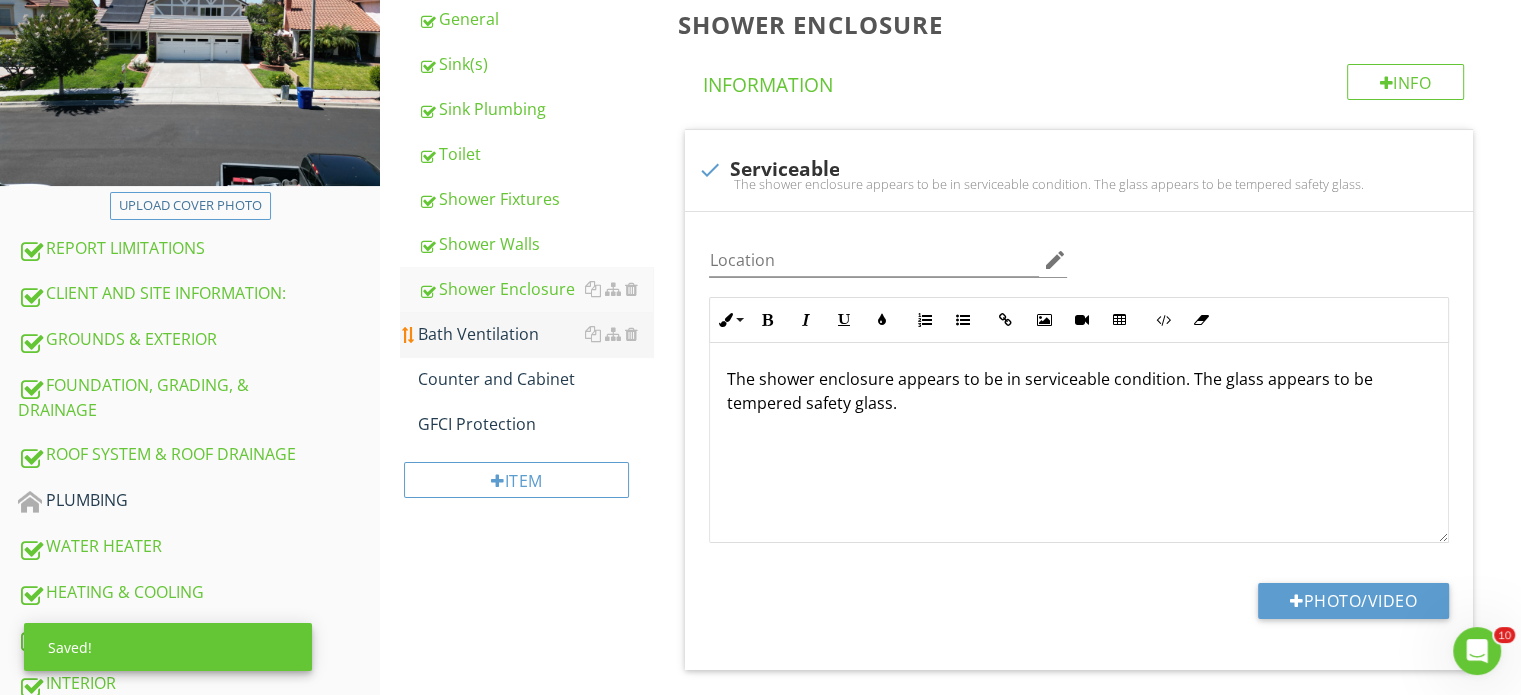 click on "Bath Ventilation" at bounding box center (535, 334) 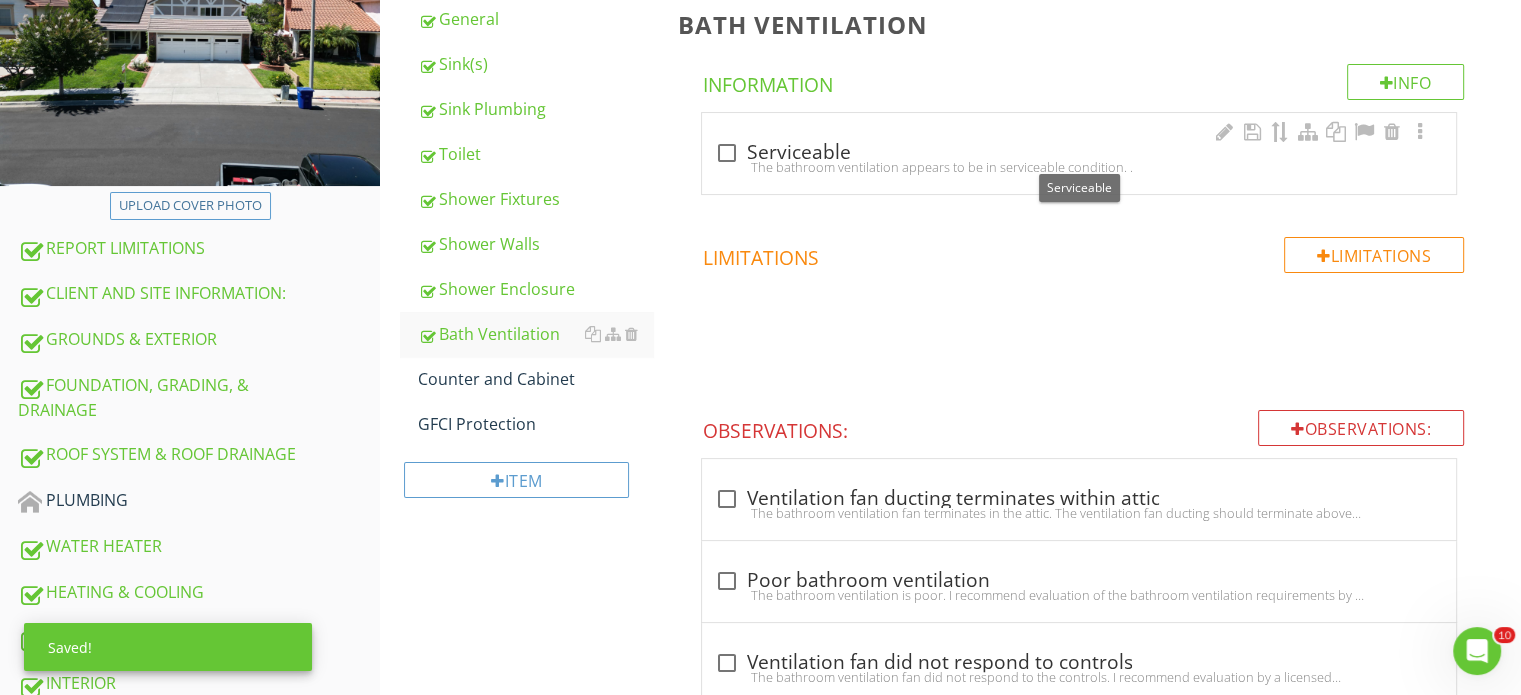 click at bounding box center [726, 153] 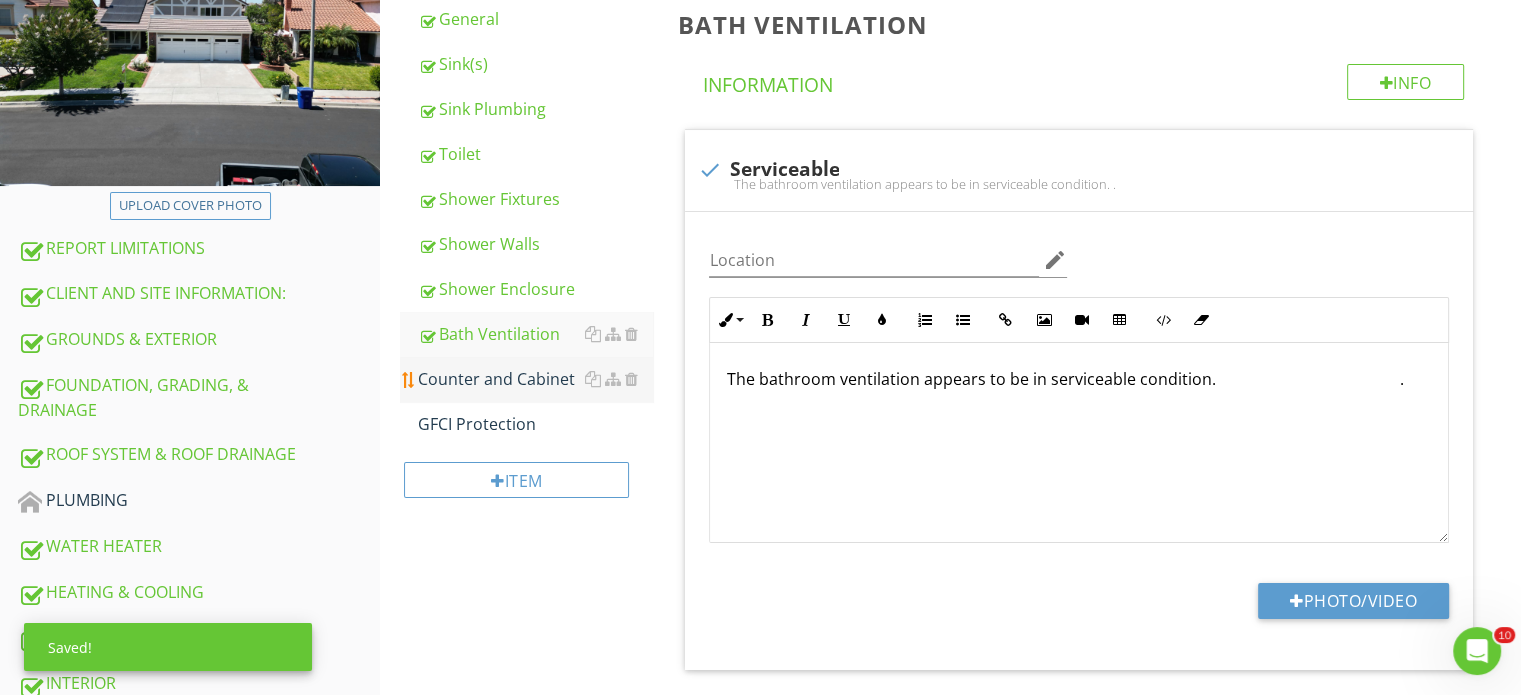 click on "Counter and Cabinet" at bounding box center [535, 379] 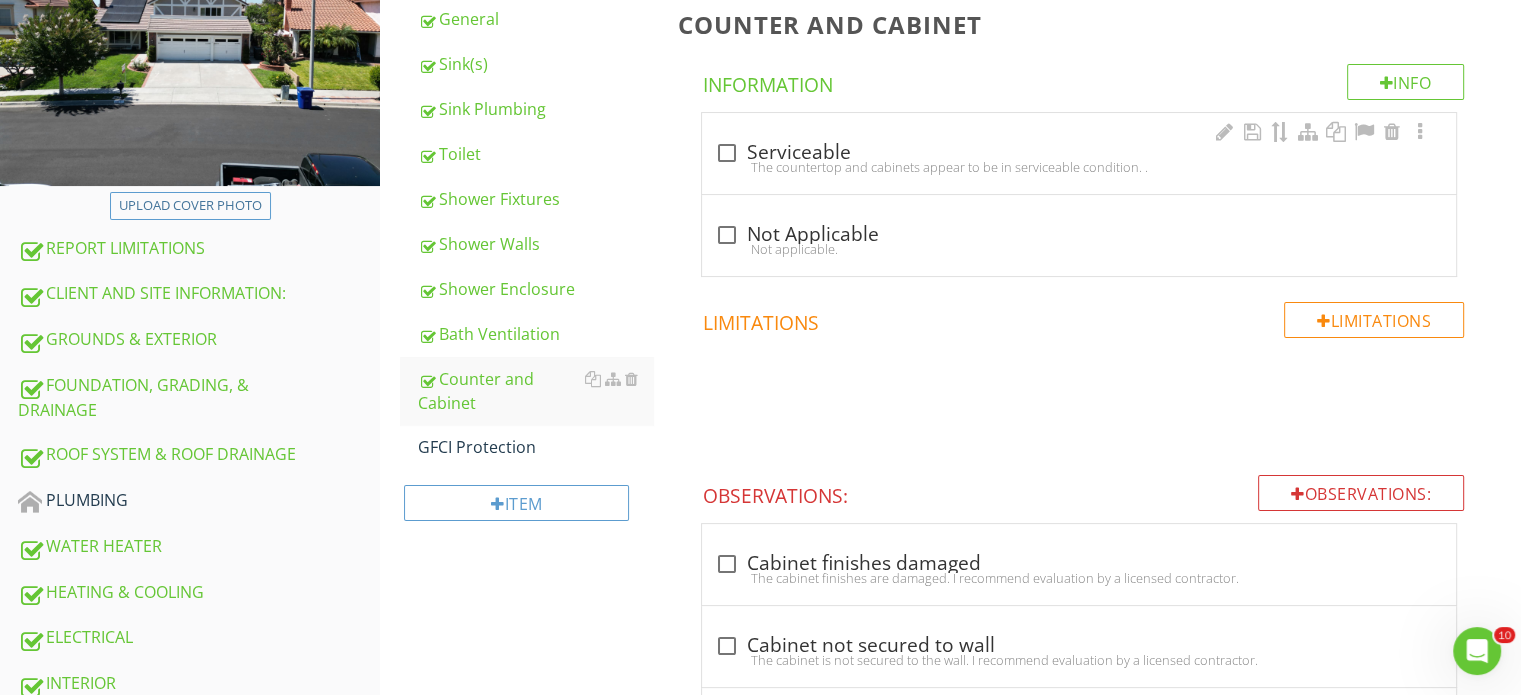 click on "check_box_outline_blank
Serviceable
The countertop and cabinets appear to be in serviceable condition.                     ." at bounding box center (1079, 153) 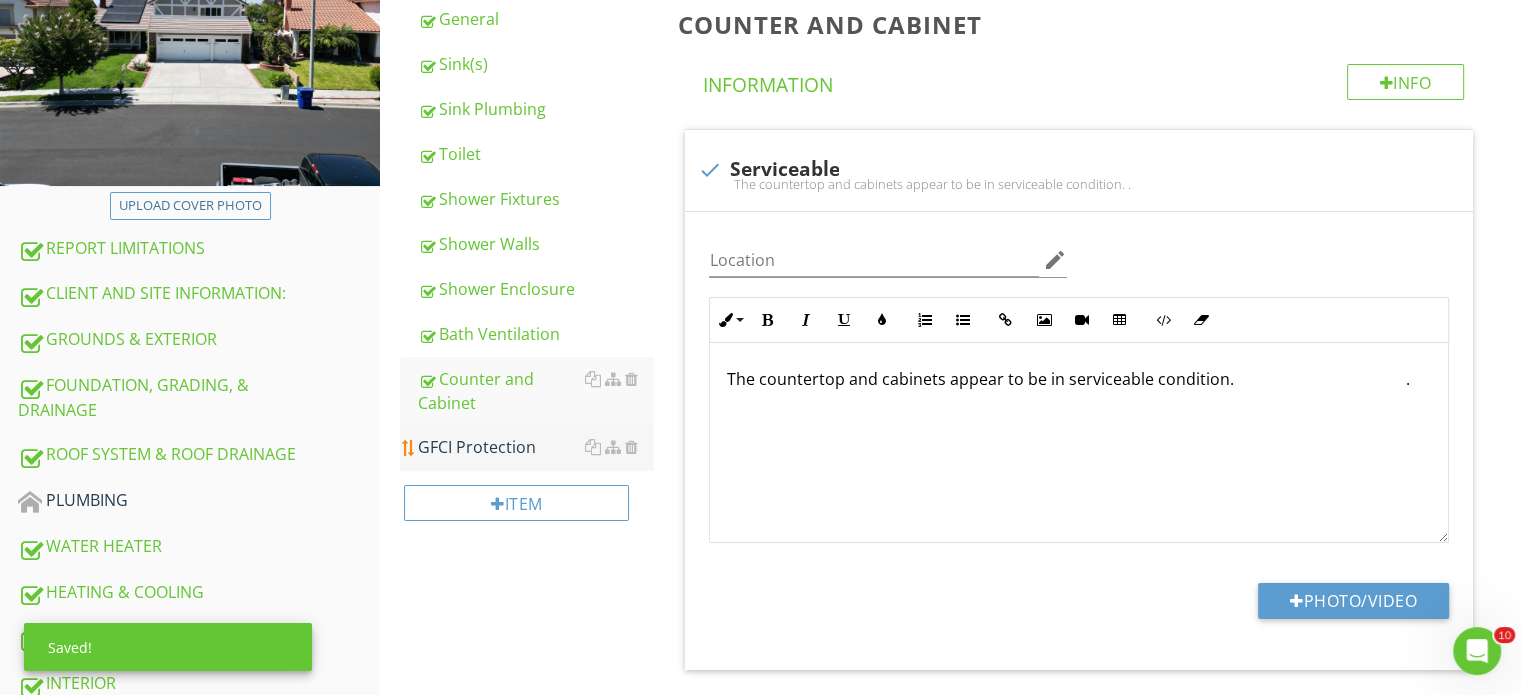 click on "GFCI Protection" at bounding box center [535, 447] 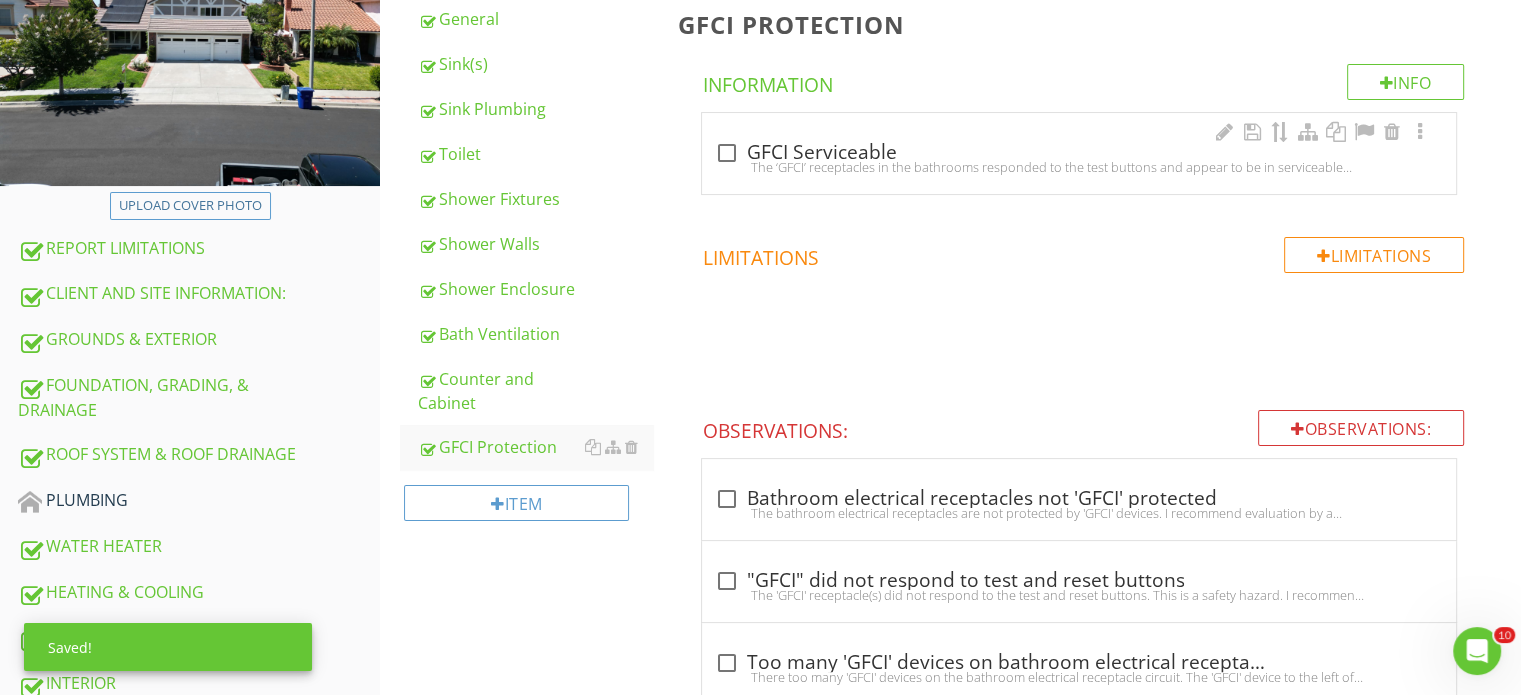 click at bounding box center (726, 153) 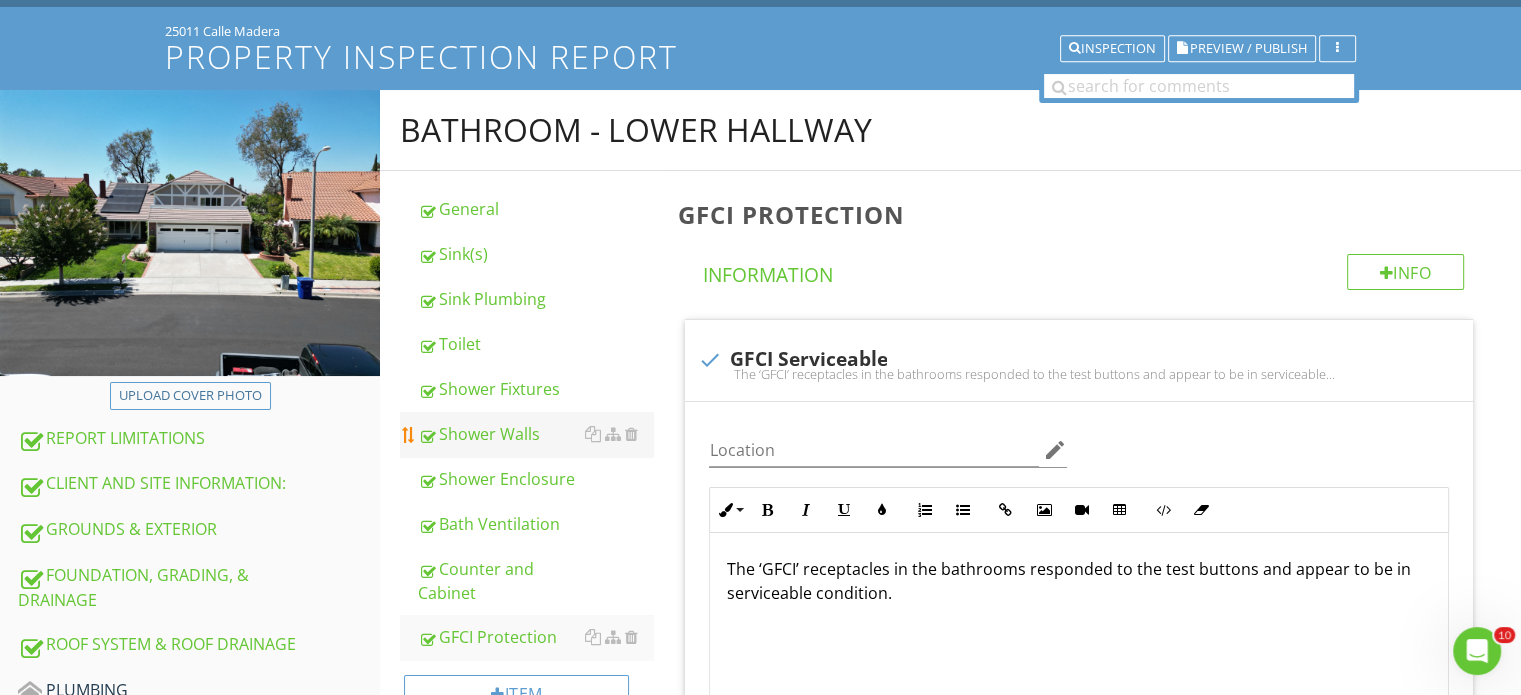 scroll, scrollTop: 100, scrollLeft: 0, axis: vertical 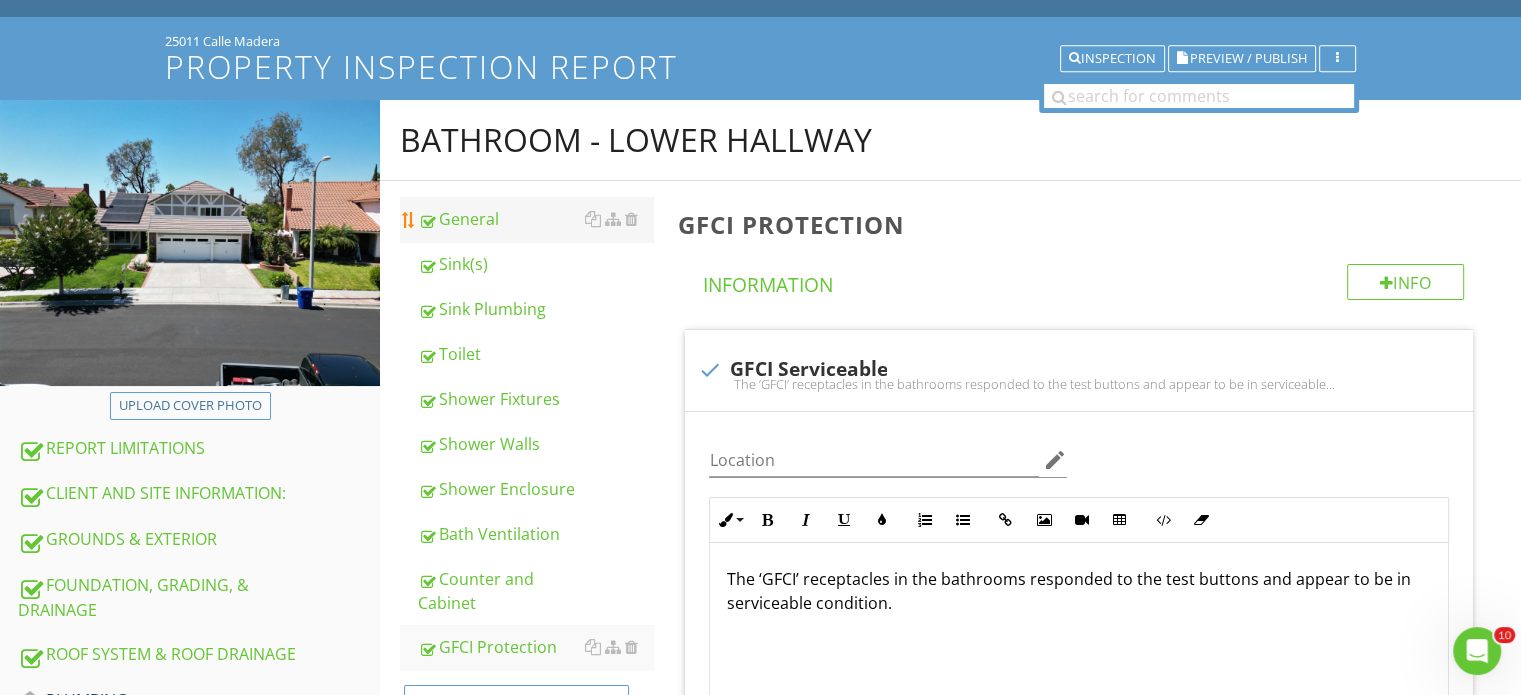 click on "General" at bounding box center (535, 219) 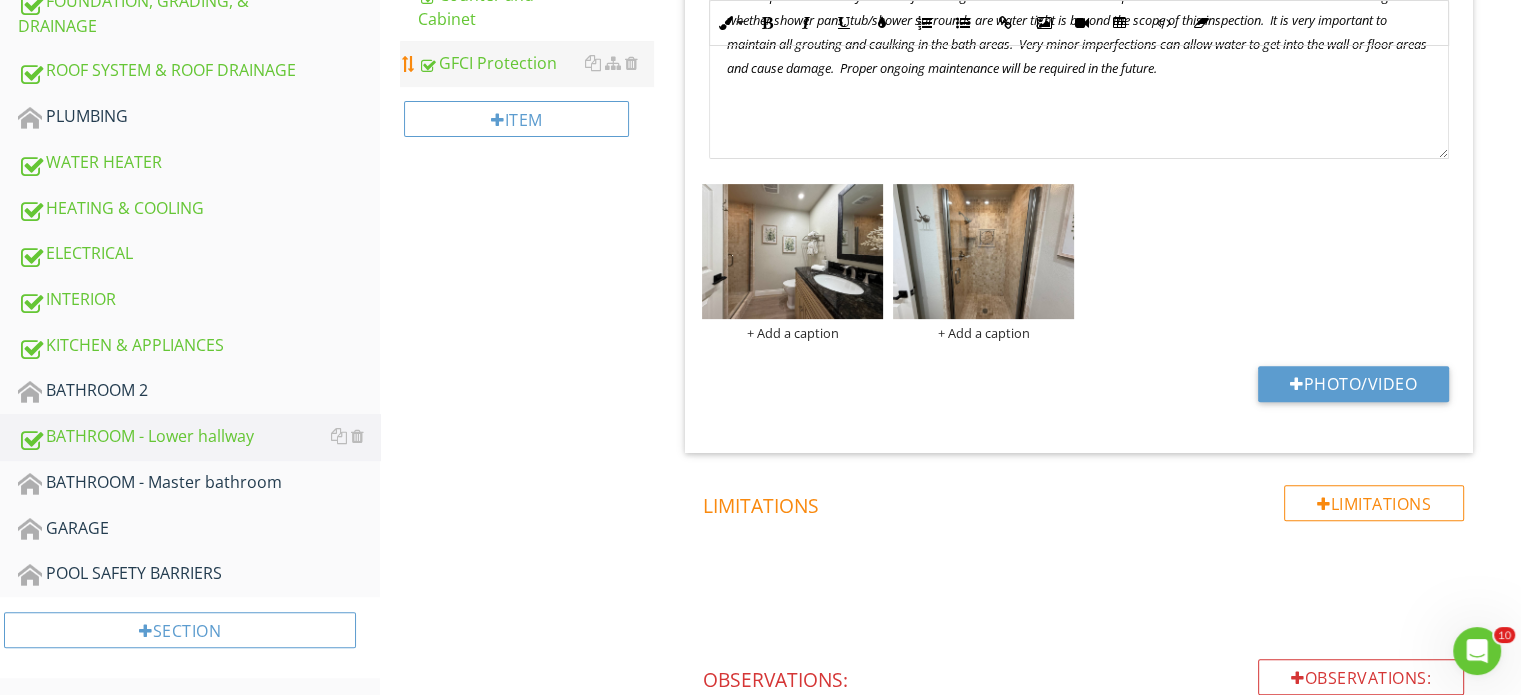 scroll, scrollTop: 800, scrollLeft: 0, axis: vertical 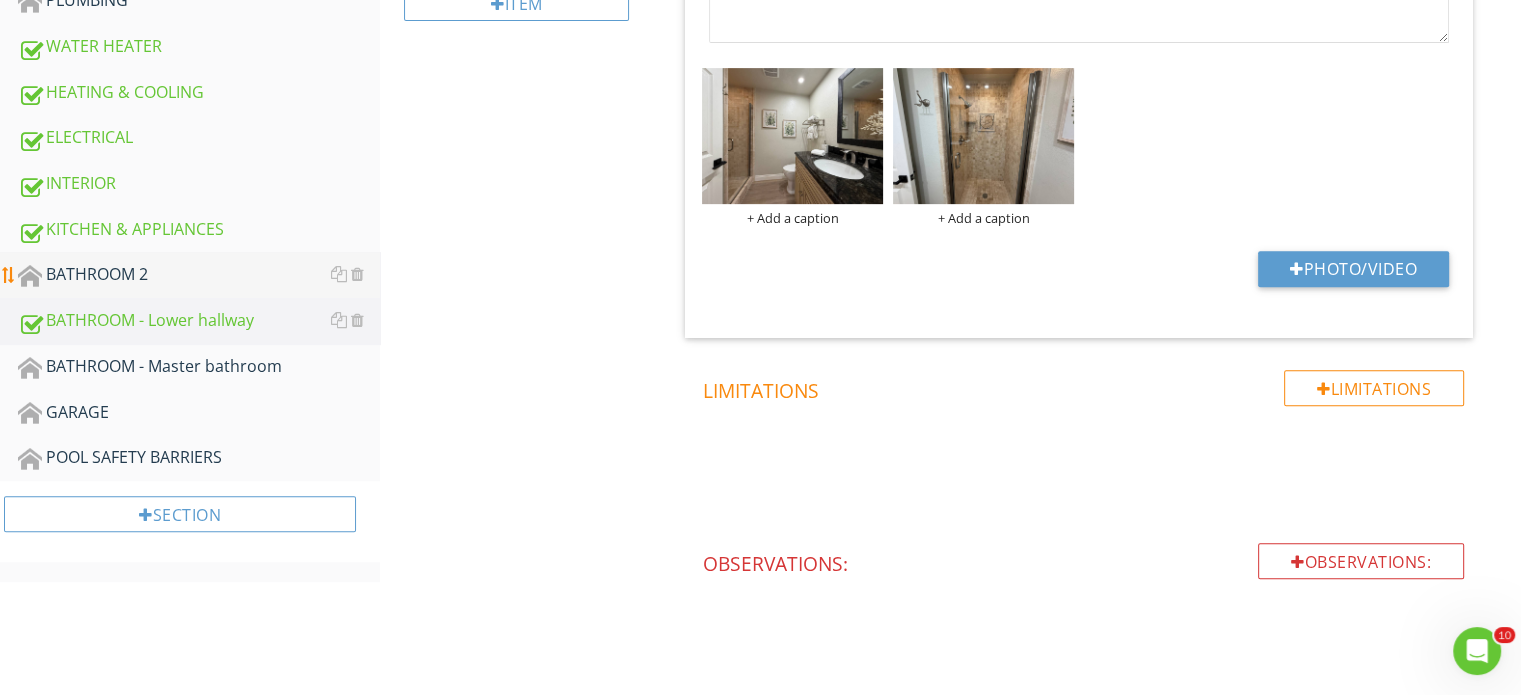 click on "BATHROOM 2" at bounding box center (199, 275) 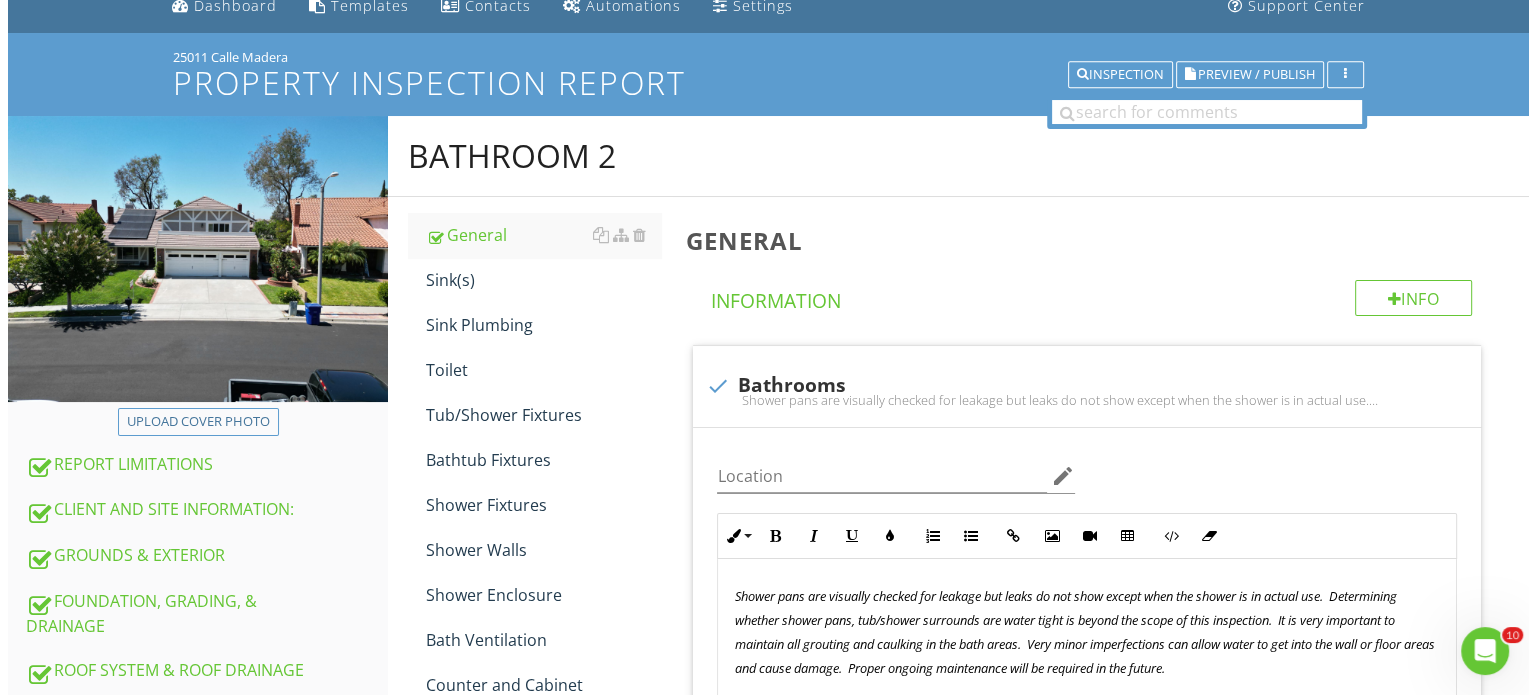 scroll, scrollTop: 80, scrollLeft: 0, axis: vertical 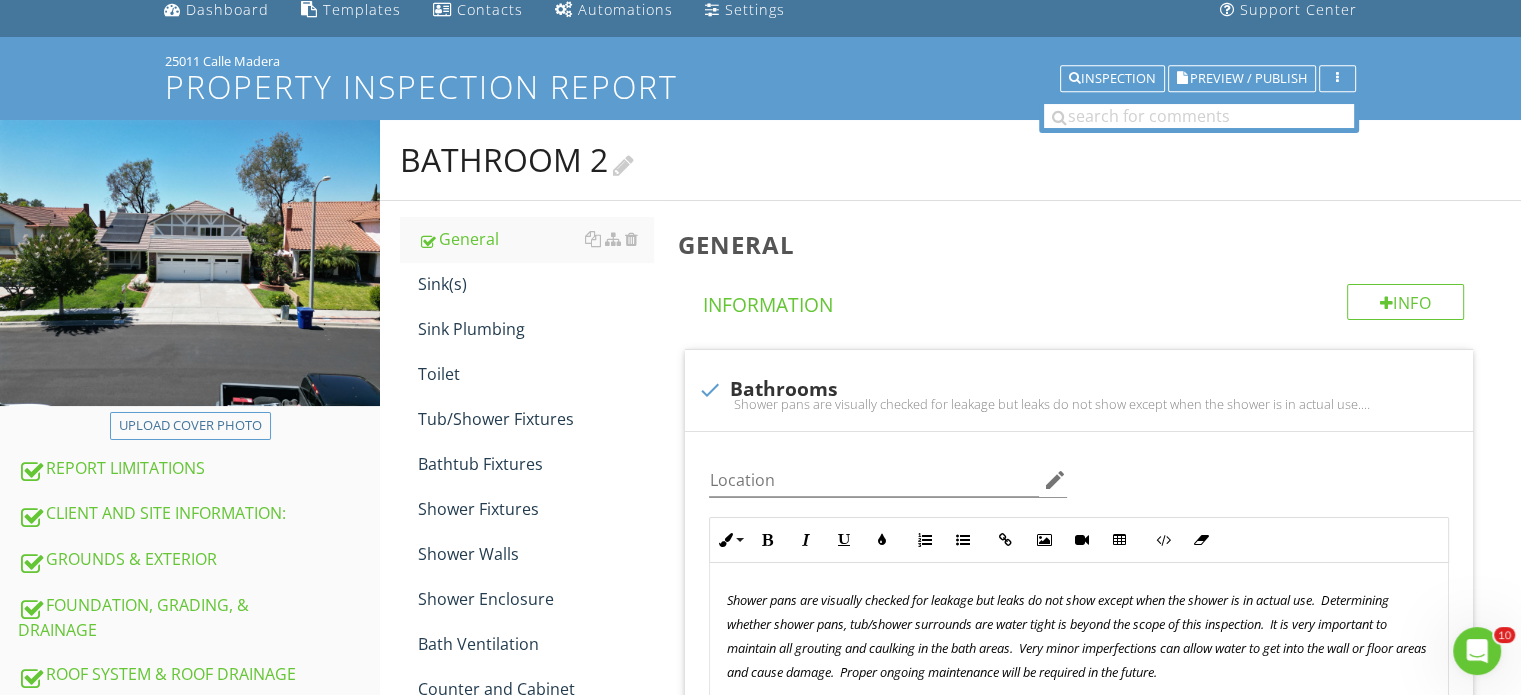click at bounding box center (623, 163) 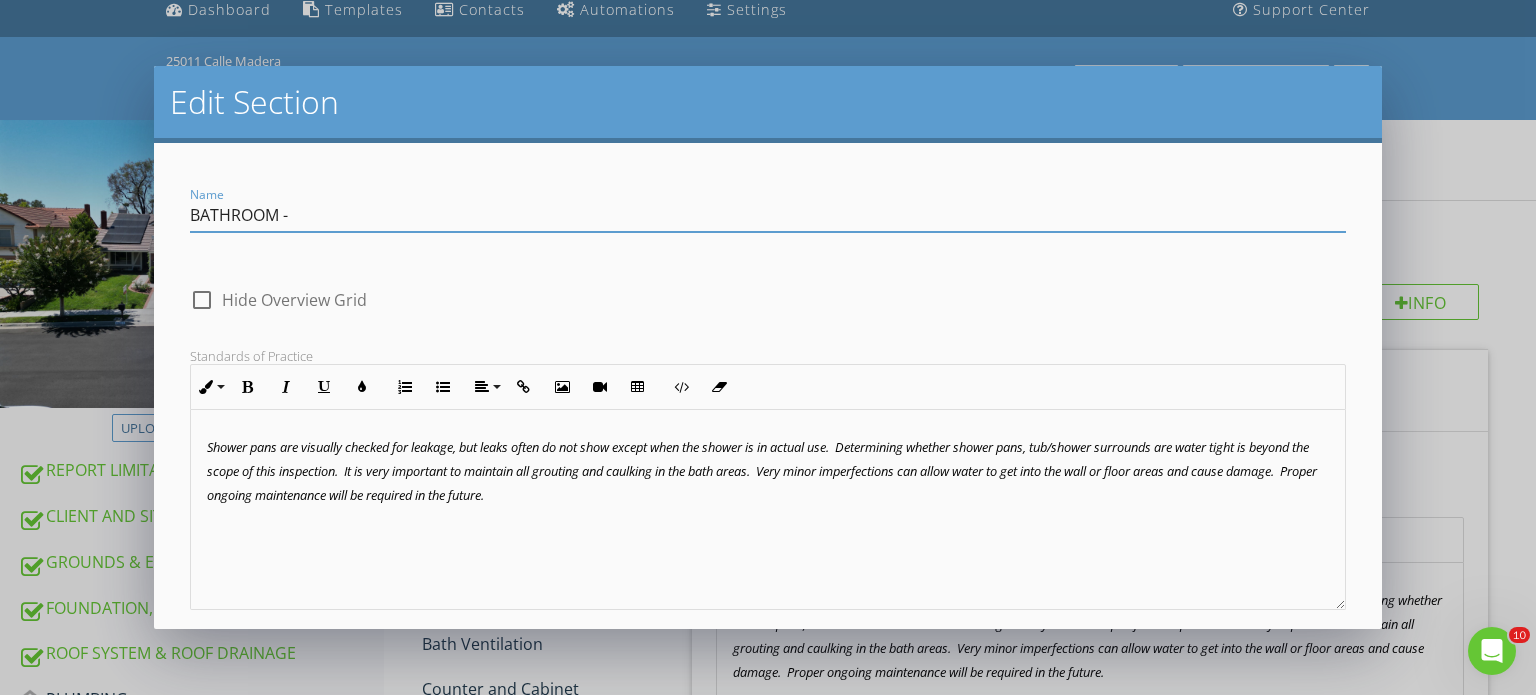 type on "BATHROOM - Upper hallway" 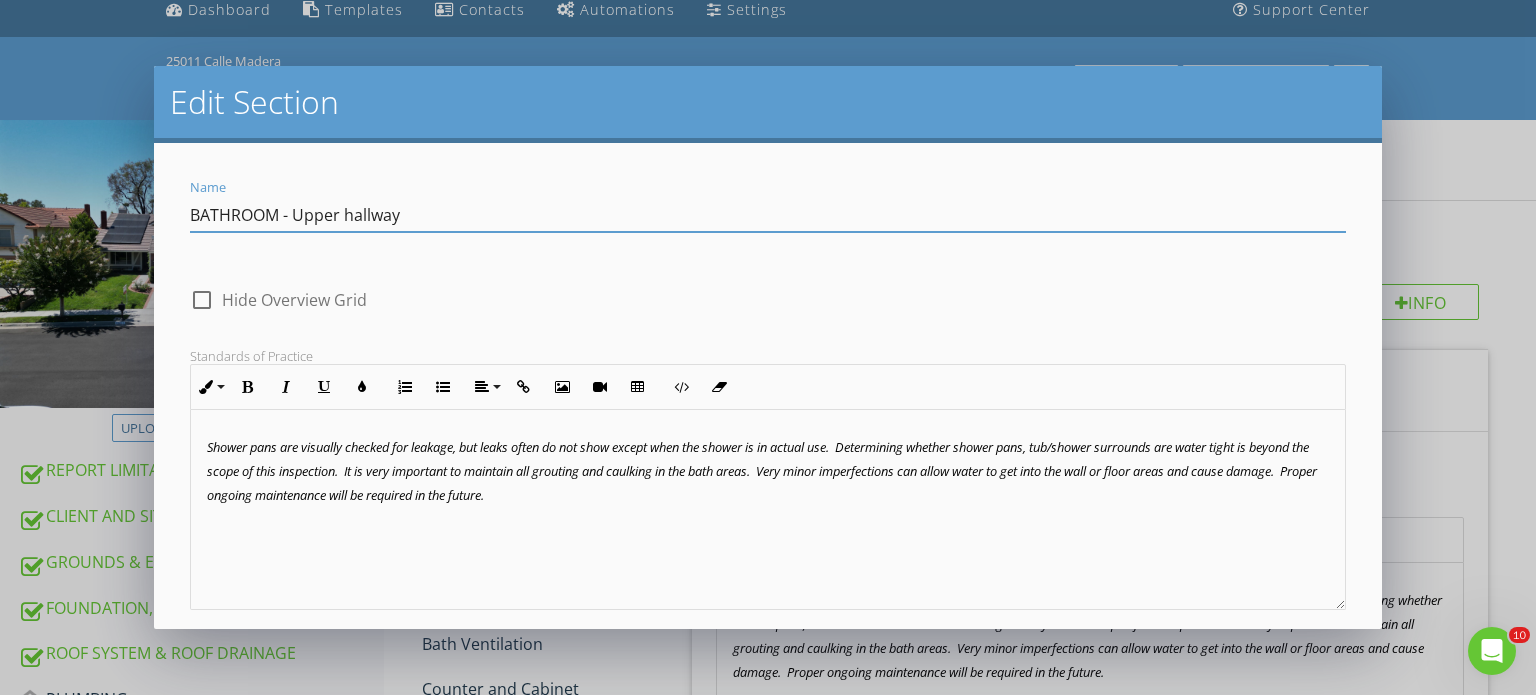 scroll, scrollTop: 0, scrollLeft: 0, axis: both 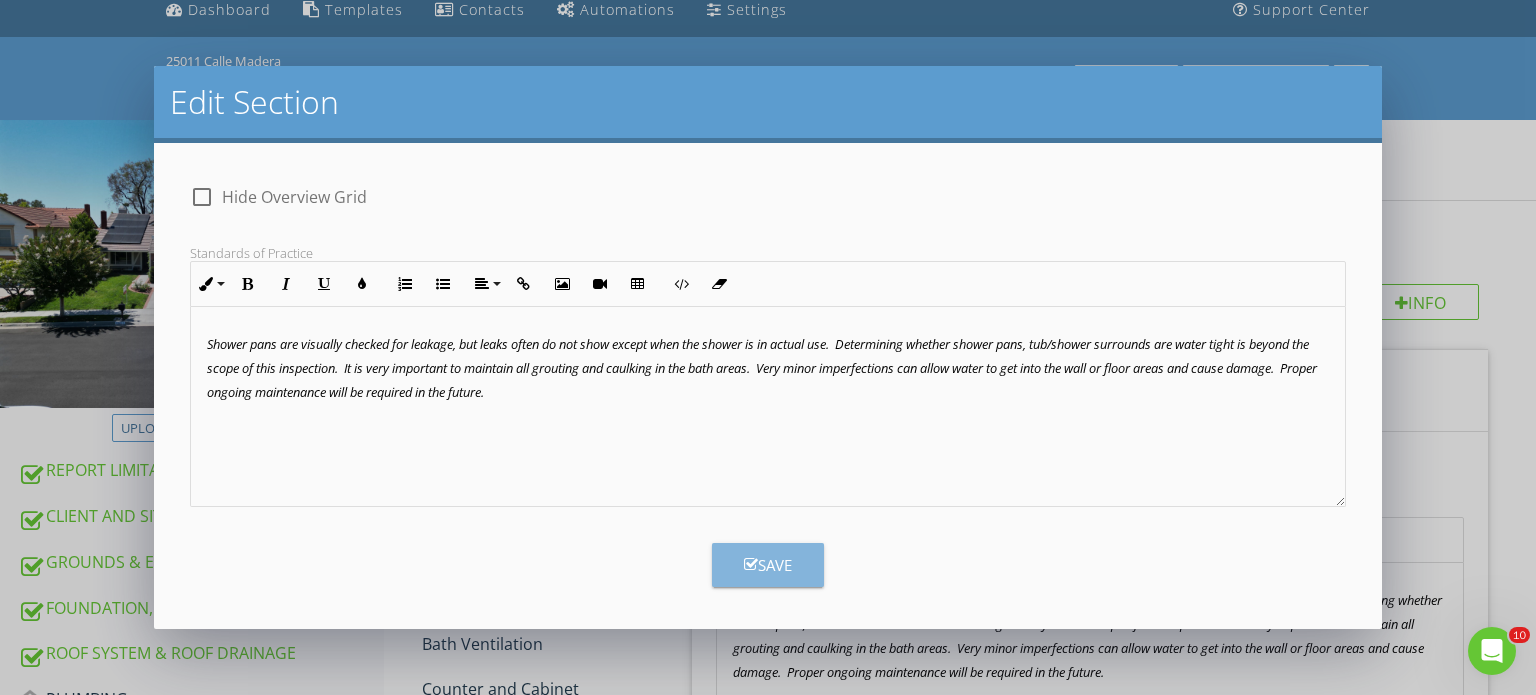 click on "Save" at bounding box center (768, 565) 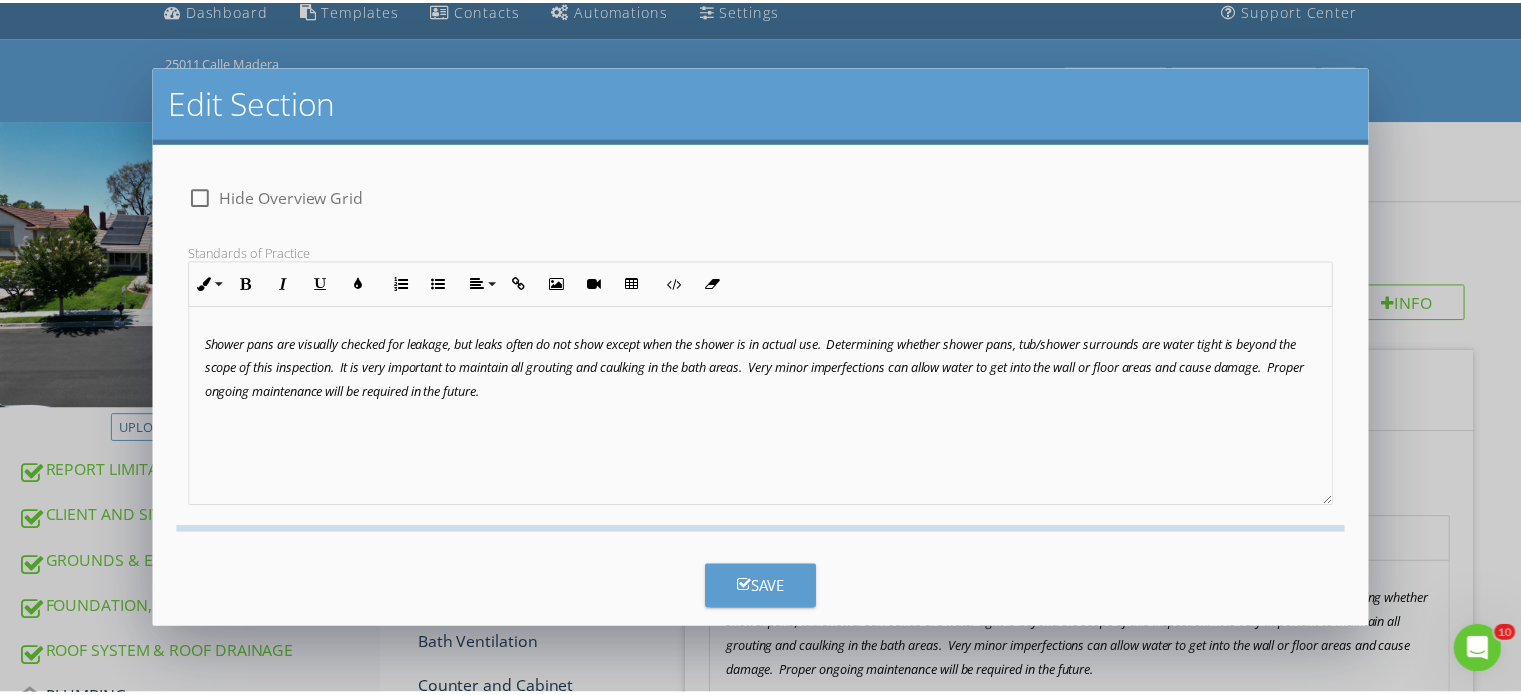 scroll, scrollTop: 8, scrollLeft: 0, axis: vertical 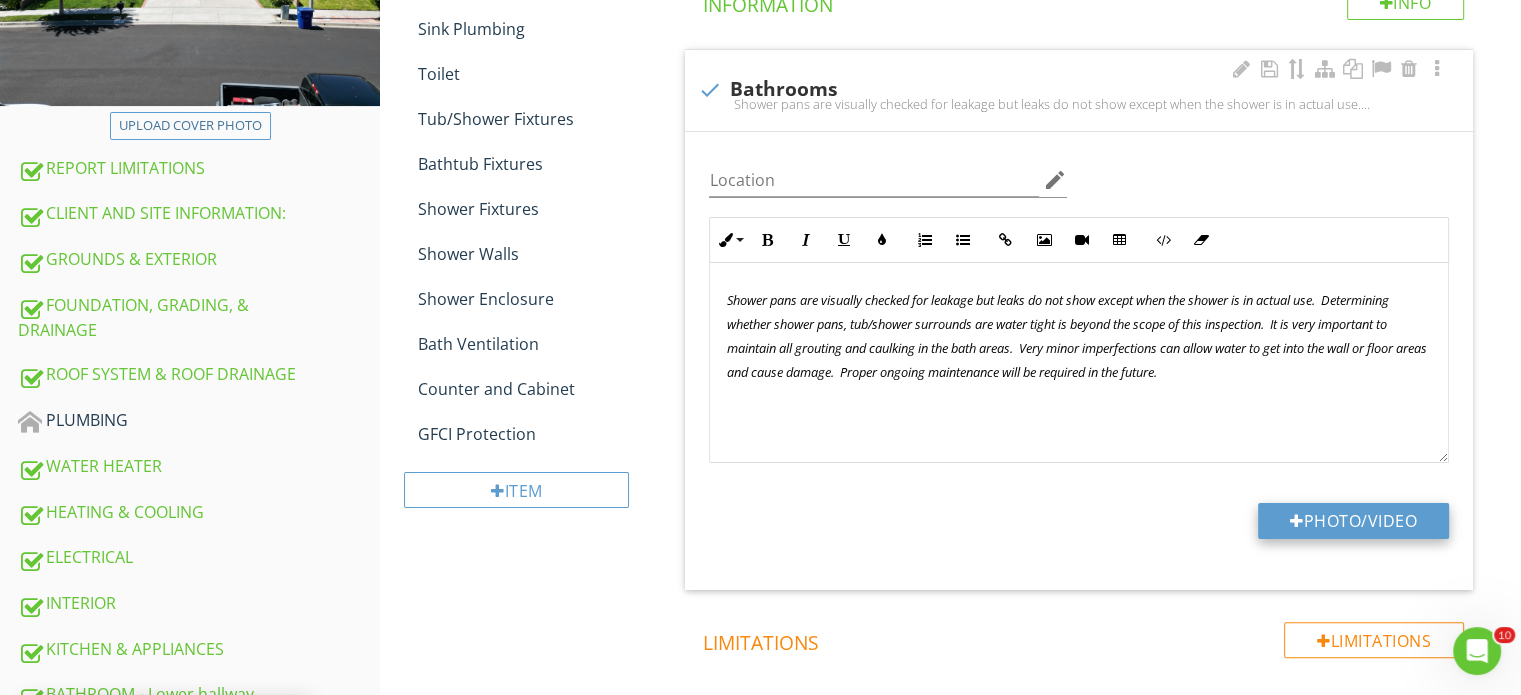click at bounding box center (1297, 521) 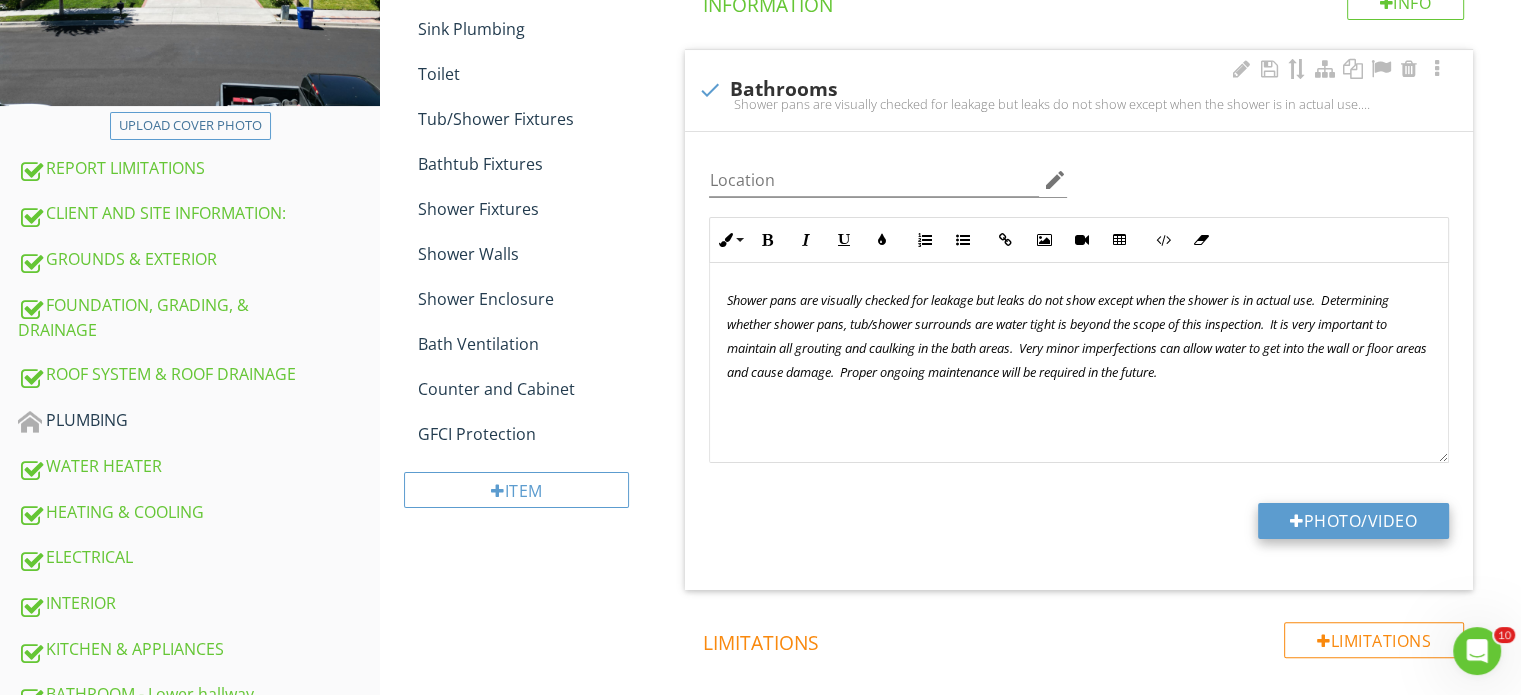 type on "C:\fakepath\IMG_2195.JPG" 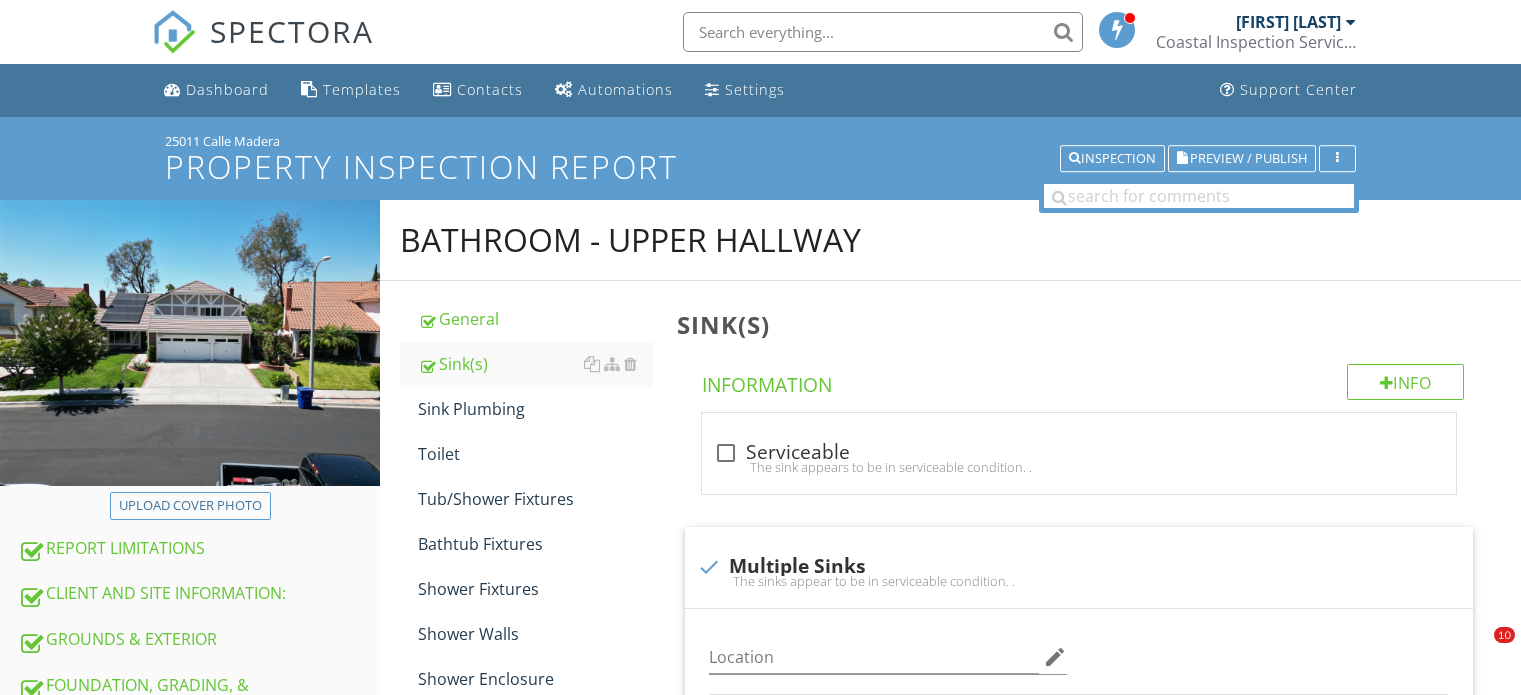 scroll, scrollTop: 480, scrollLeft: 0, axis: vertical 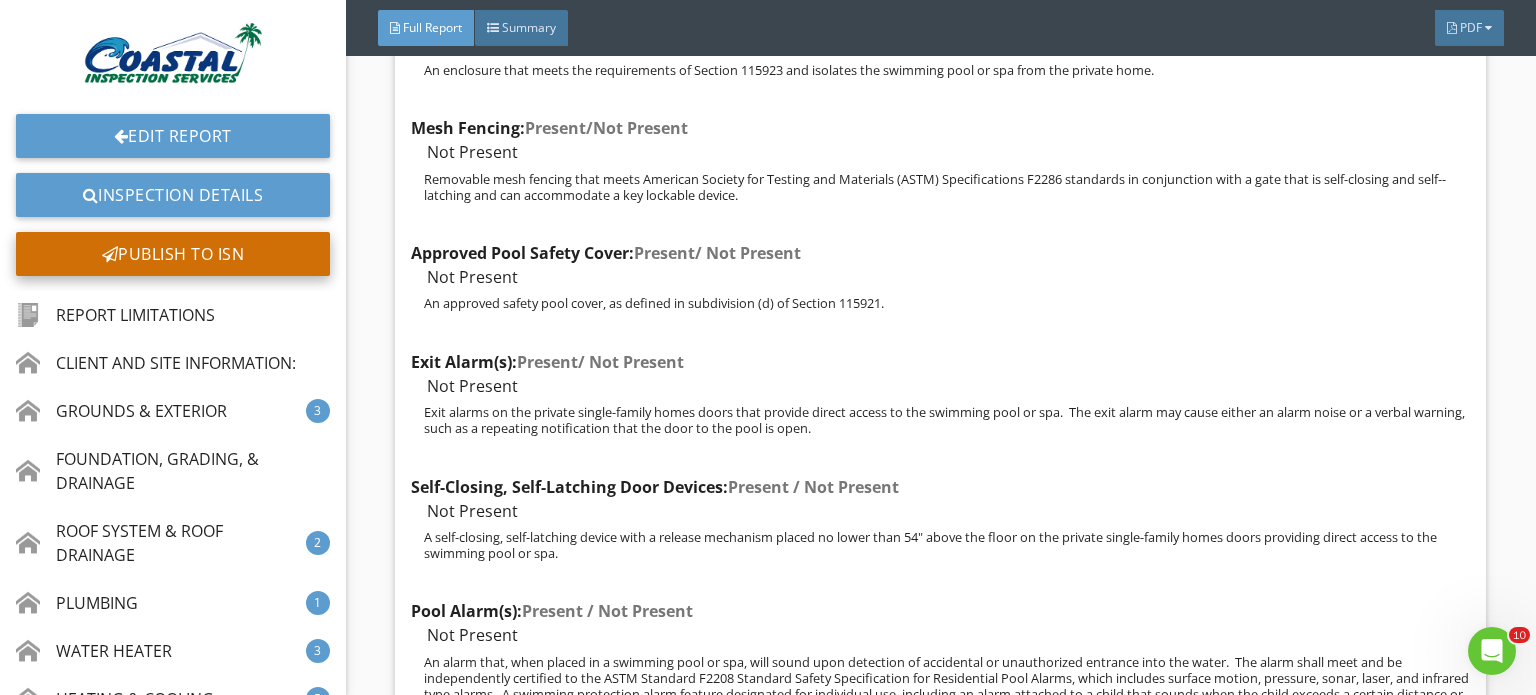 click on "Publish to ISN" at bounding box center [173, 254] 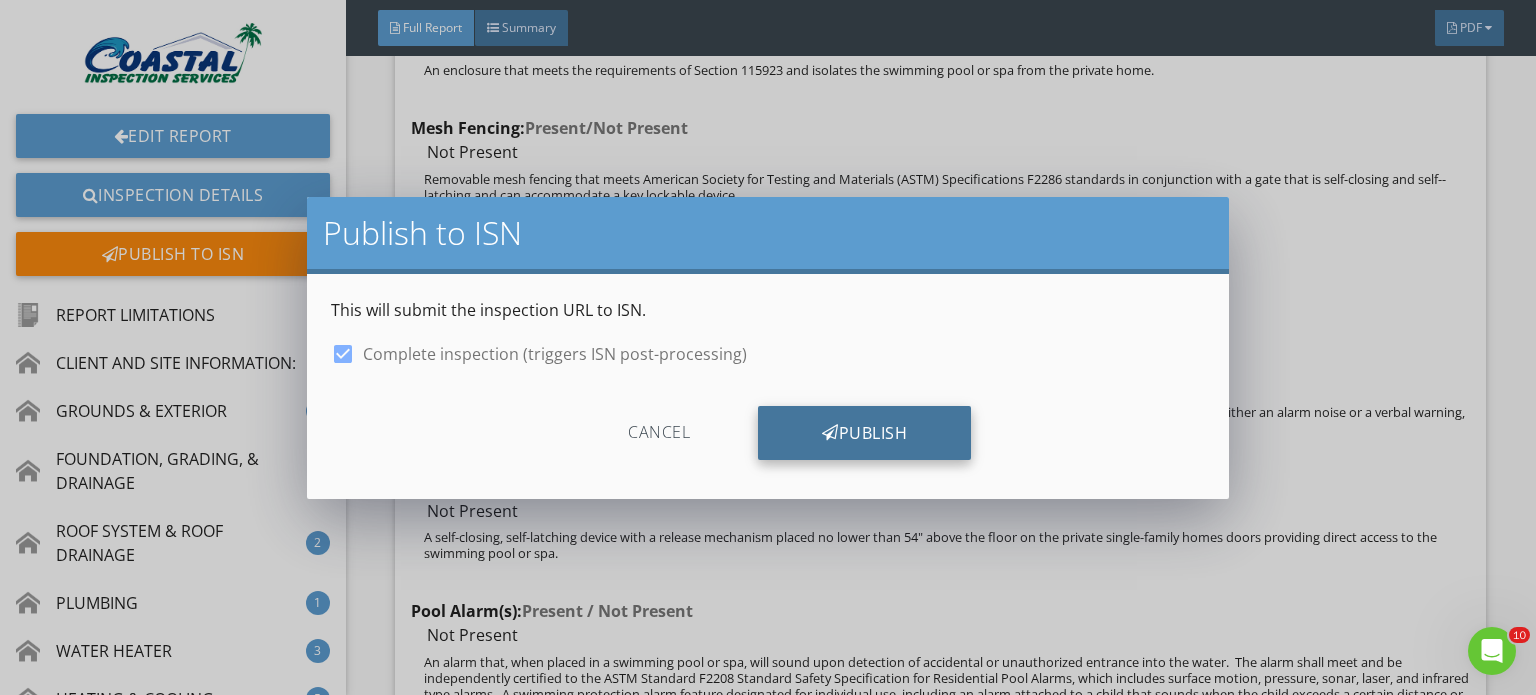 click on "Publish" at bounding box center (864, 433) 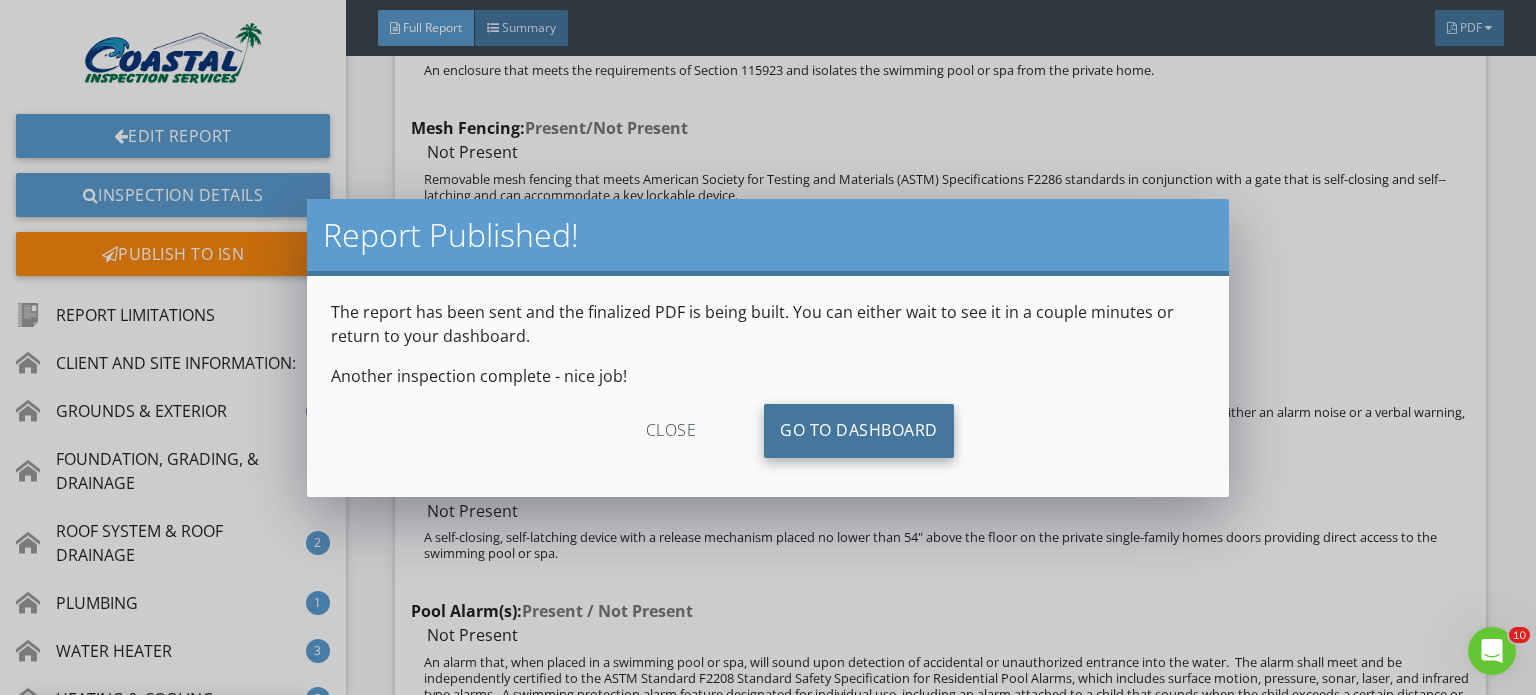 click on "Go To Dashboard" at bounding box center (859, 431) 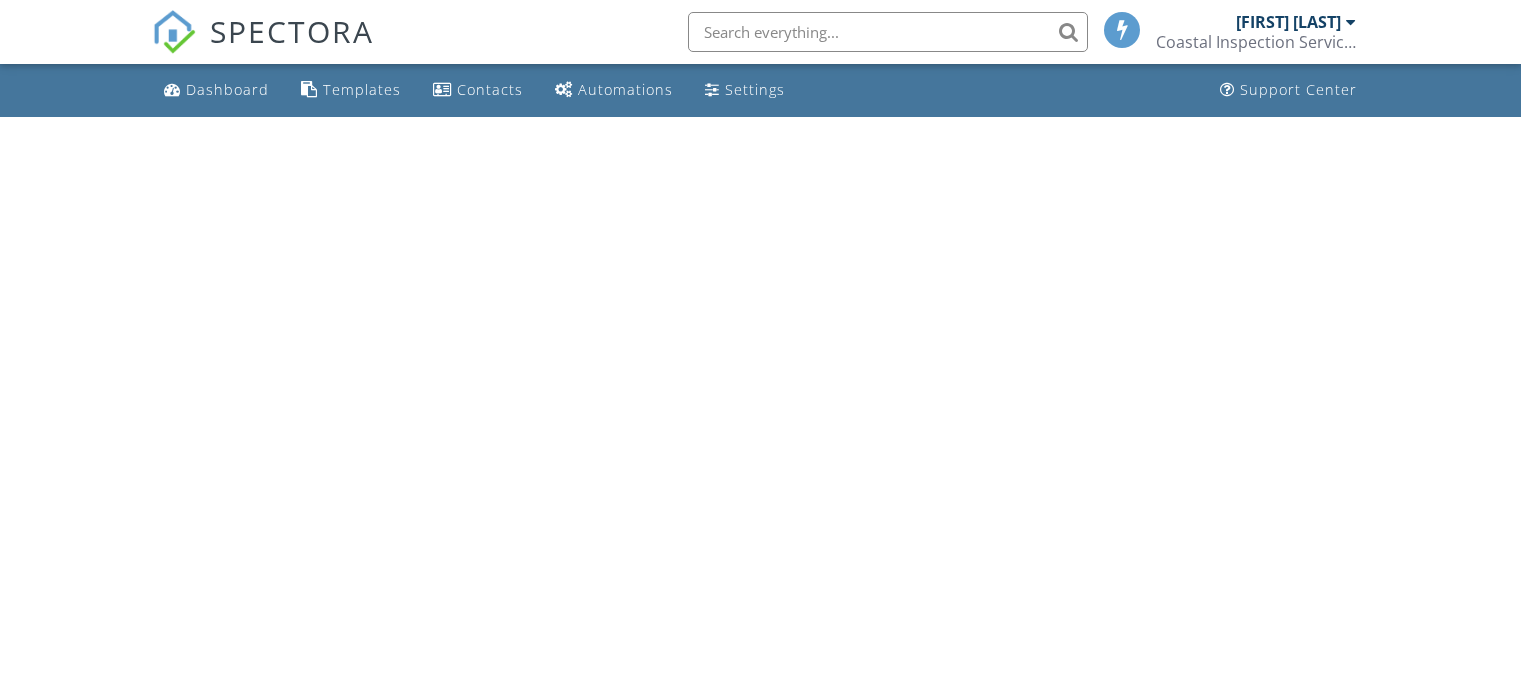 scroll, scrollTop: 0, scrollLeft: 0, axis: both 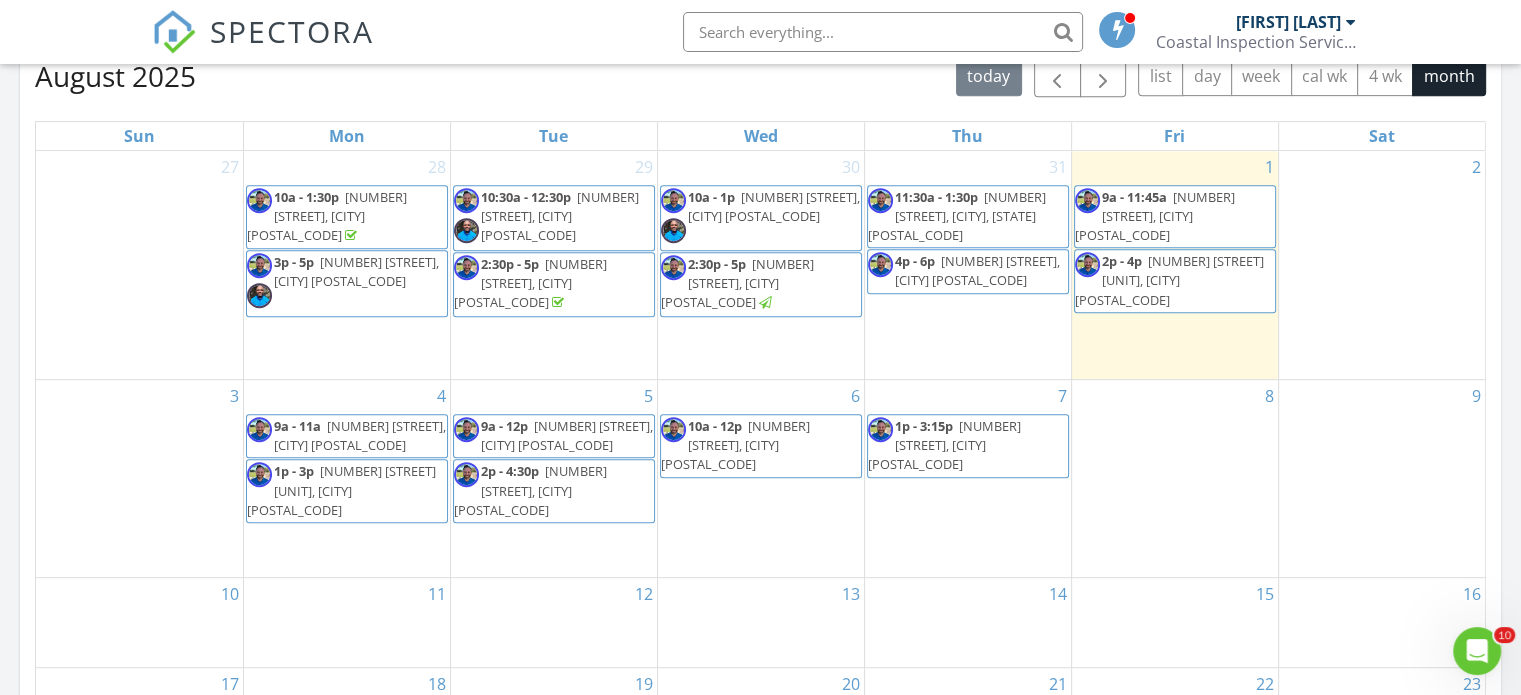 click on "48 Parkcrest, Irvine 92620" at bounding box center [774, 206] 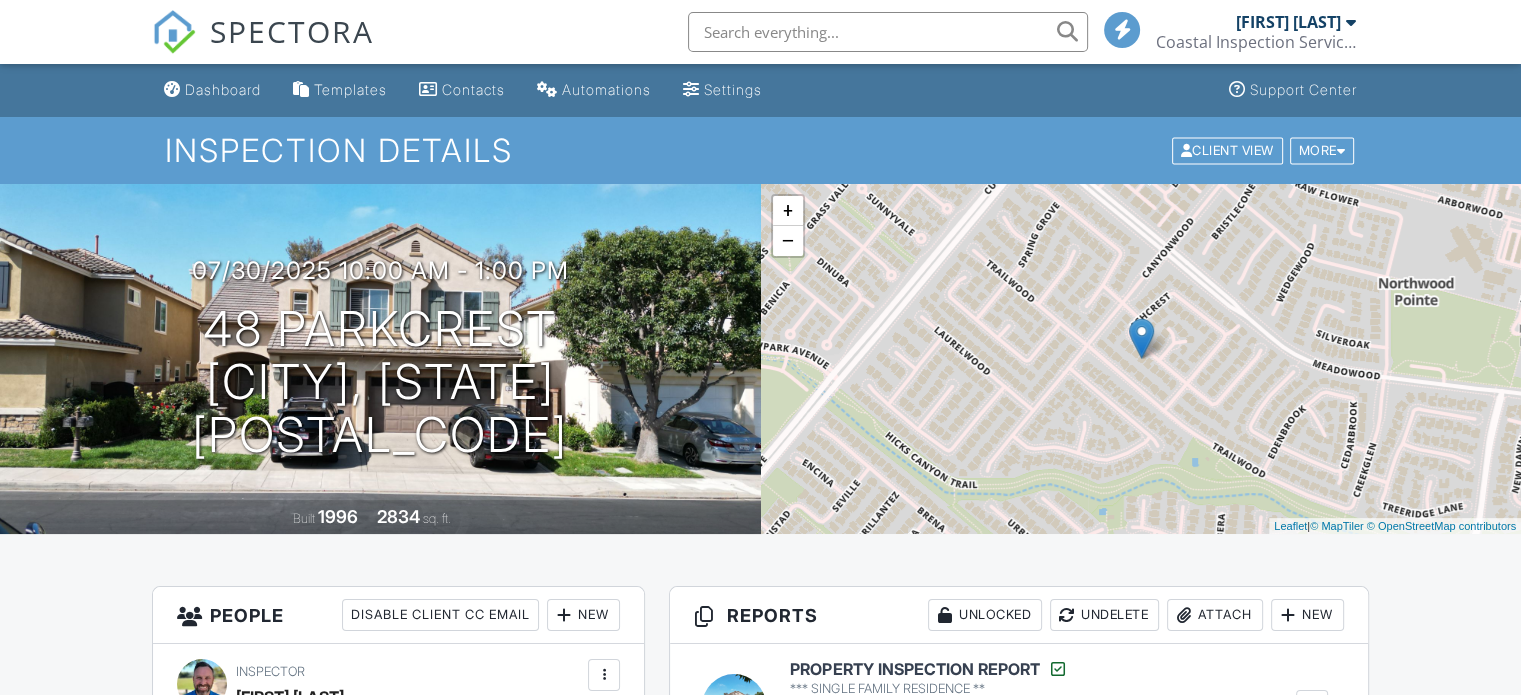 scroll, scrollTop: 300, scrollLeft: 0, axis: vertical 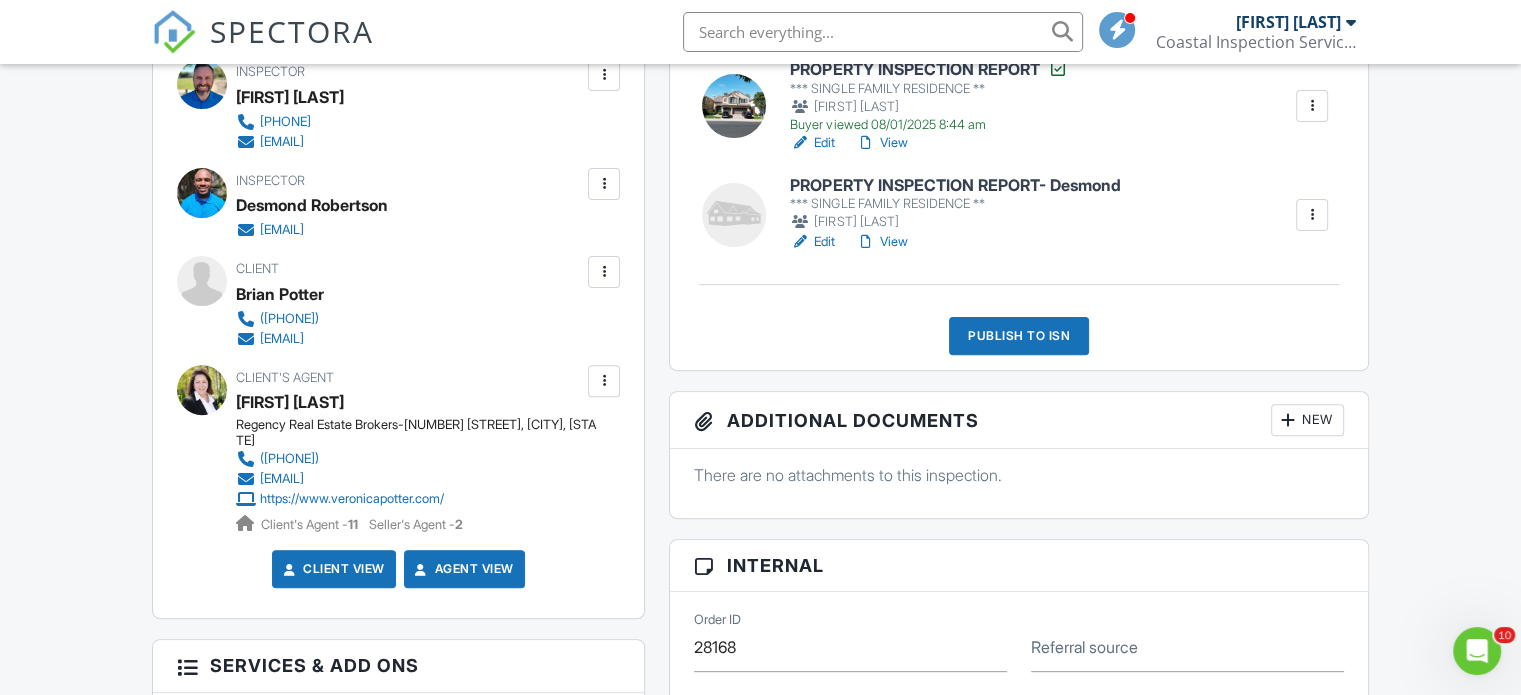 click on "PROPERTY INSPECTION REPORT- Desmond" at bounding box center (955, 186) 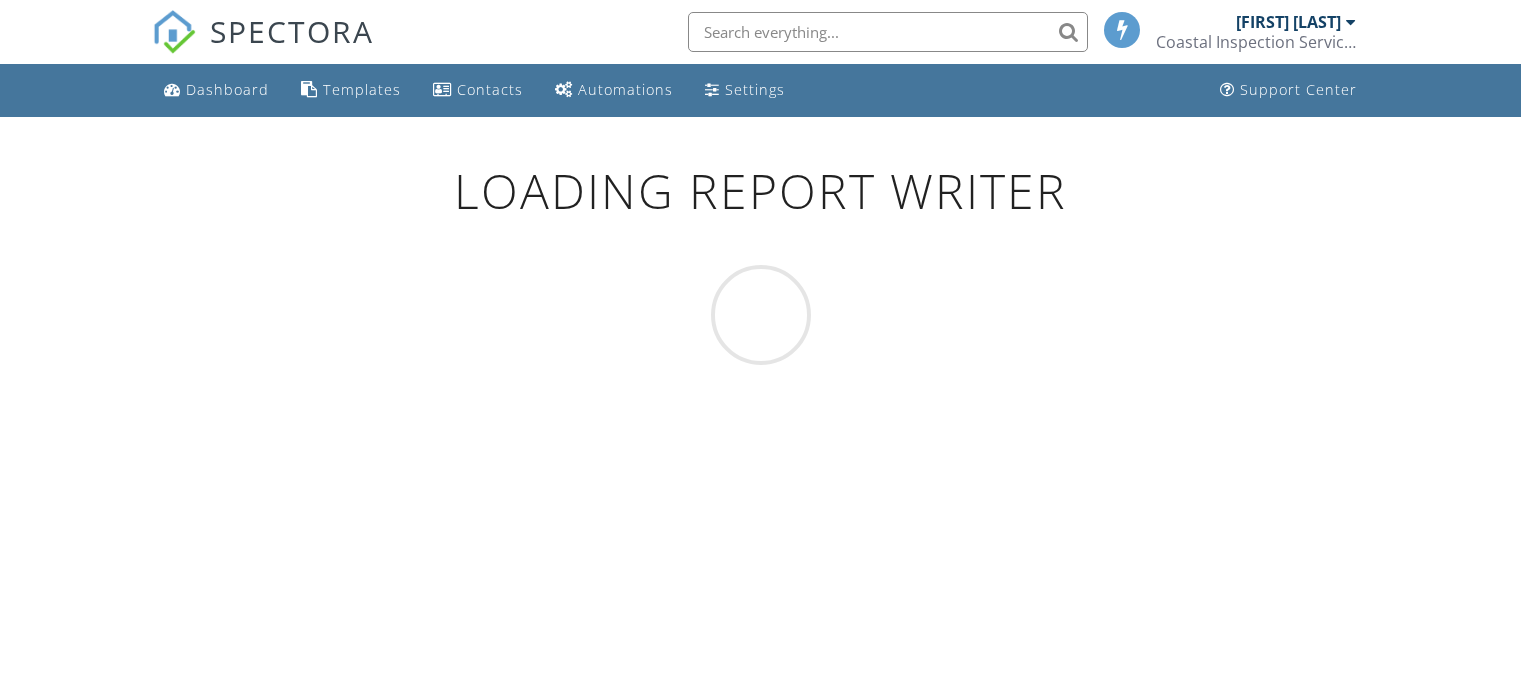 scroll, scrollTop: 0, scrollLeft: 0, axis: both 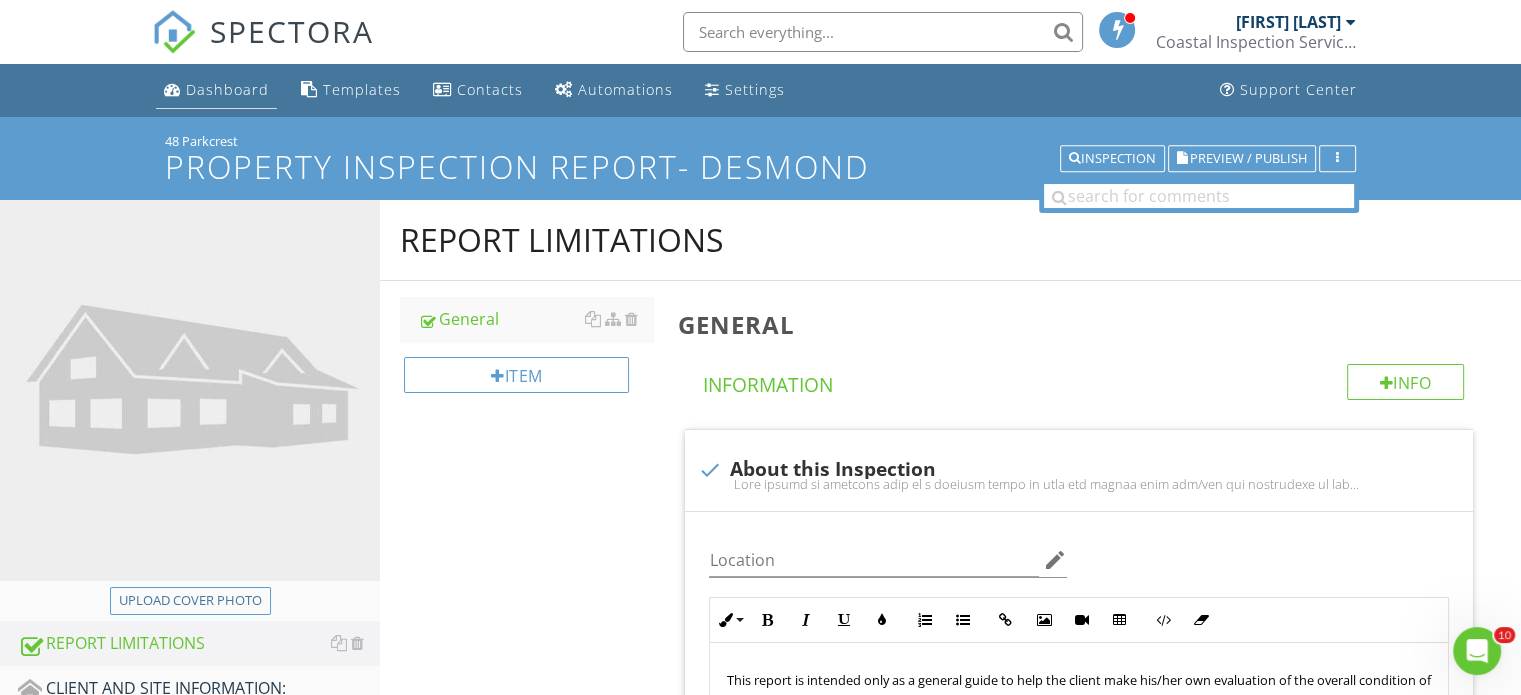click on "Dashboard" at bounding box center [227, 89] 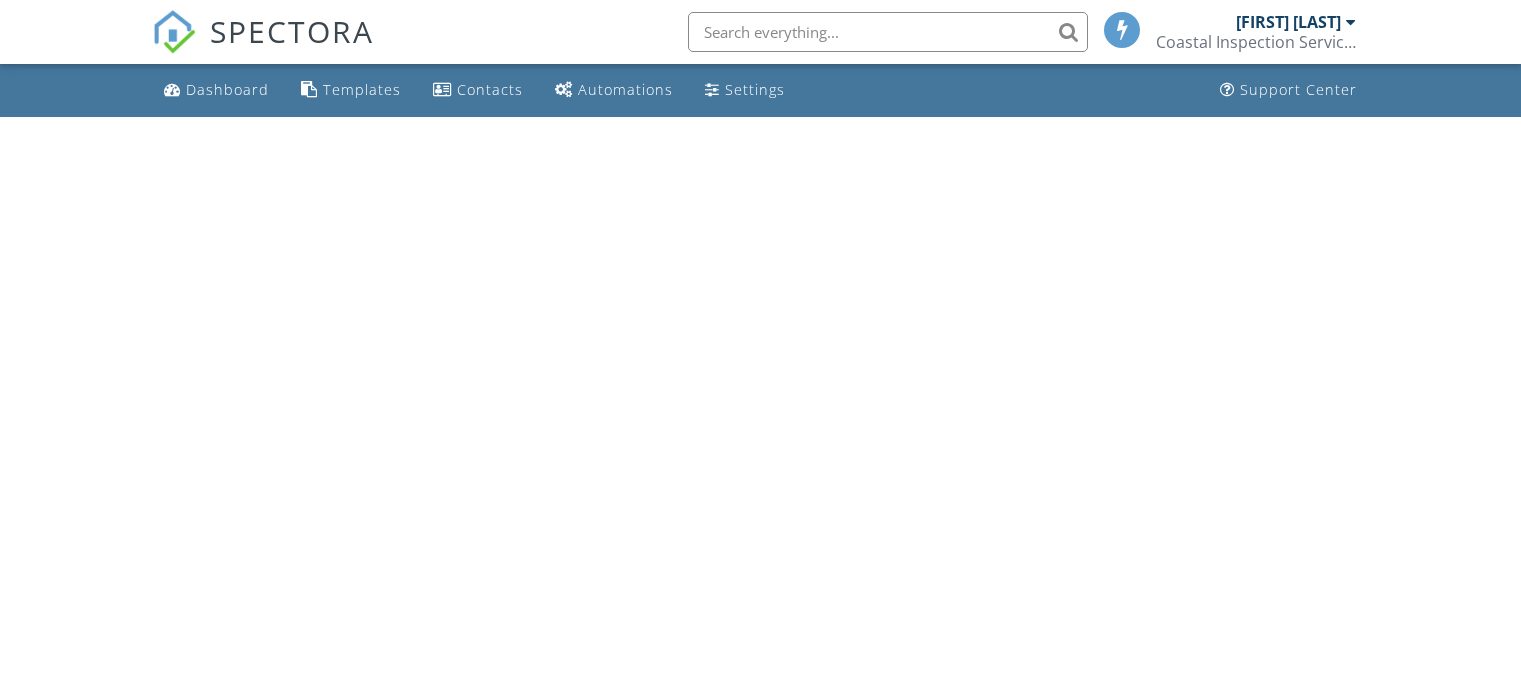 scroll, scrollTop: 0, scrollLeft: 0, axis: both 